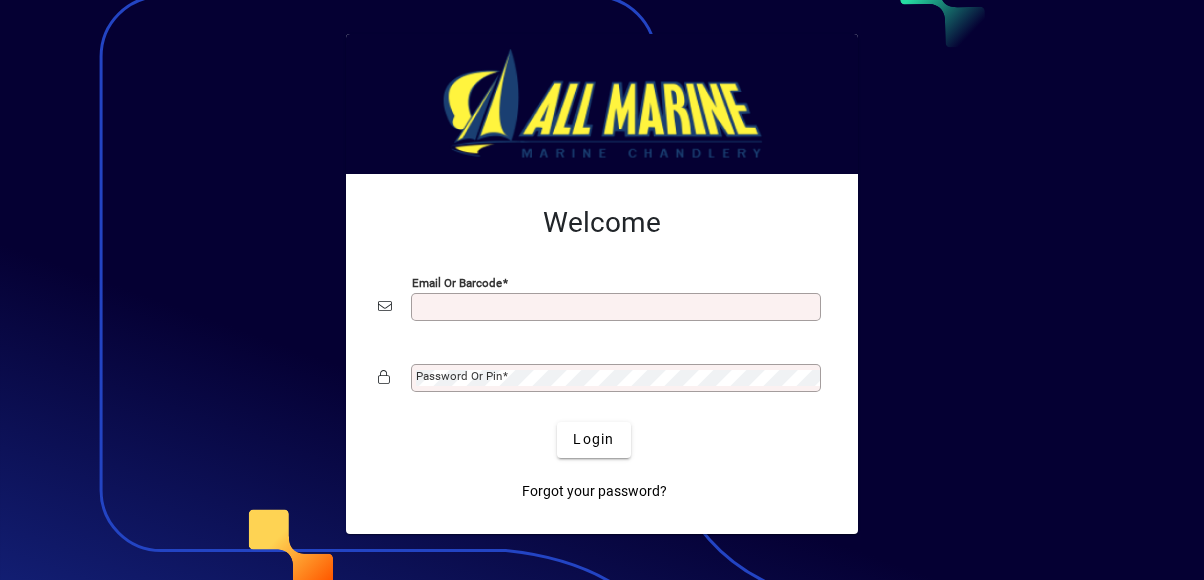 scroll, scrollTop: 0, scrollLeft: 0, axis: both 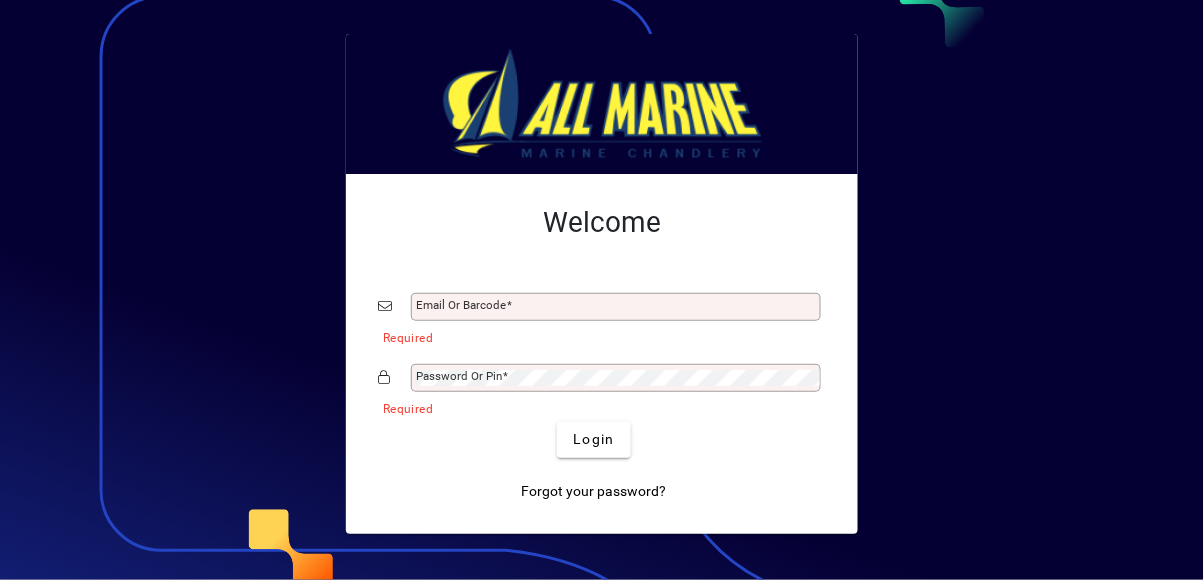 click on "Email or Barcode" at bounding box center (461, 305) 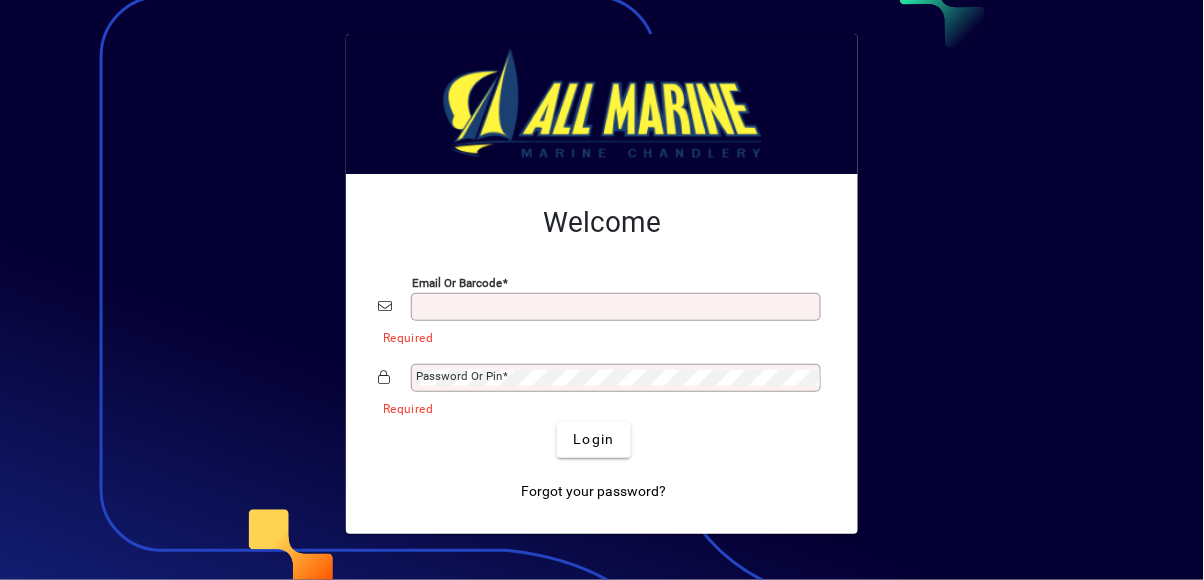 click on "Email or Barcode" at bounding box center (618, 307) 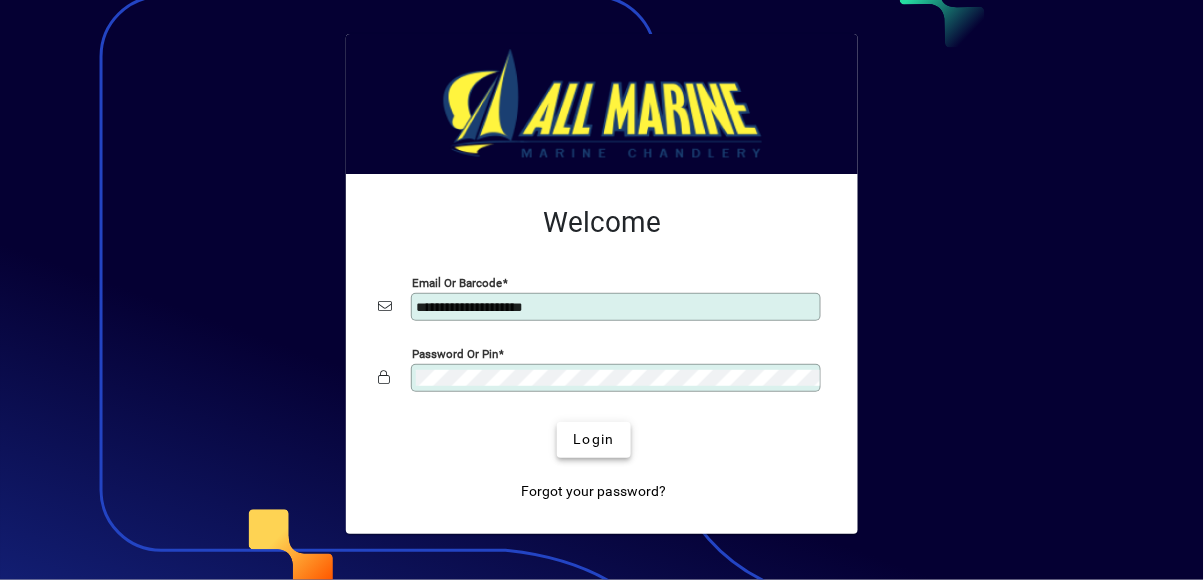 click 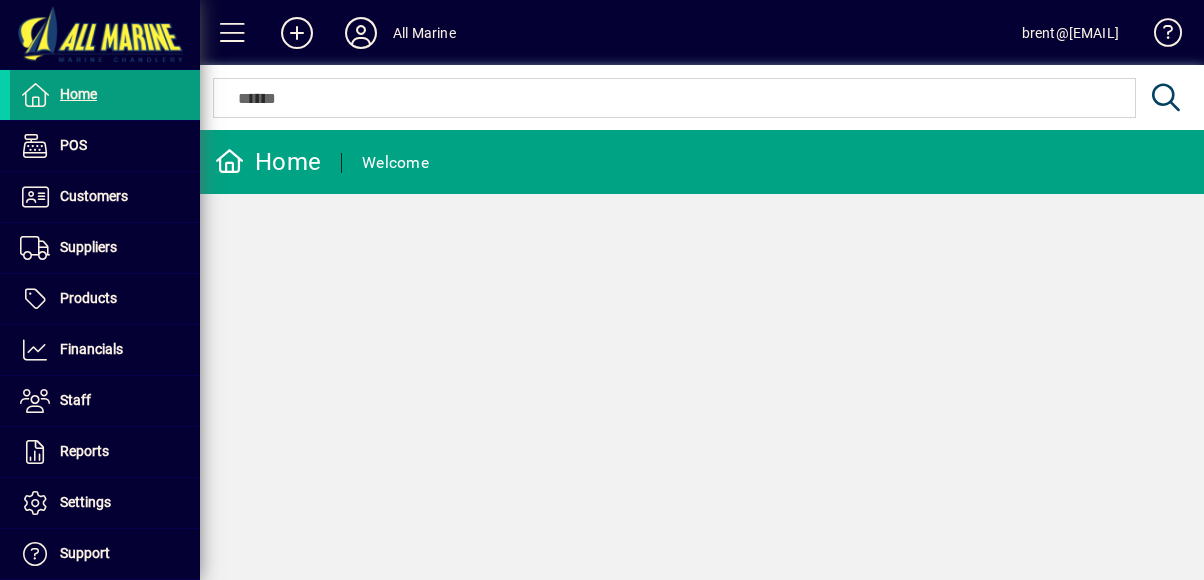 scroll, scrollTop: 0, scrollLeft: 0, axis: both 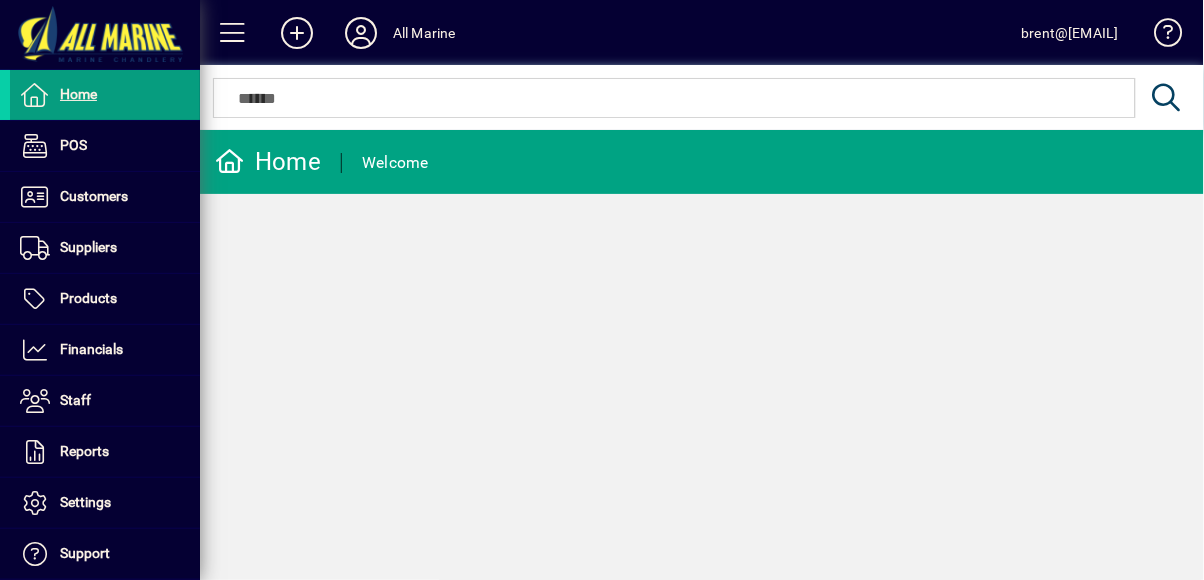 click on "Products" at bounding box center (63, 299) 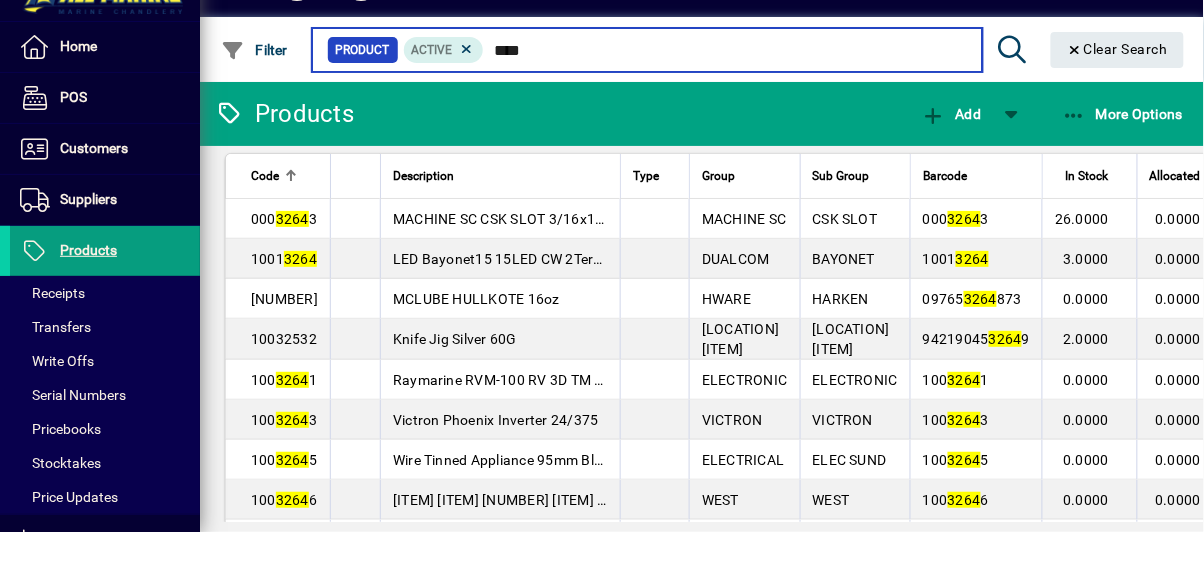 scroll, scrollTop: 0, scrollLeft: 0, axis: both 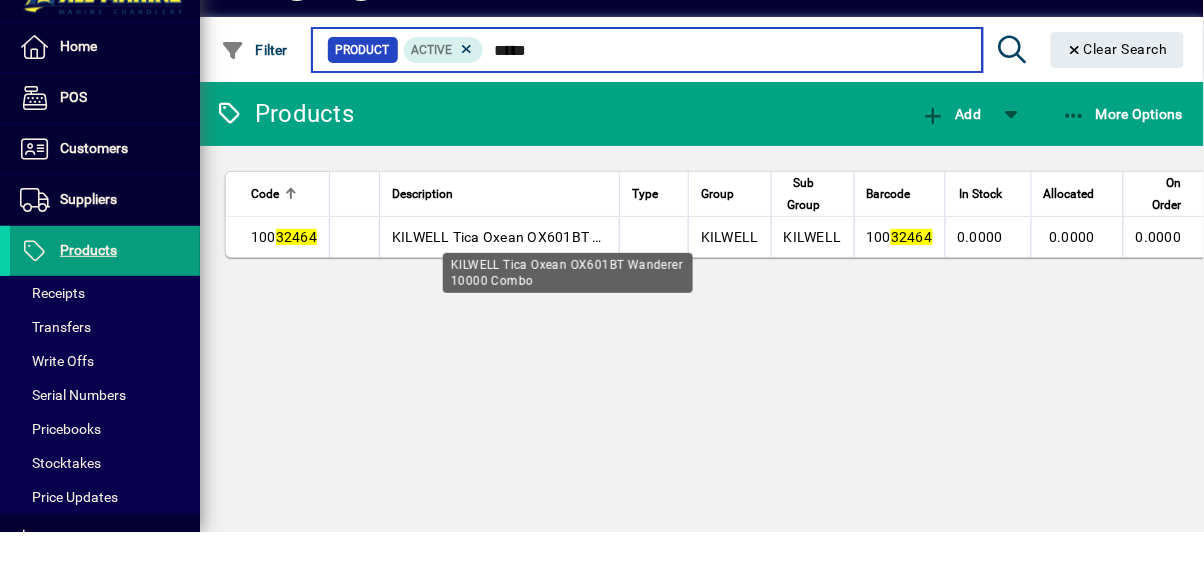 type on "*****" 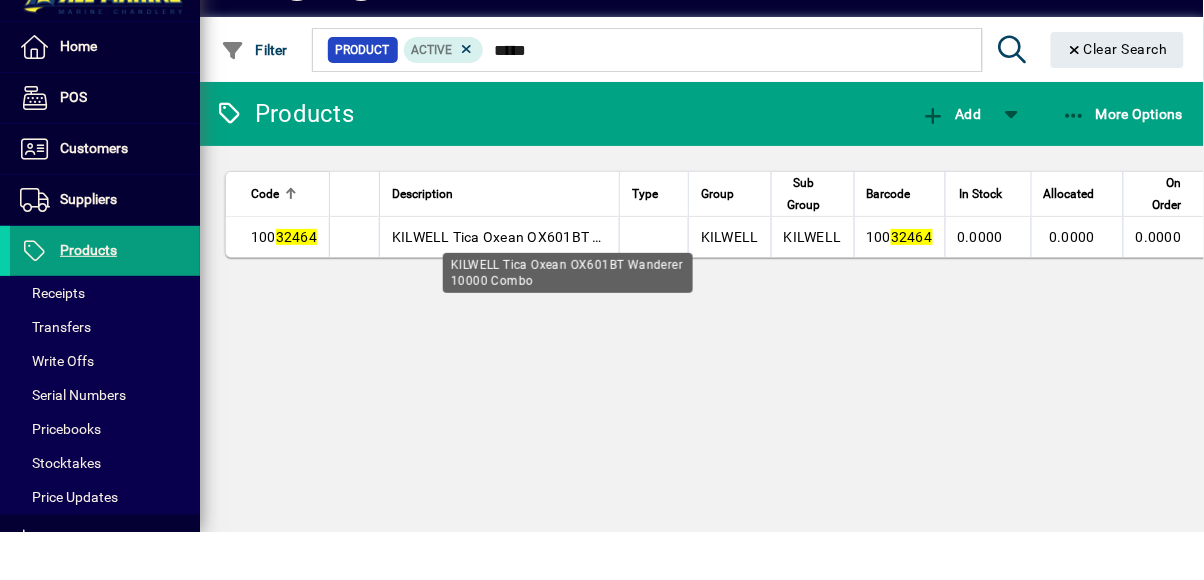click on "KILWELL Tica Oxean OX601BT Wanderer 10000 Combo" at bounding box center [570, 285] 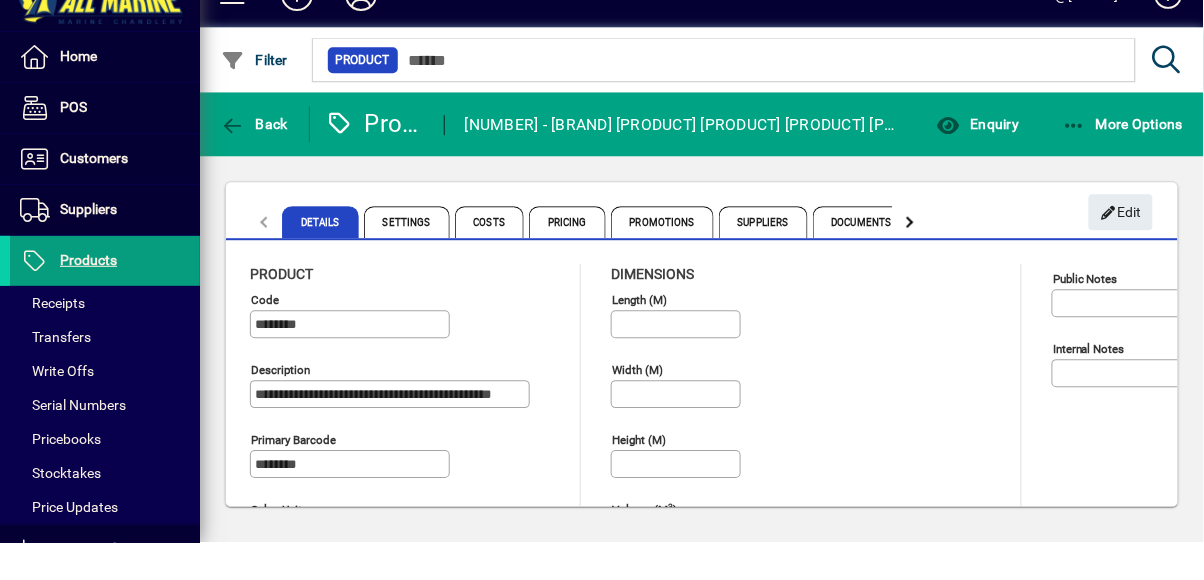 type on "**********" 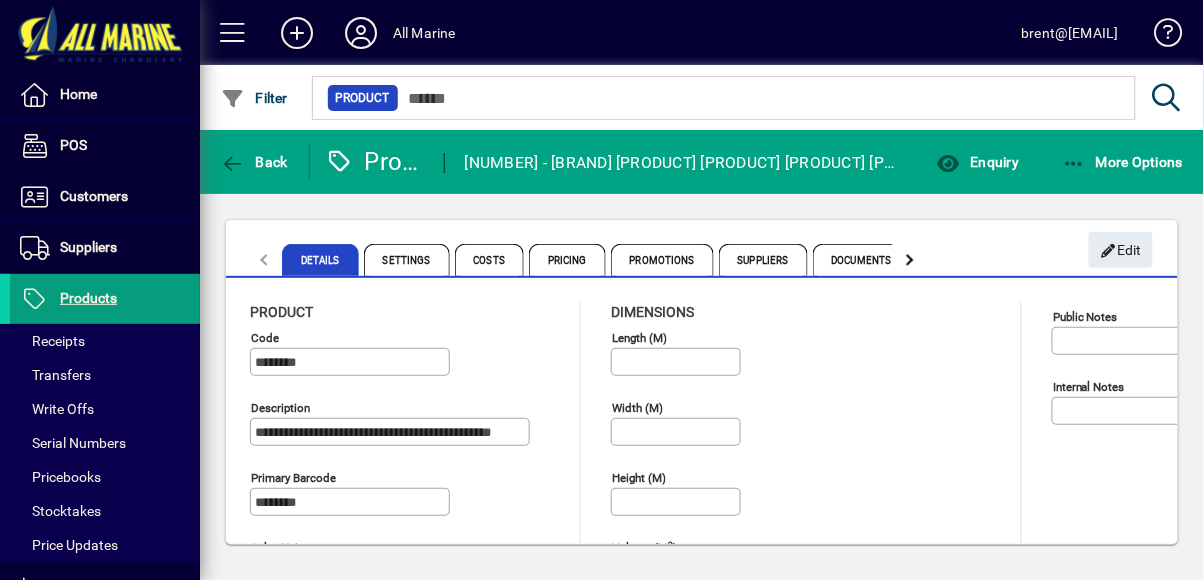 click on "Details Settings Costs Pricing Promotions Suppliers Documents / Images Custom Fields Website Locations Prompts" 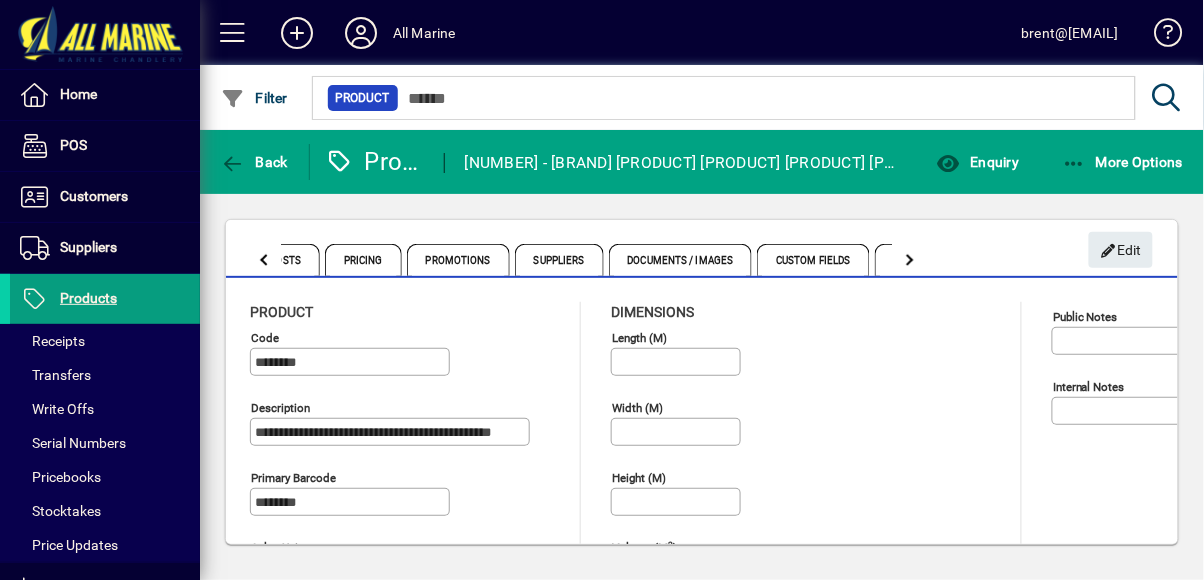 click 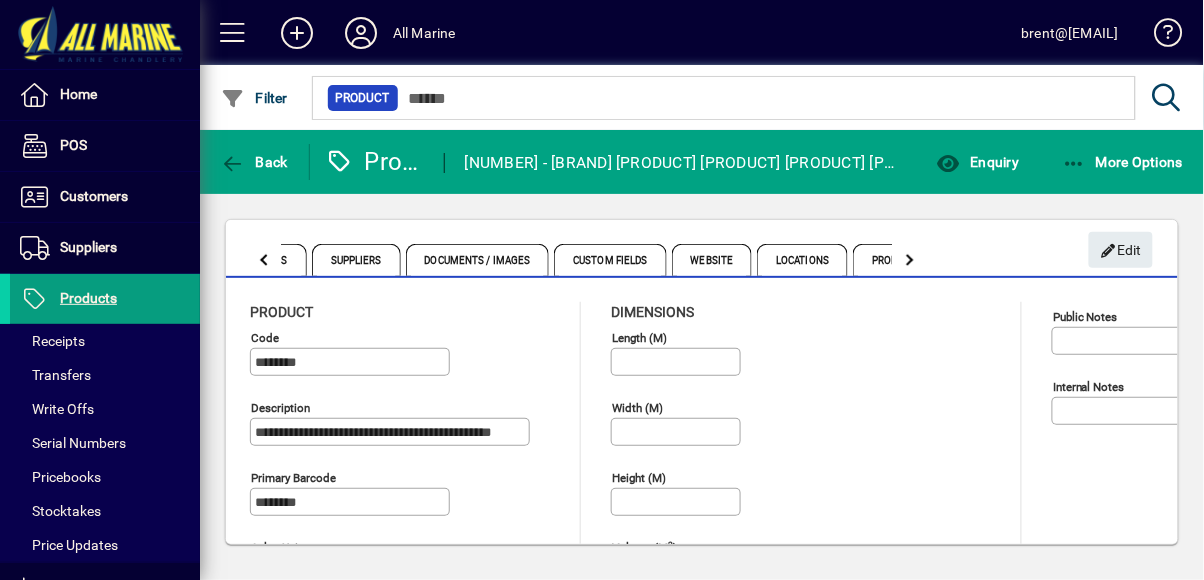 click 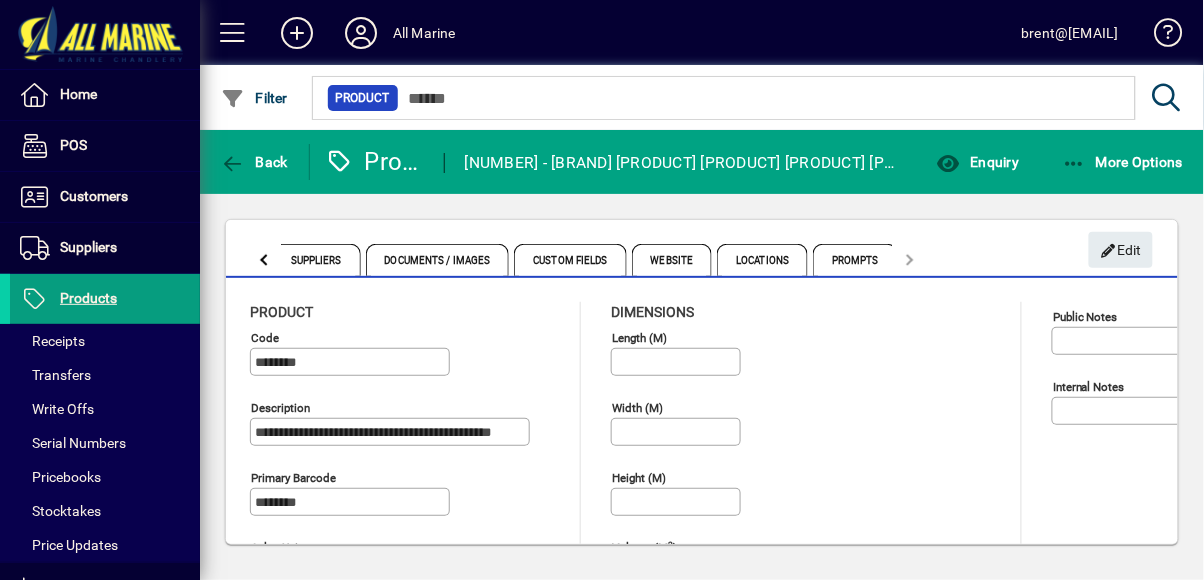 click on "Locations" at bounding box center (762, 260) 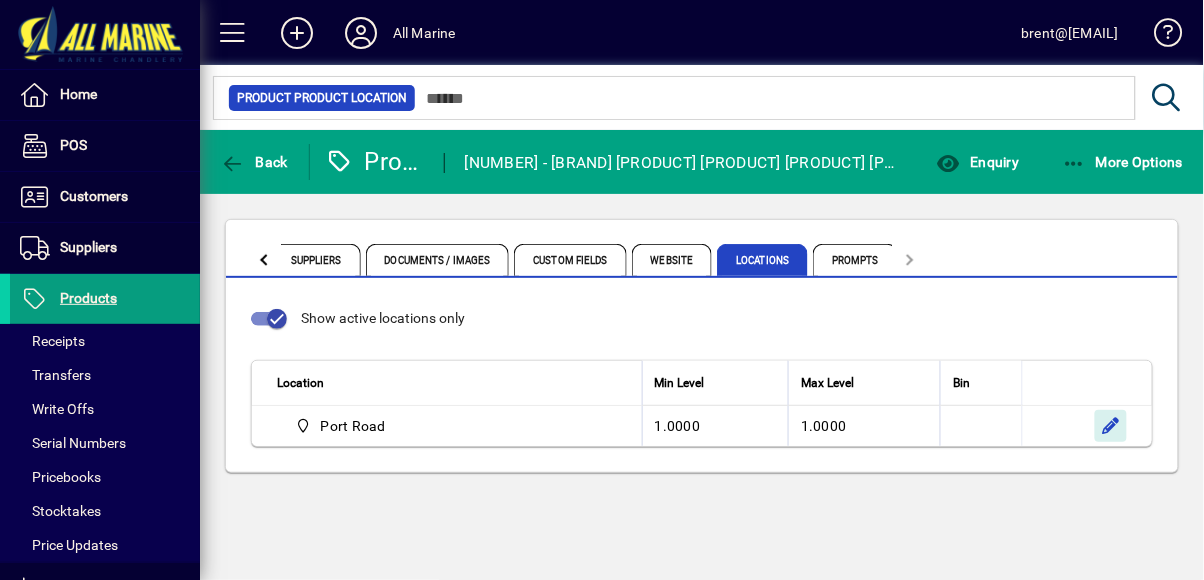 click at bounding box center (1111, 426) 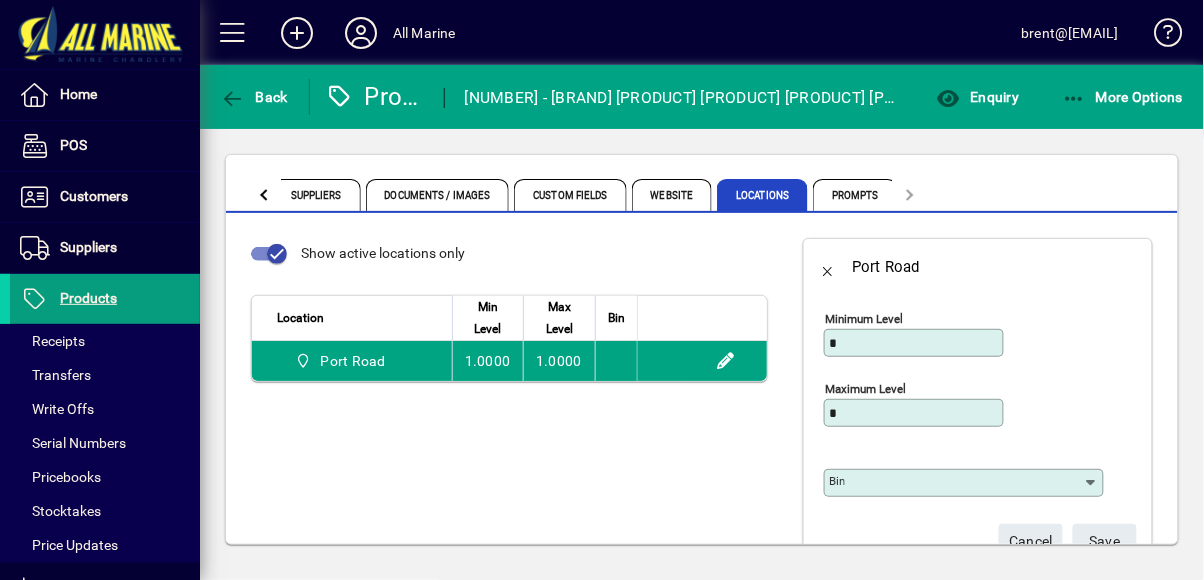 click 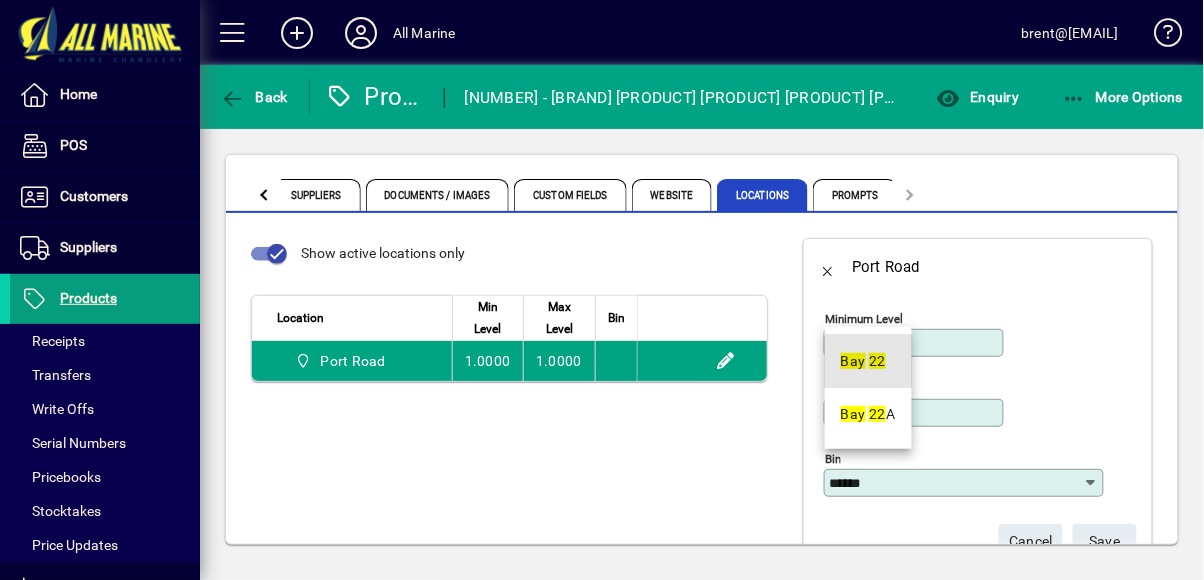 click on "Bay   [NUMBER]" at bounding box center [868, 361] 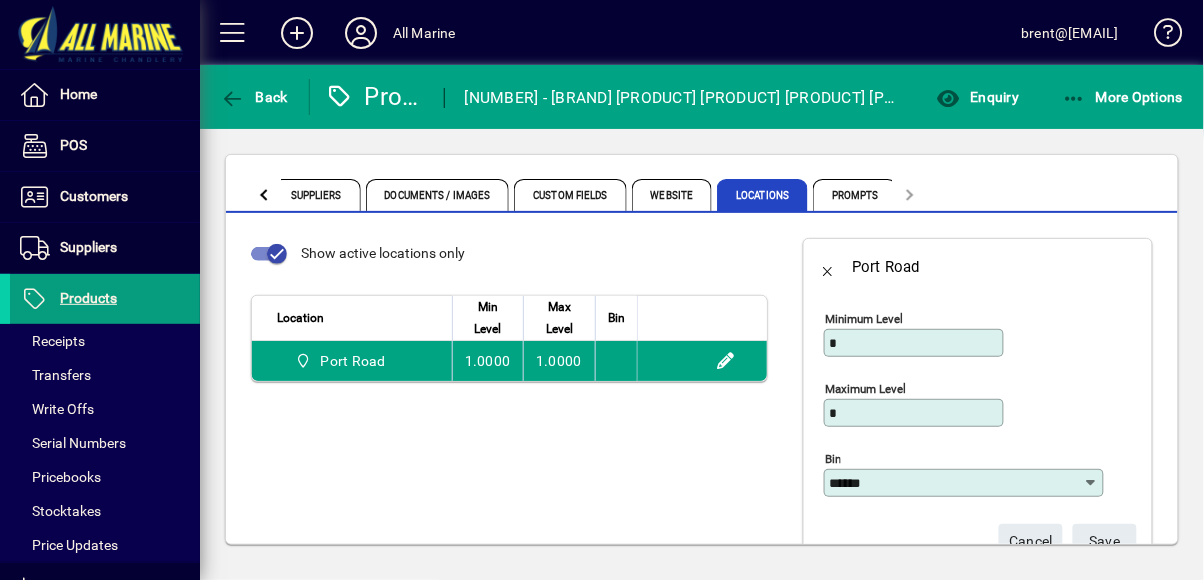 click on "S ave" 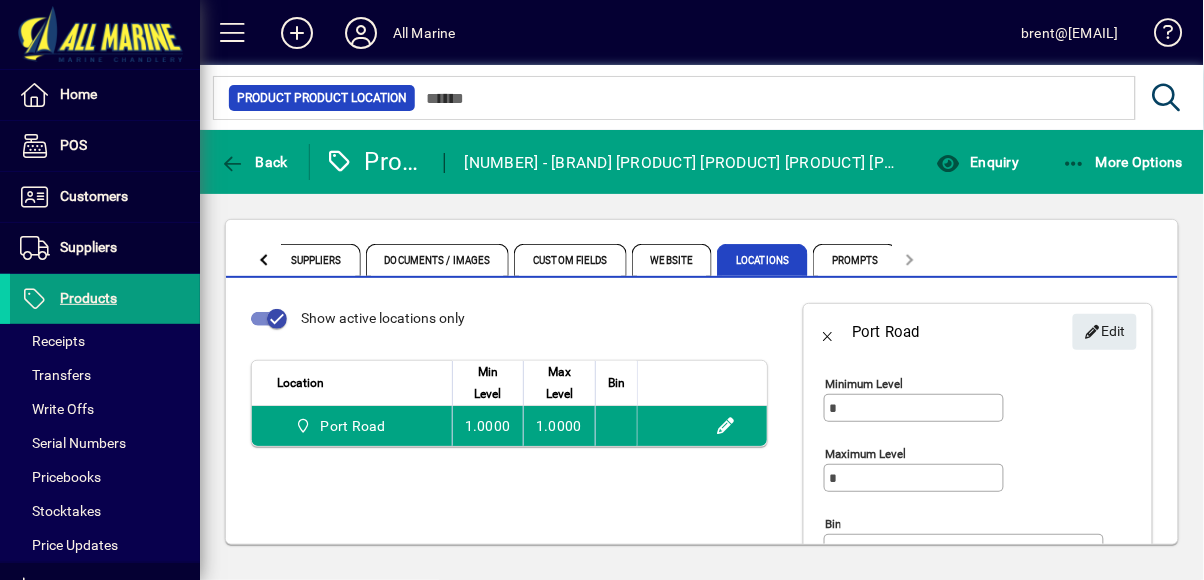 type on "******" 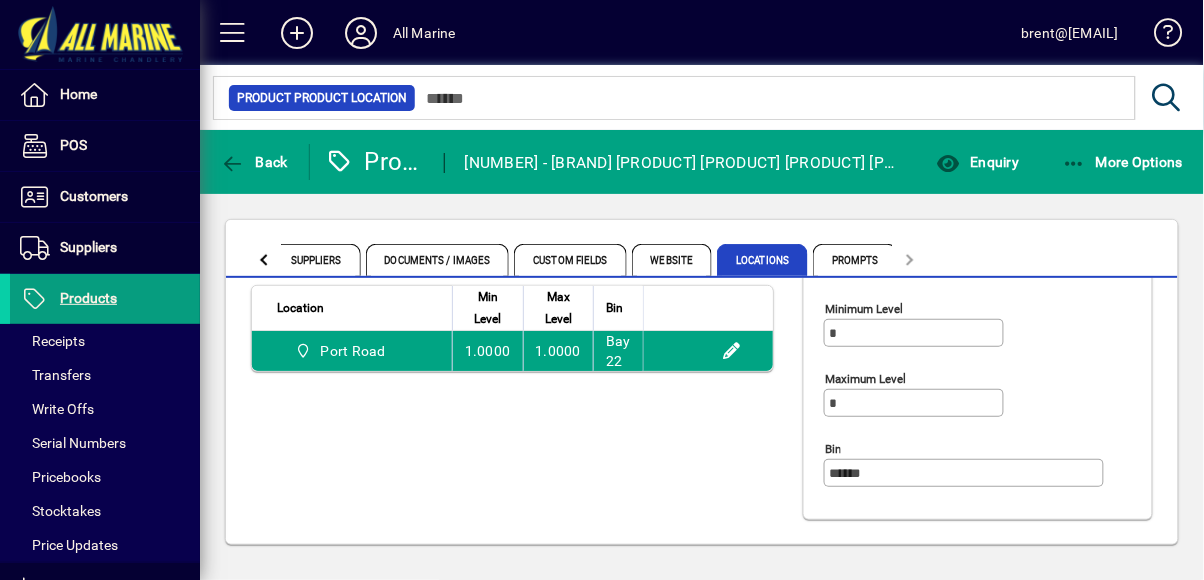 scroll, scrollTop: 0, scrollLeft: 0, axis: both 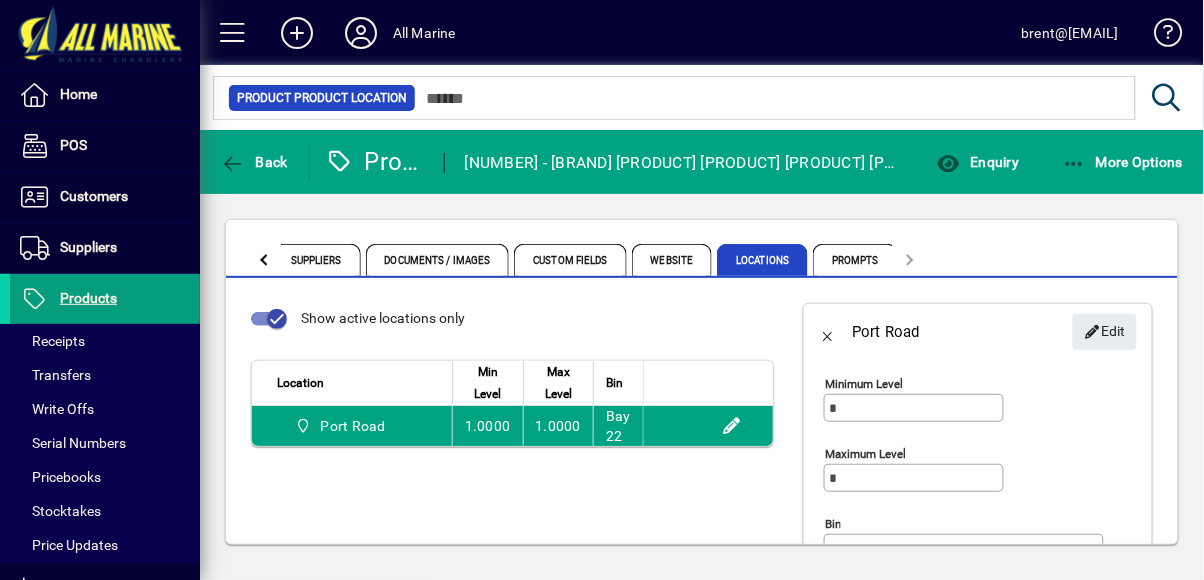 click on "Products" at bounding box center (88, 298) 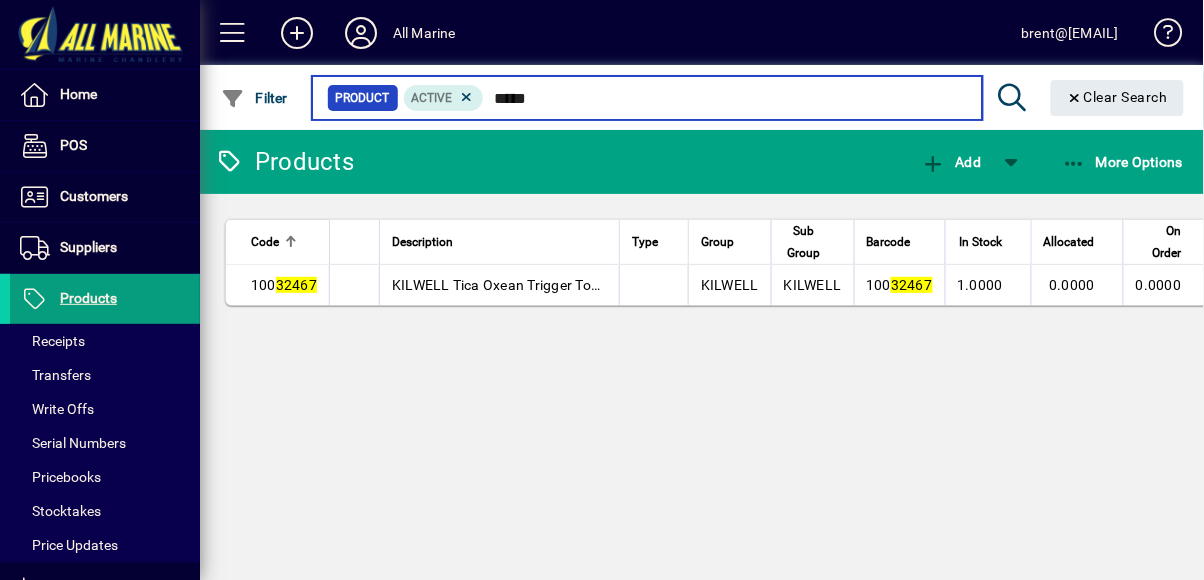 type on "*****" 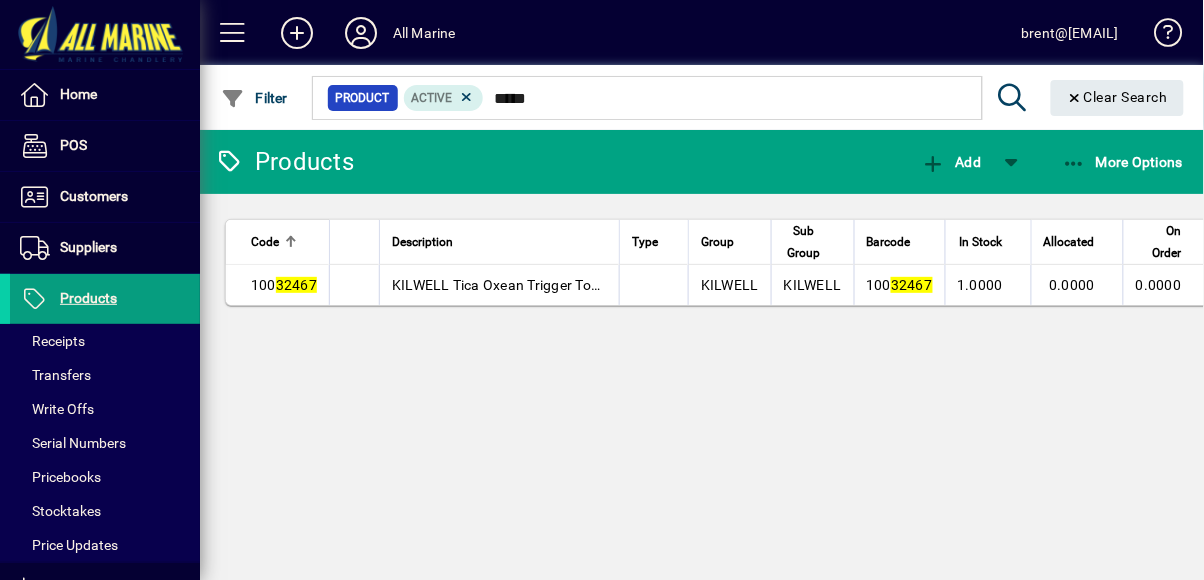 click on "100 32467" at bounding box center [899, 285] 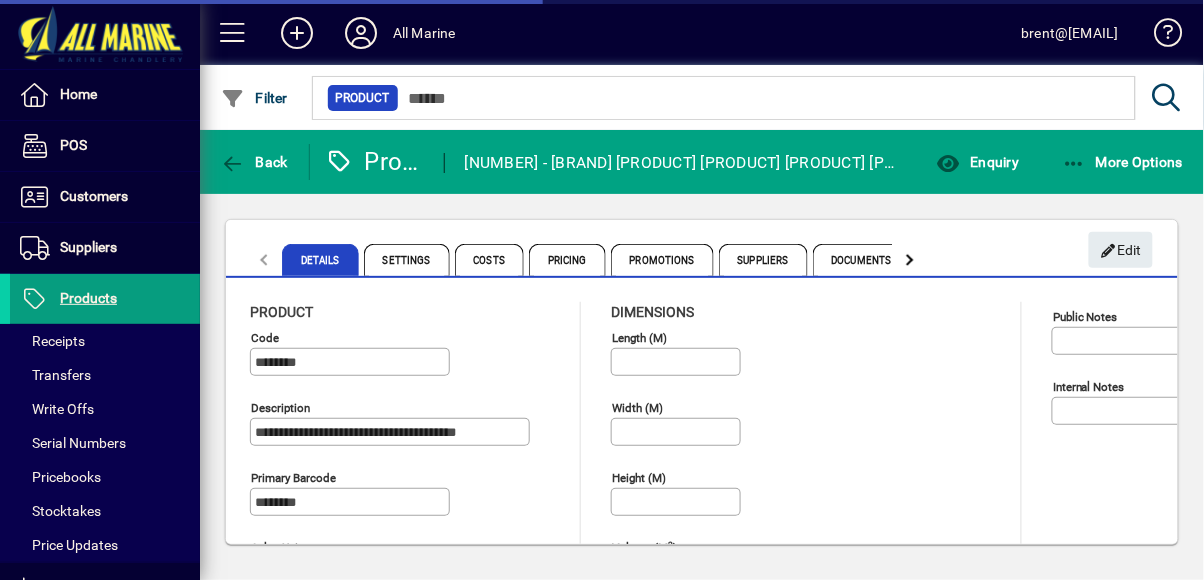 type on "**********" 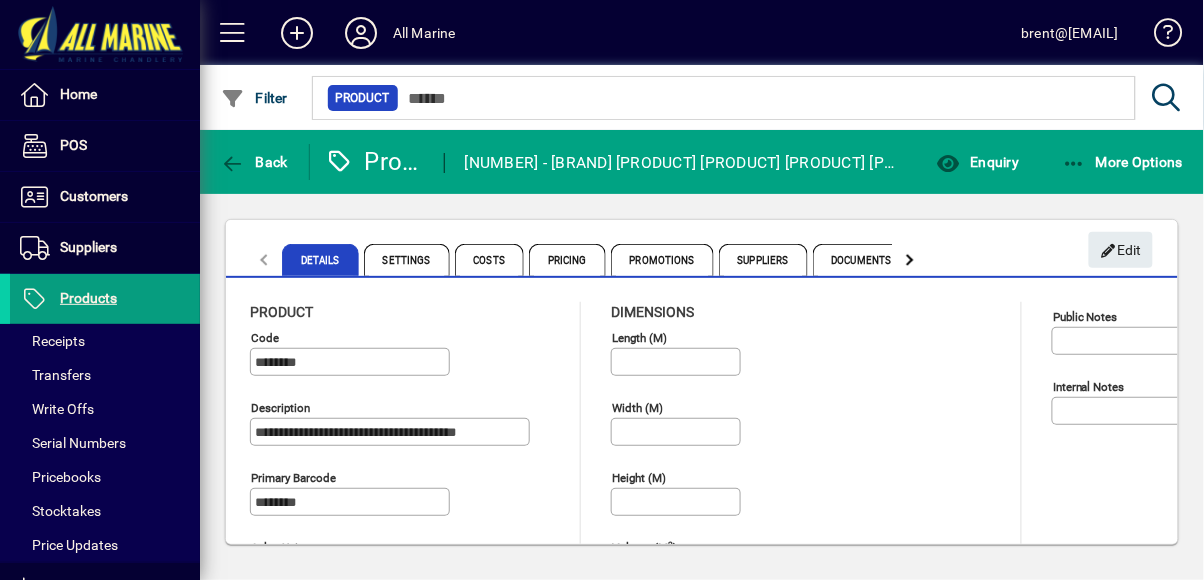 click 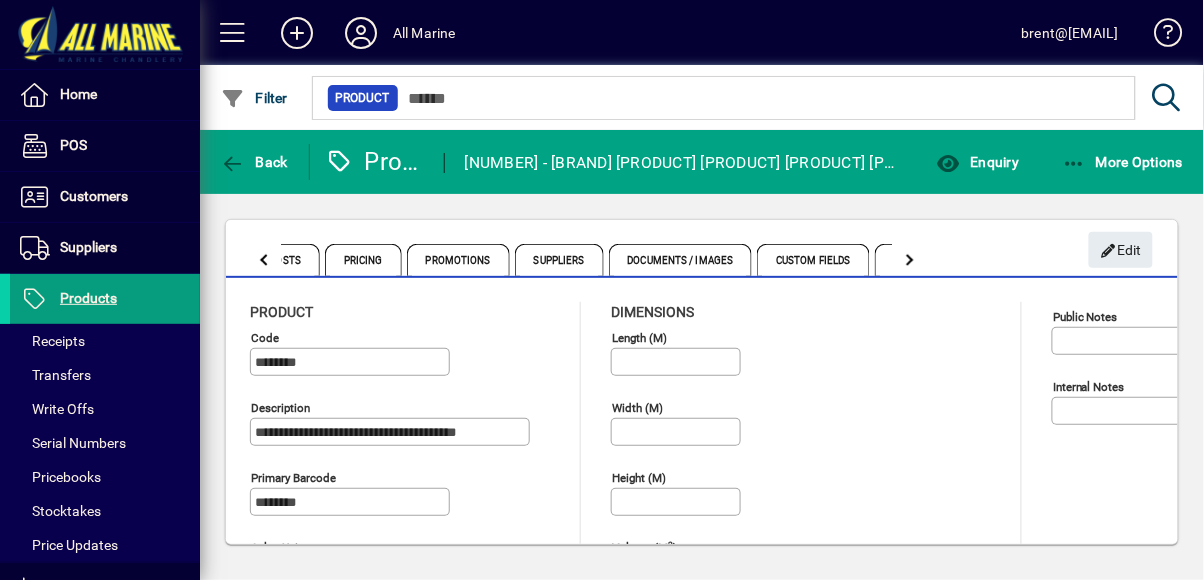 click 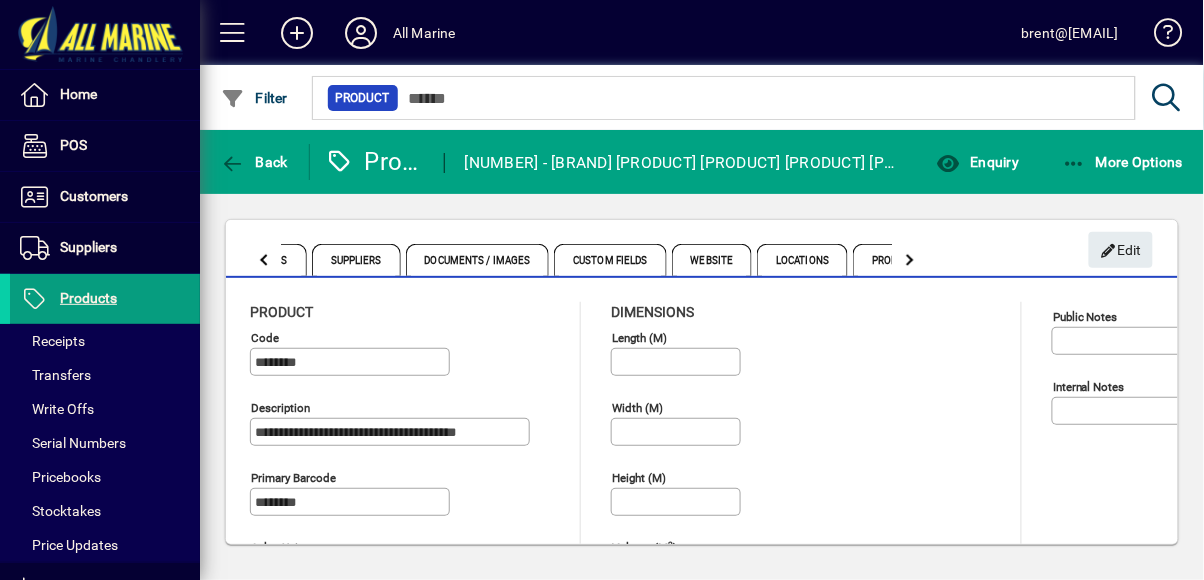 click 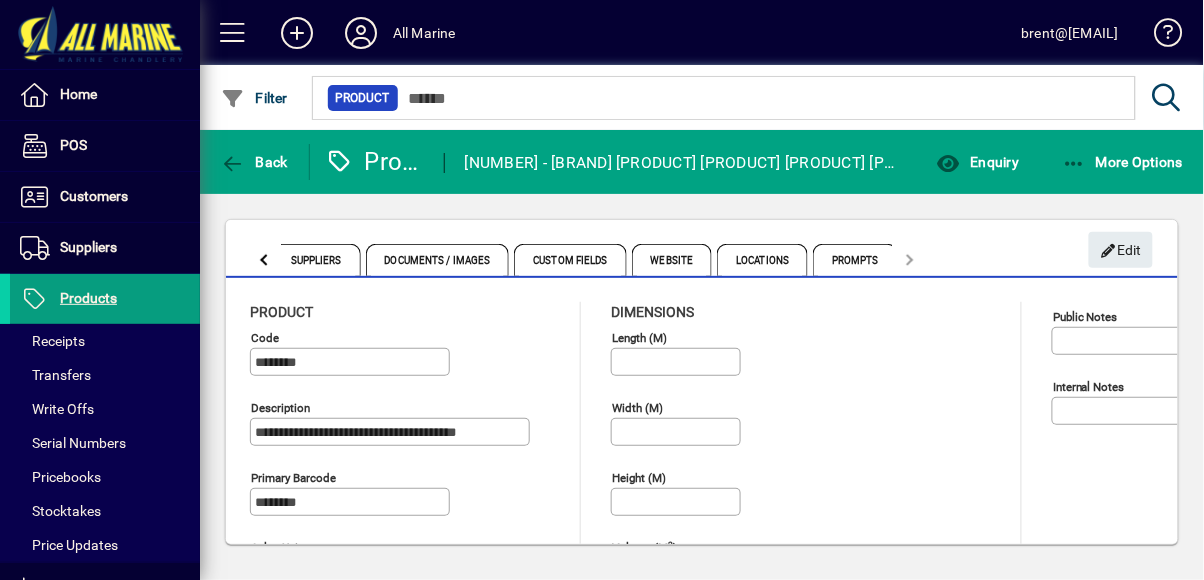 click on "Prompts" at bounding box center (858, 260) 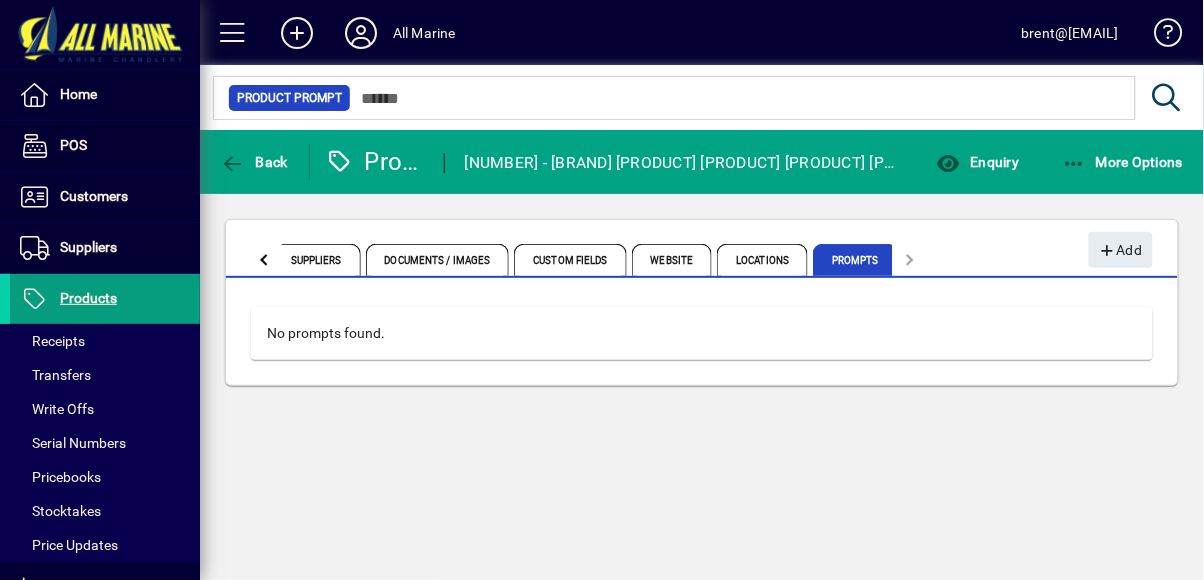 click on "Locations" at bounding box center (762, 260) 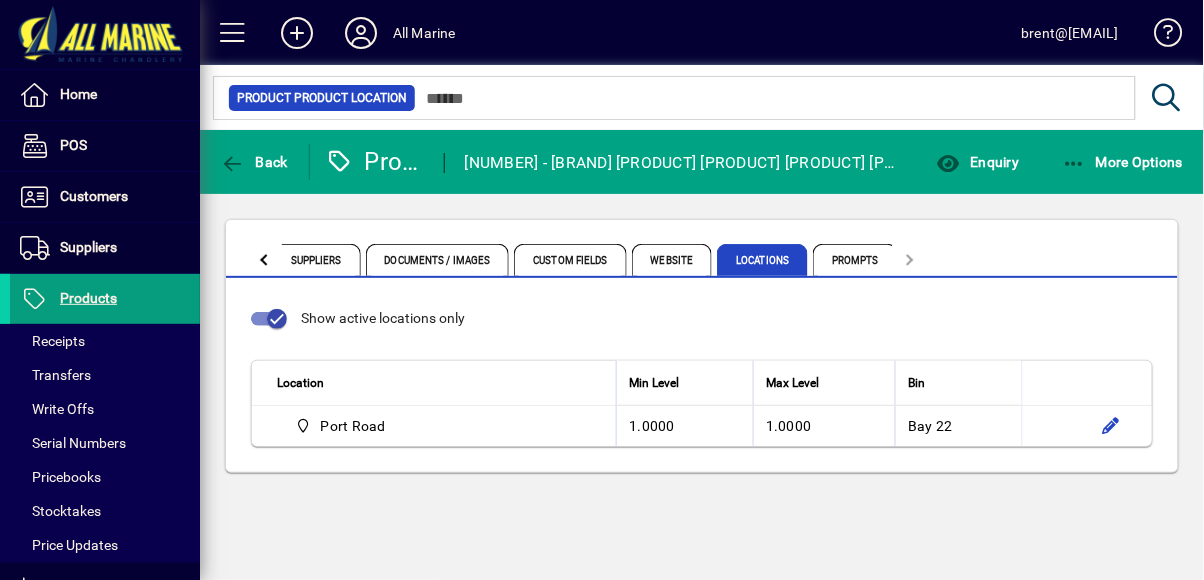 click on "Products" at bounding box center (88, 298) 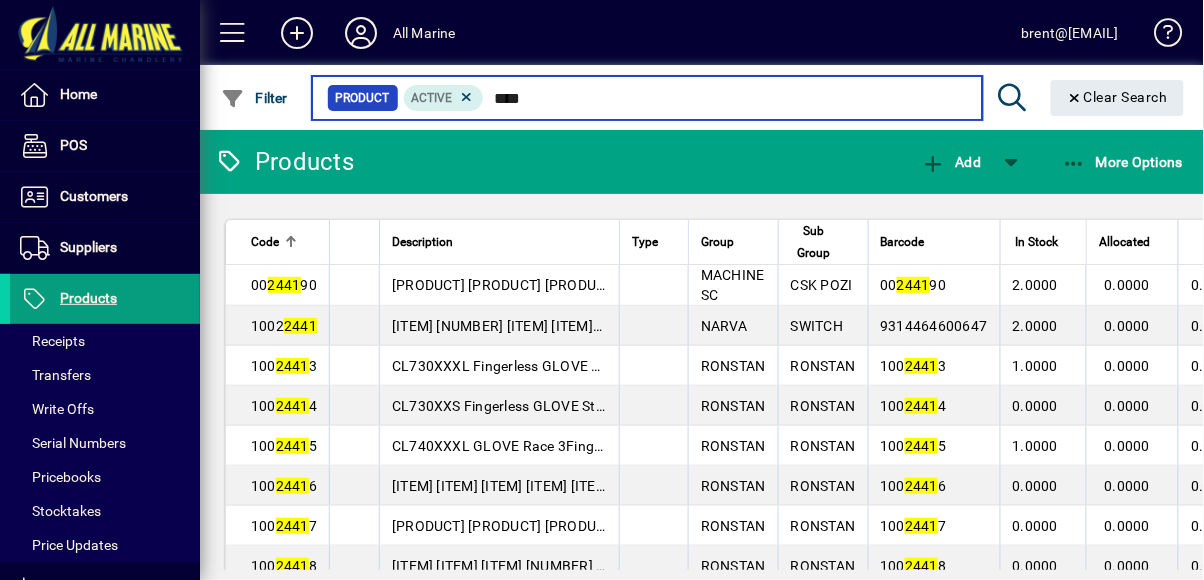 click on "****" at bounding box center (725, 98) 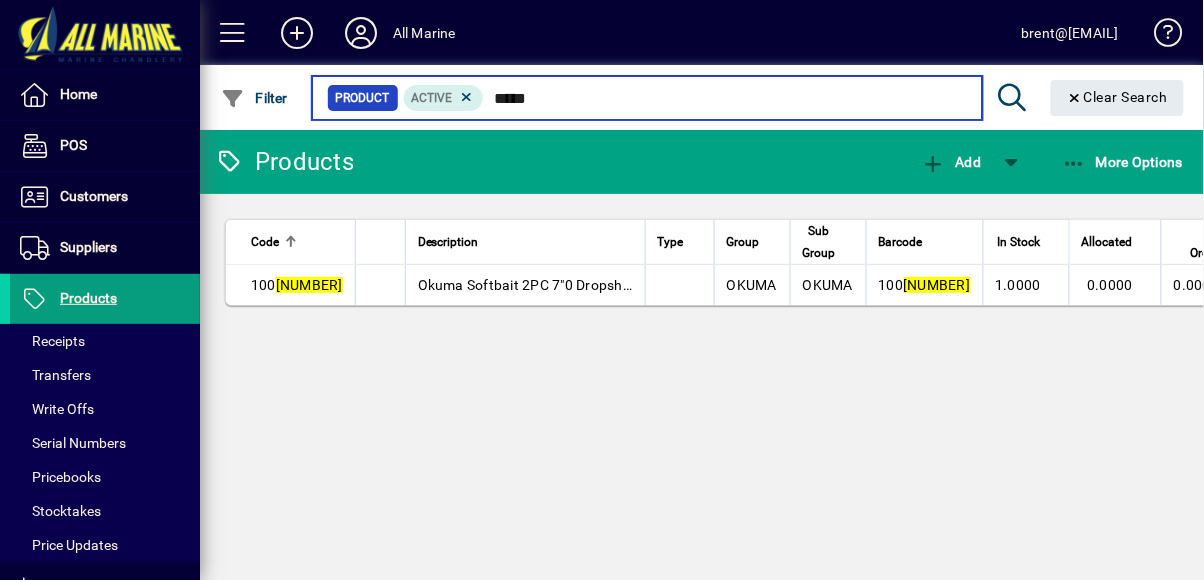 type on "*****" 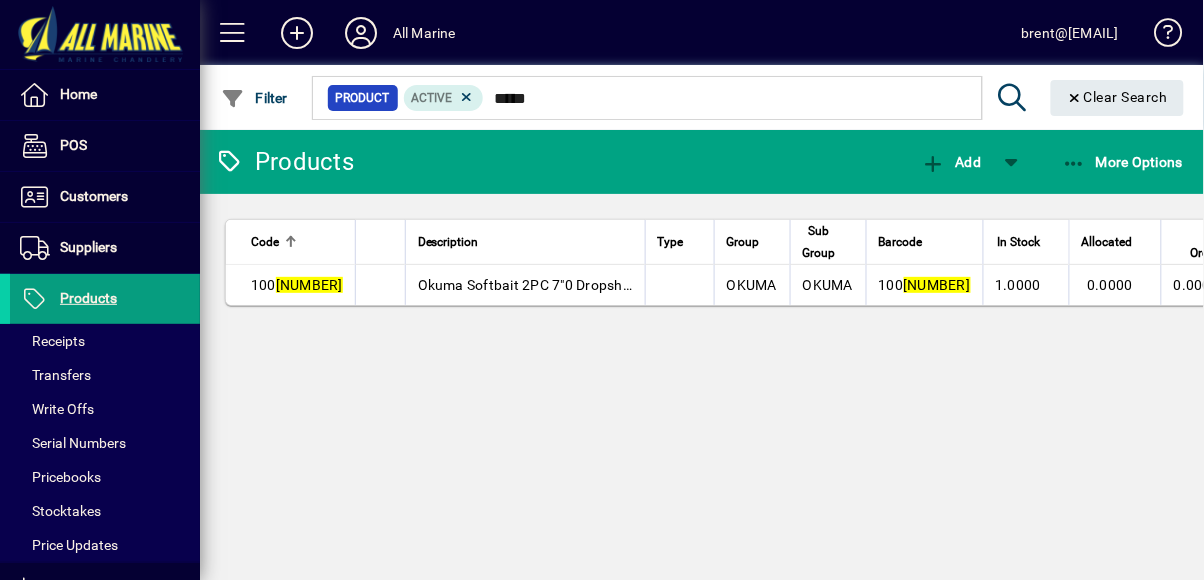 click on "Okuma Softbait 2PC 7"0 Dropshot 6-10KG & Azaki [NUMBER]M [NUMBER]LB Braid" at bounding box center [525, 285] 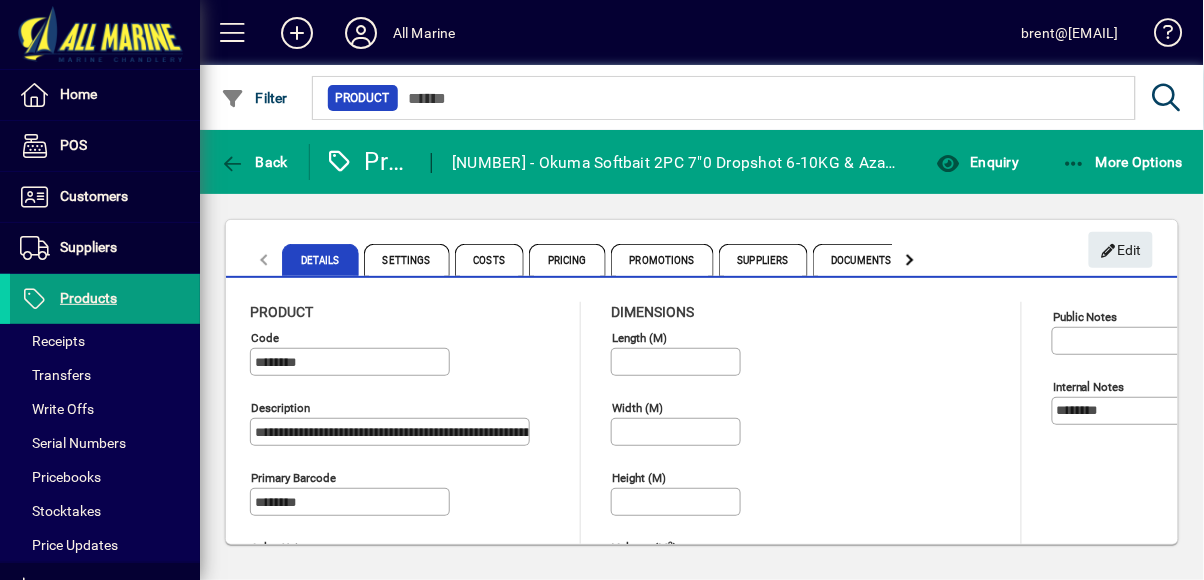 type on "**********" 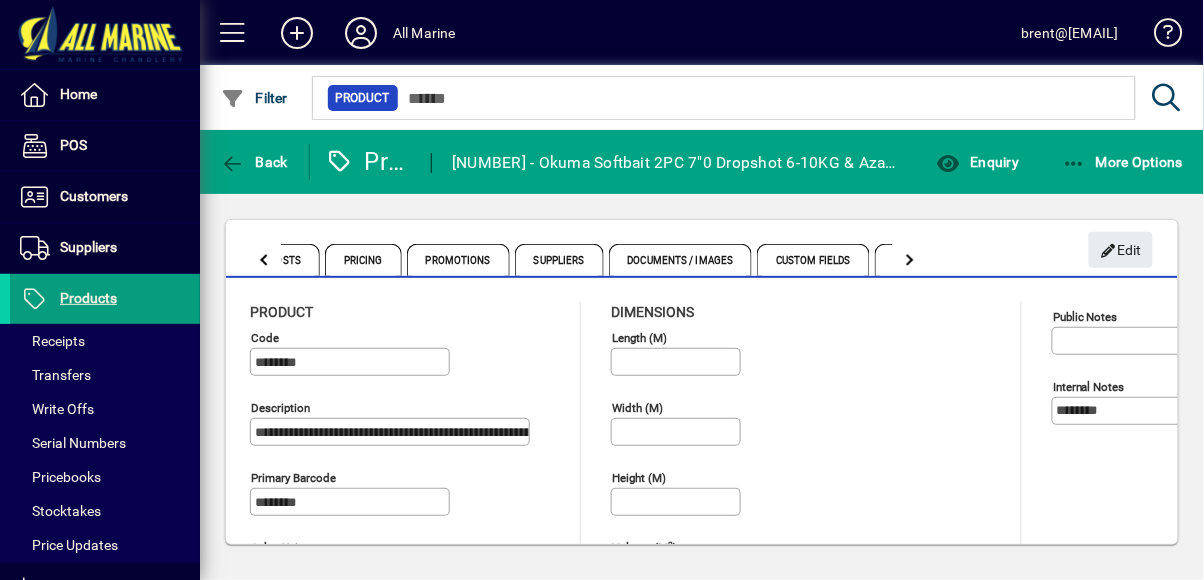 click 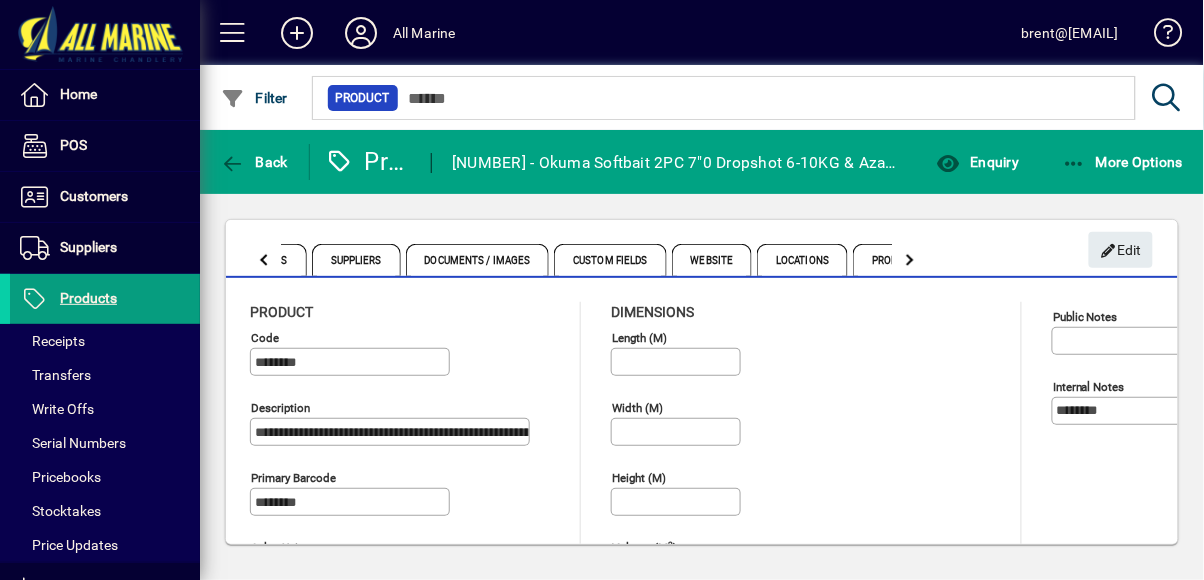click on "Locations" at bounding box center (805, 260) 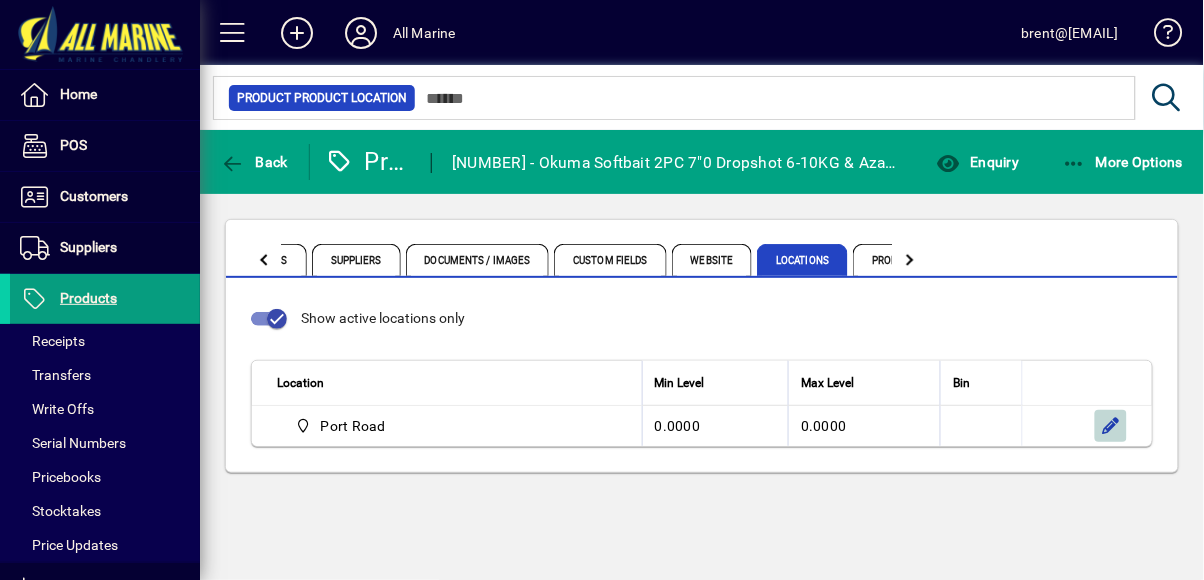 click at bounding box center (1111, 426) 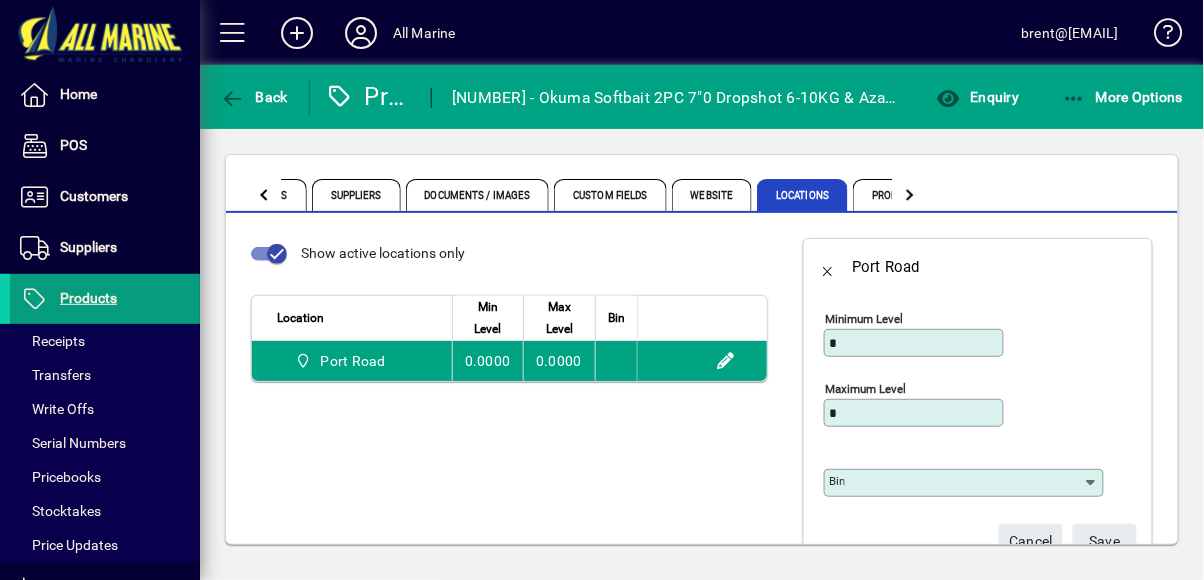 scroll, scrollTop: 60, scrollLeft: 0, axis: vertical 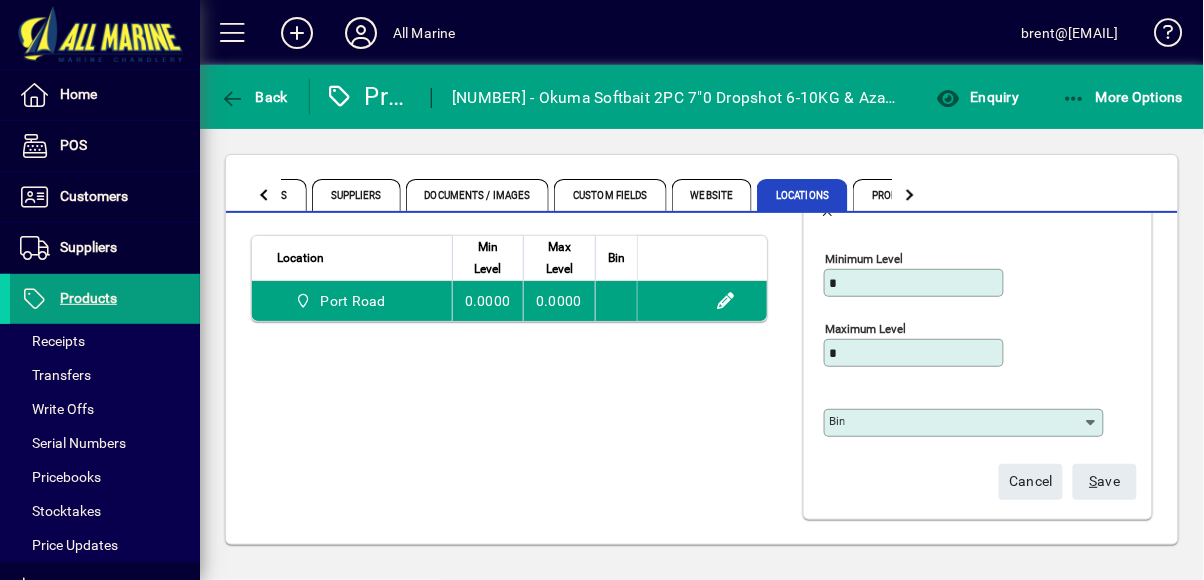 click on "Bin" at bounding box center (956, 423) 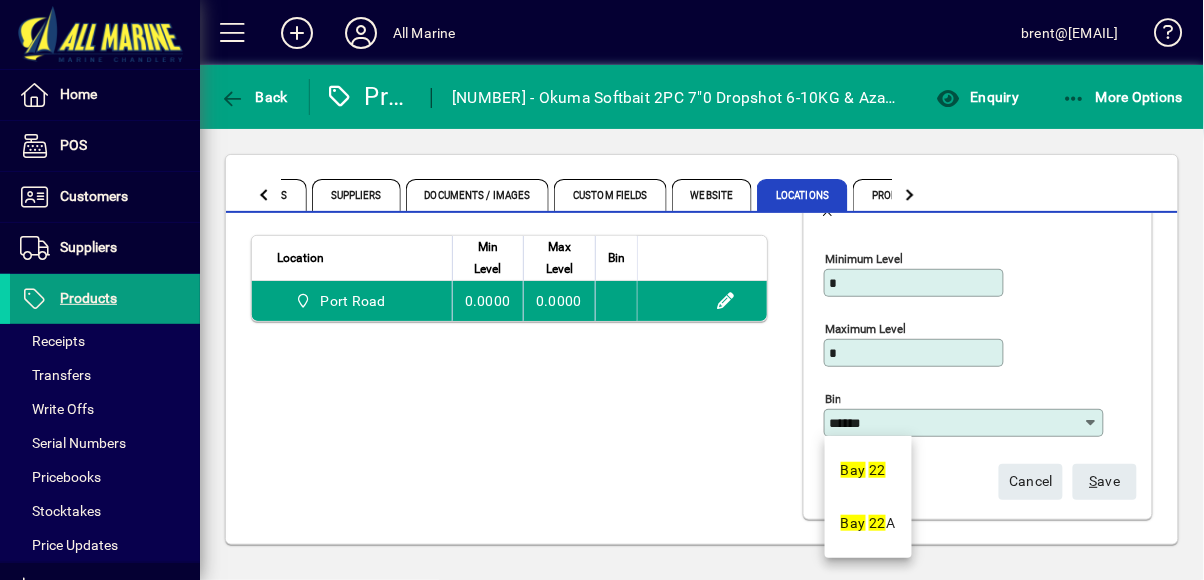 click on "22" at bounding box center [877, 470] 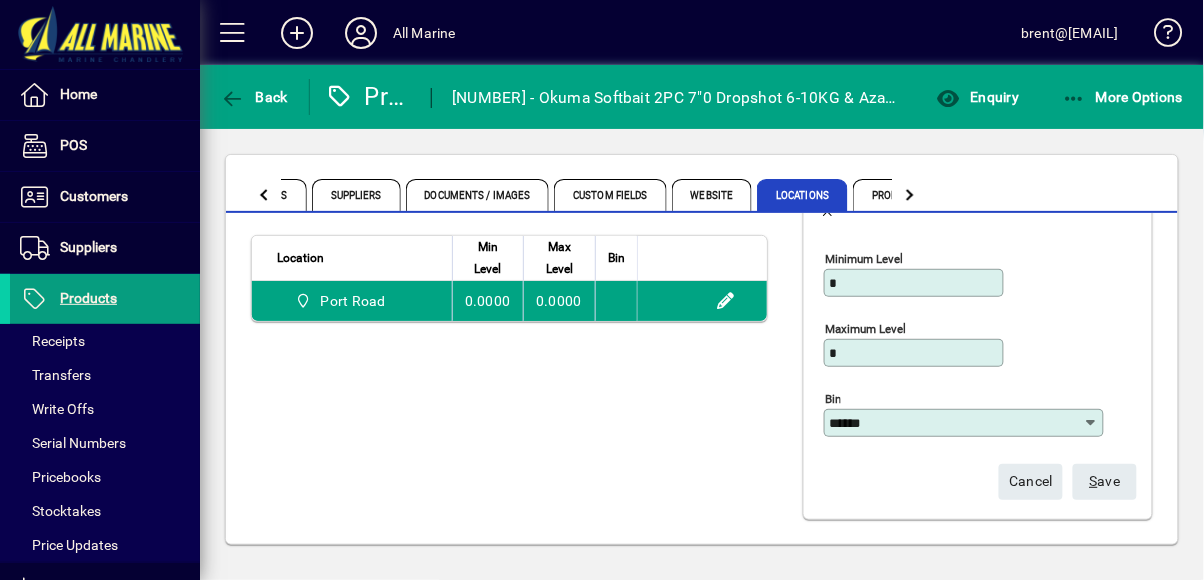 click on "S ave" 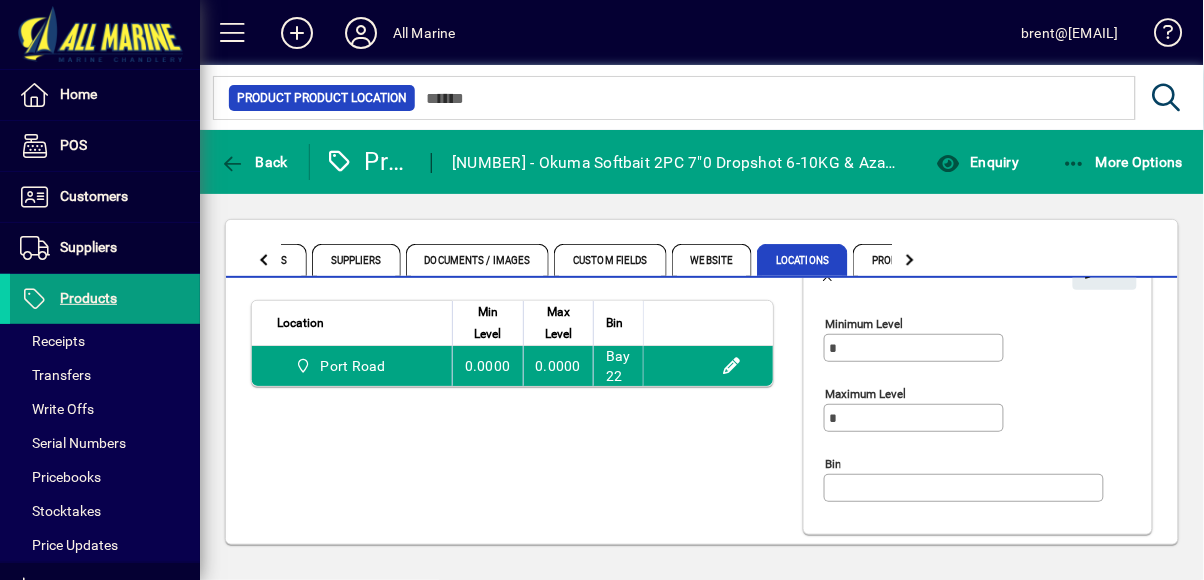 scroll, scrollTop: 0, scrollLeft: 0, axis: both 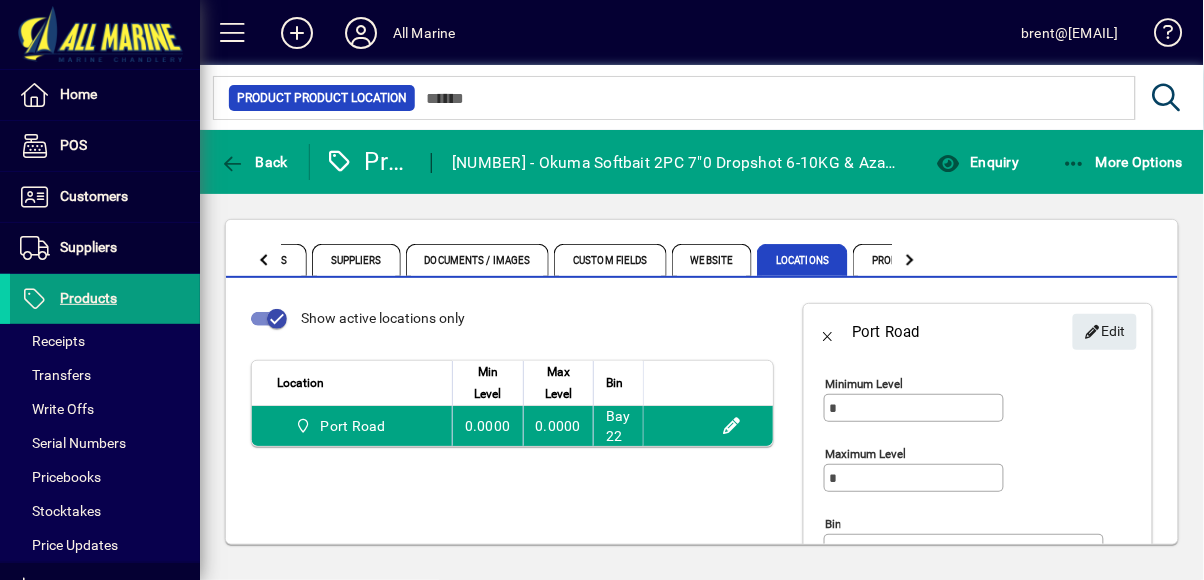 type on "******" 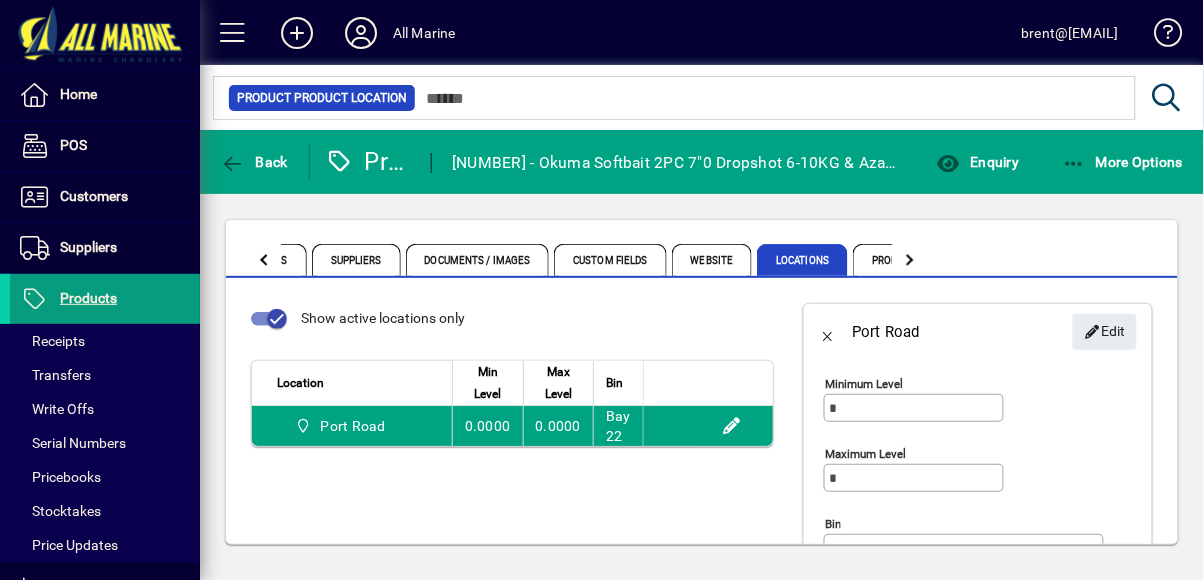 click on "Product Product Location" 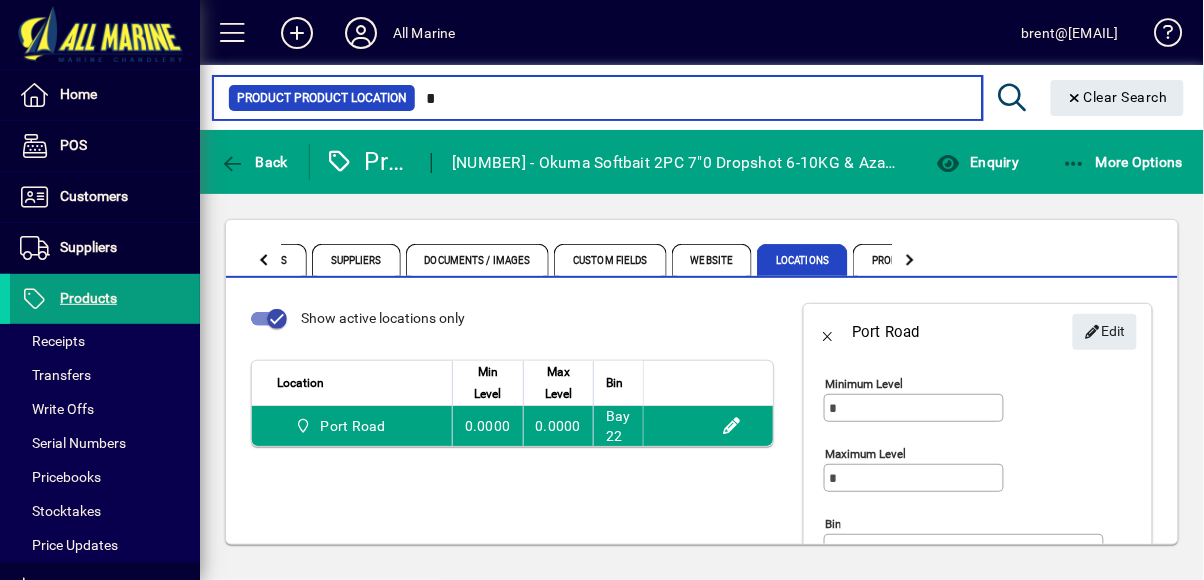 type on "**" 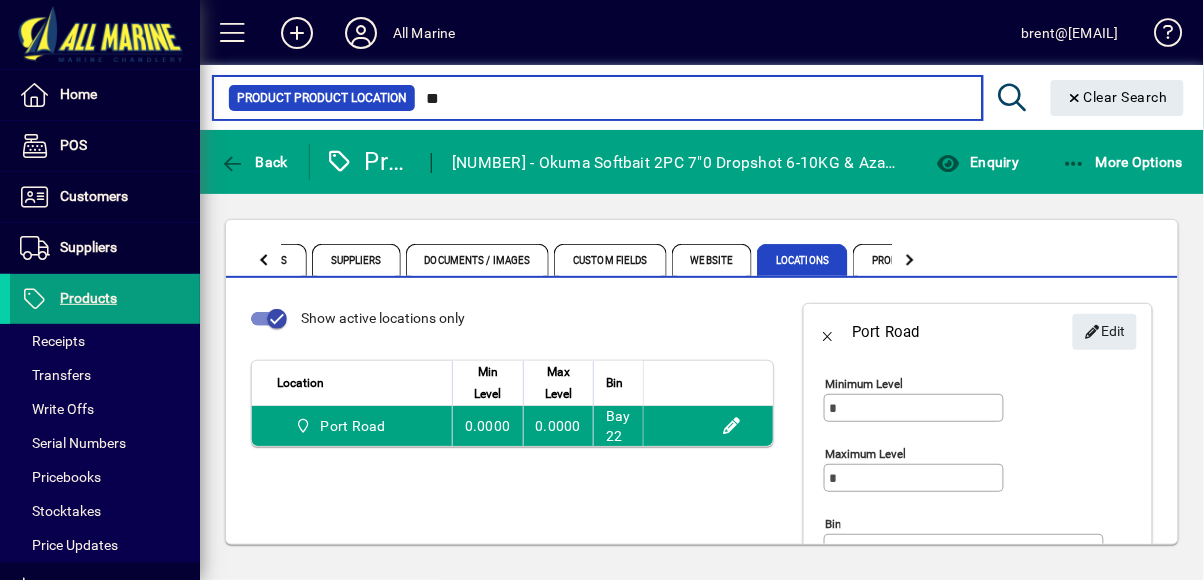 type on "******" 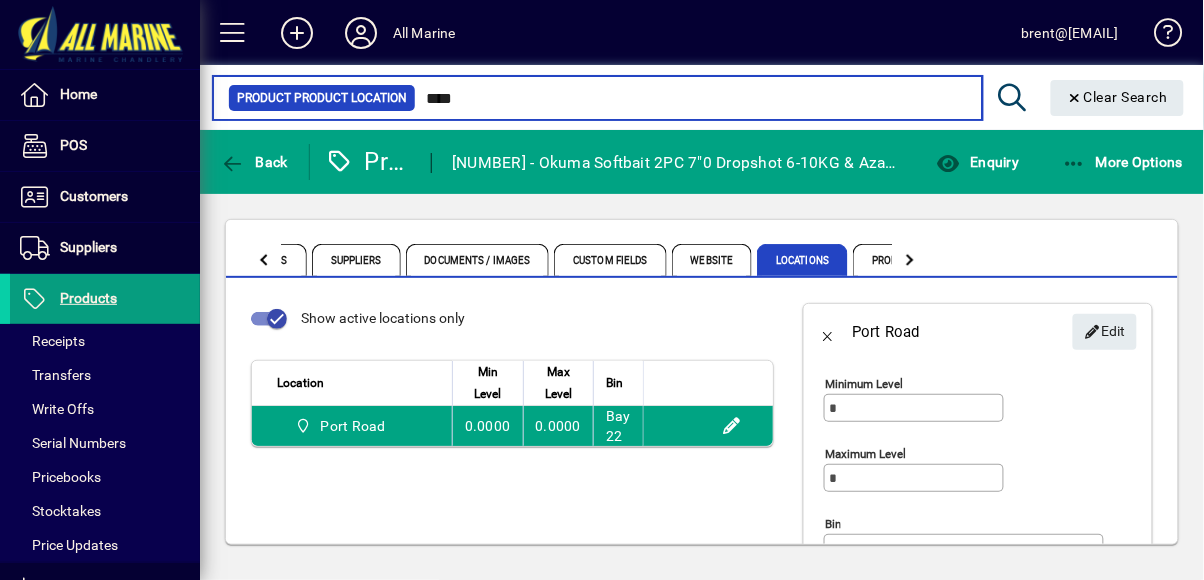 type on "*****" 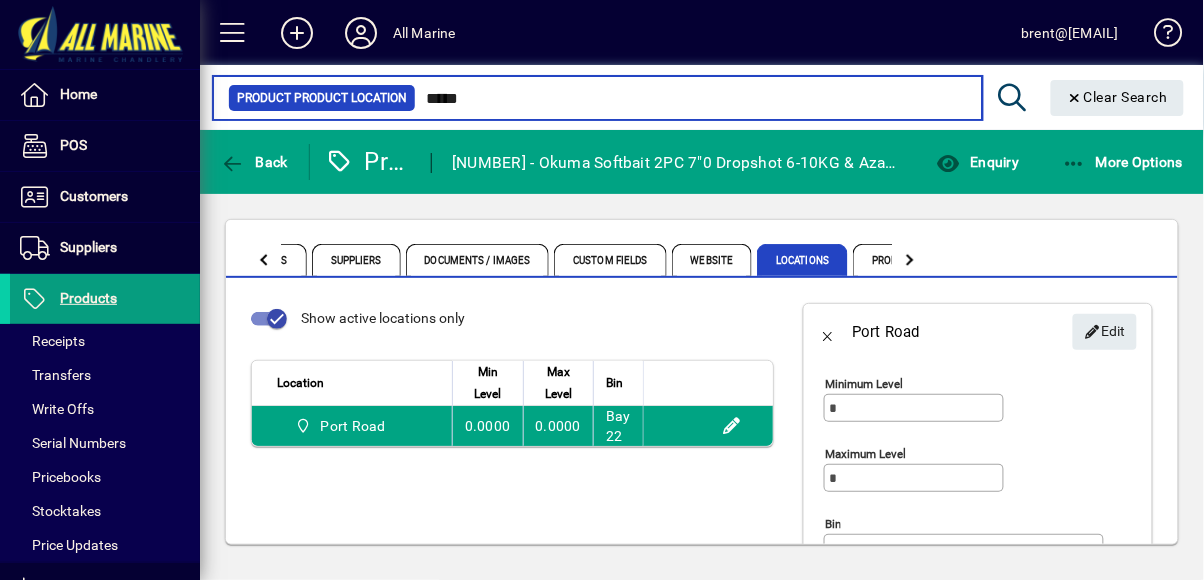 type on "******" 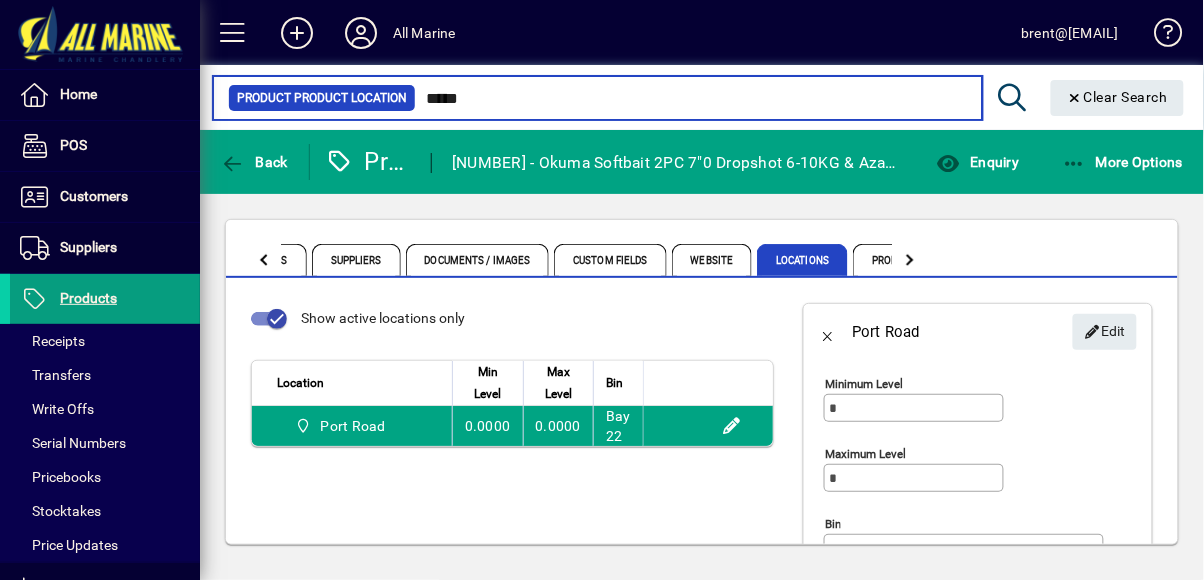 type on "*****" 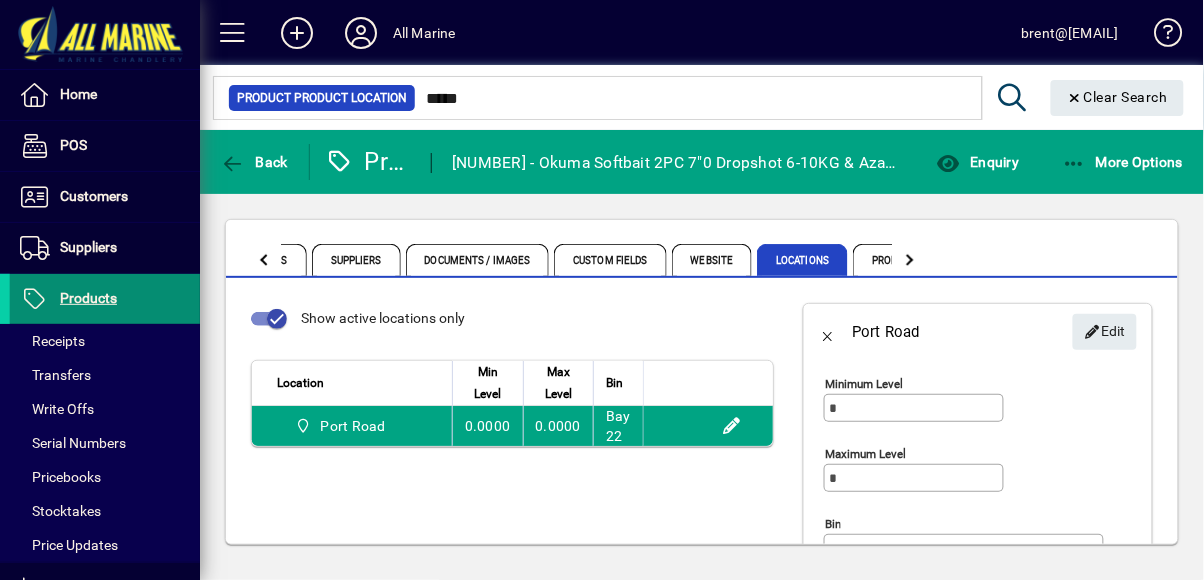 click on "Products" at bounding box center [88, 298] 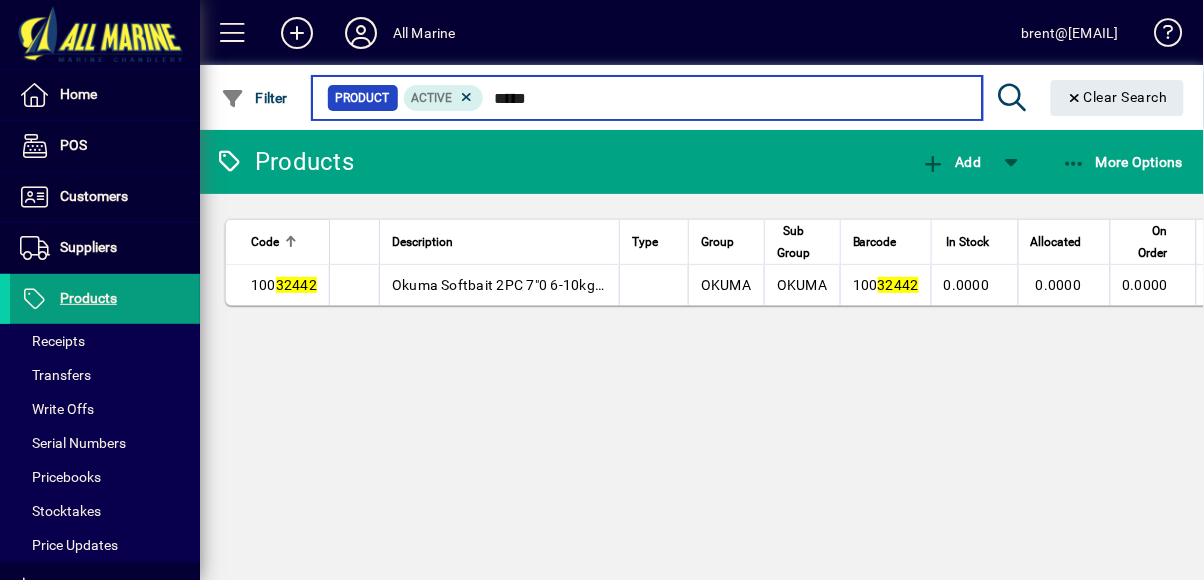 type on "*****" 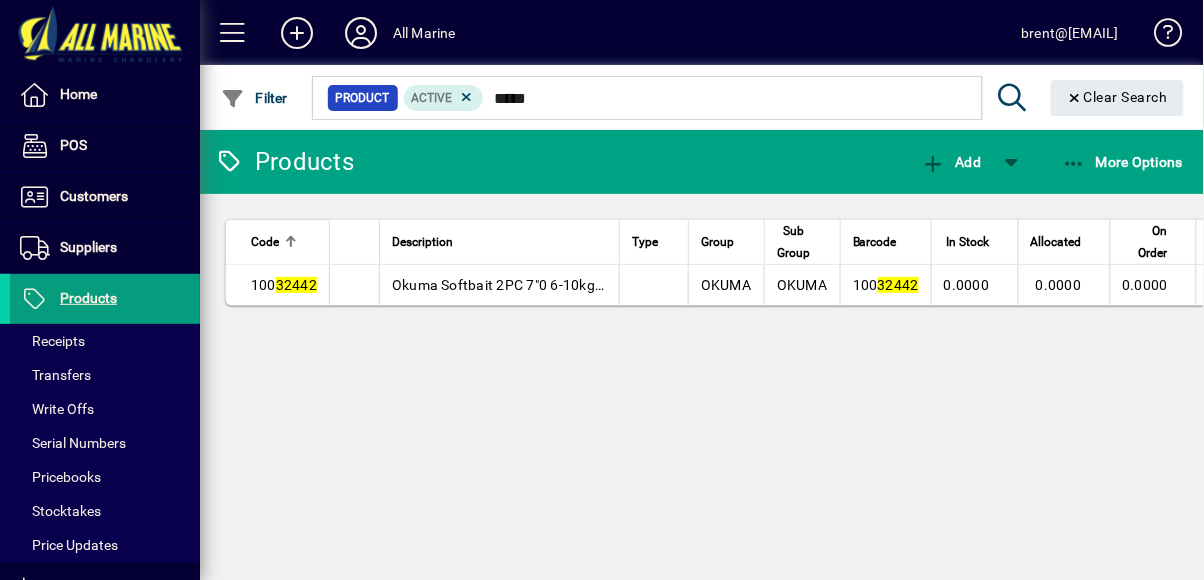 click on "Okuma Softbait 2PC 7"0 6-10kg dropshot & Altera Reel 20LB Braid" at bounding box center [604, 285] 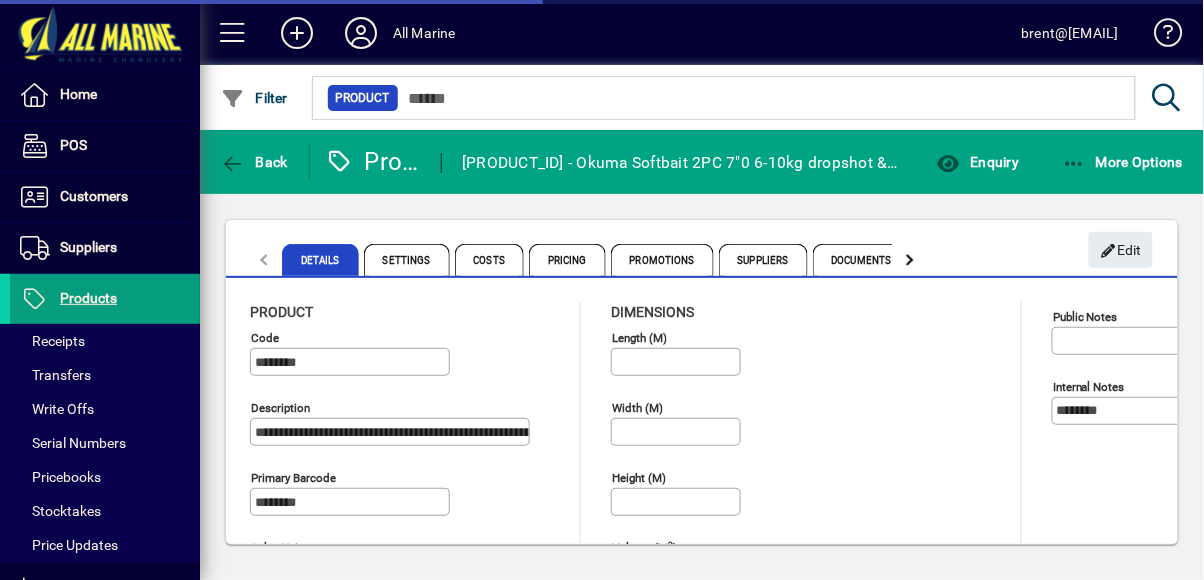 type on "**********" 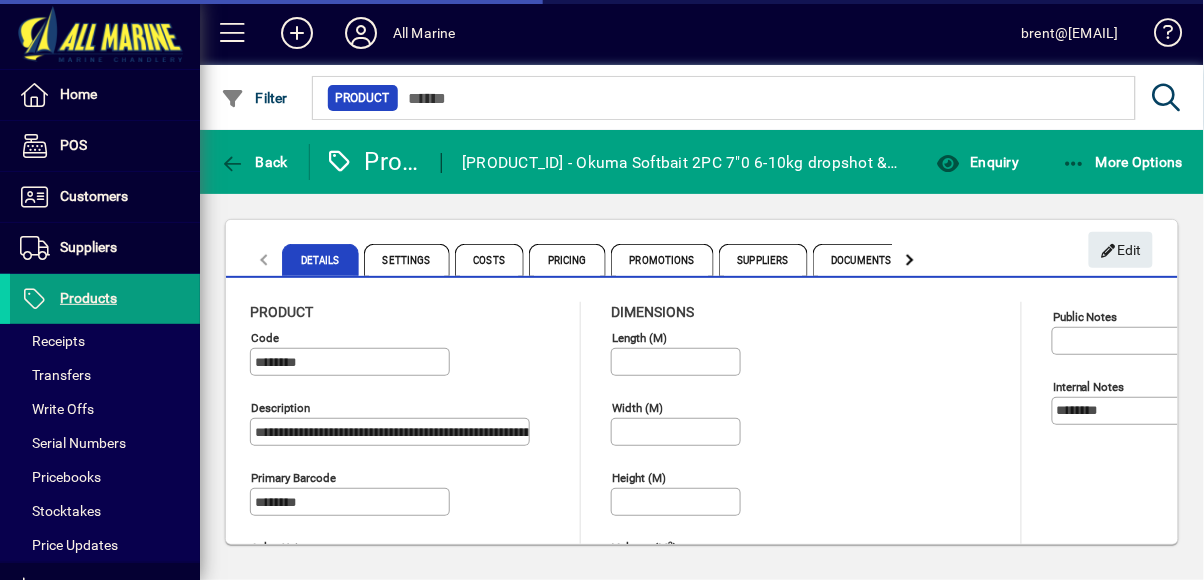 type on "**********" 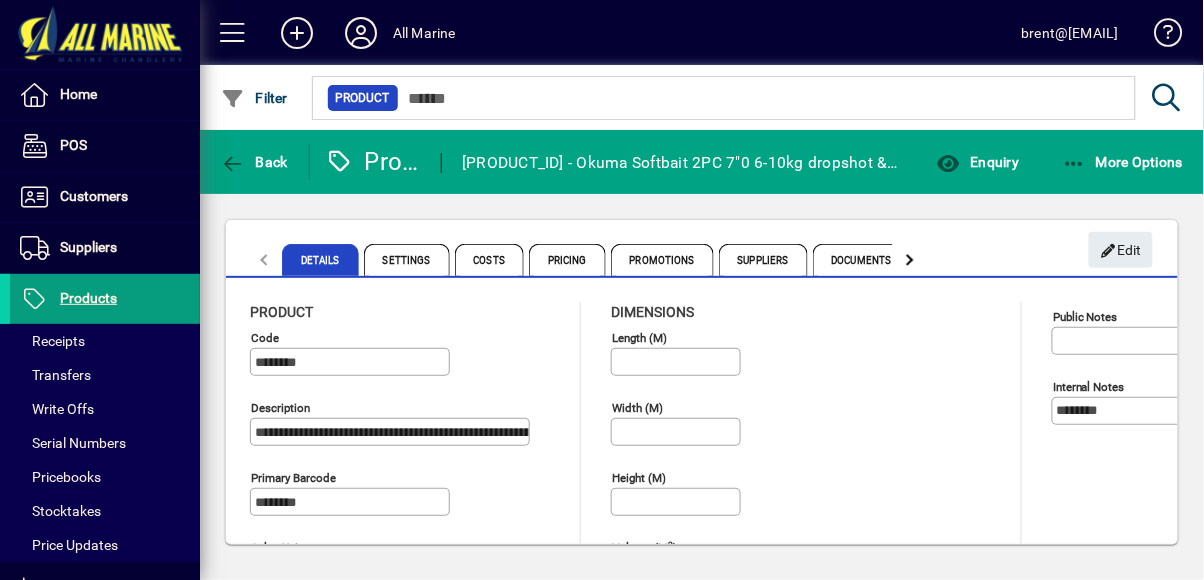 click on "Details Settings Costs Pricing Promotions Suppliers Documents / Images Custom Fields Website Locations Prompts" 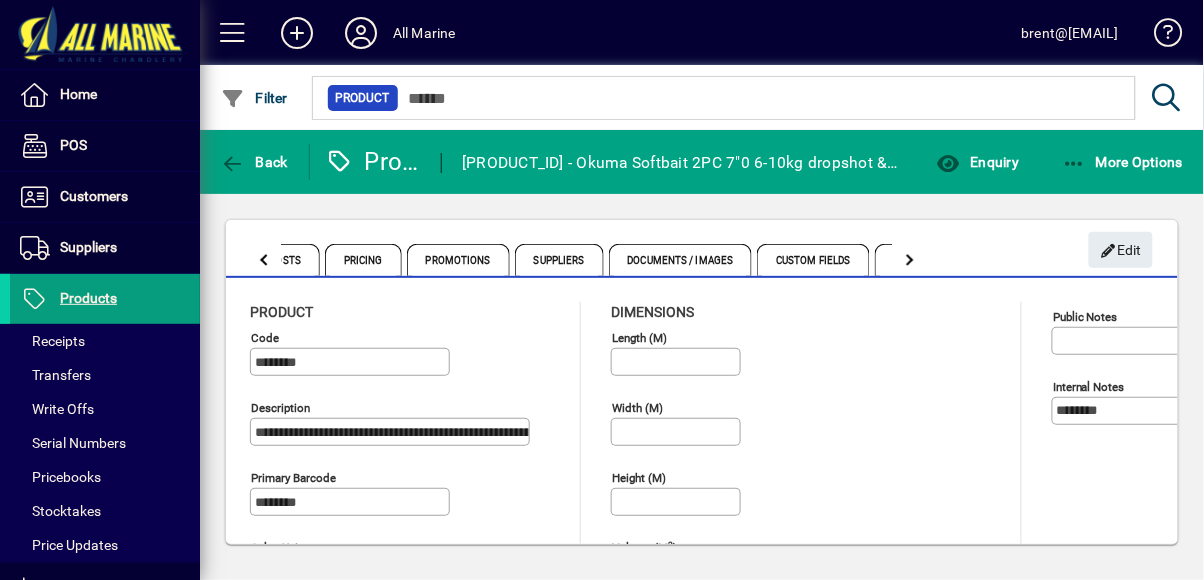 click 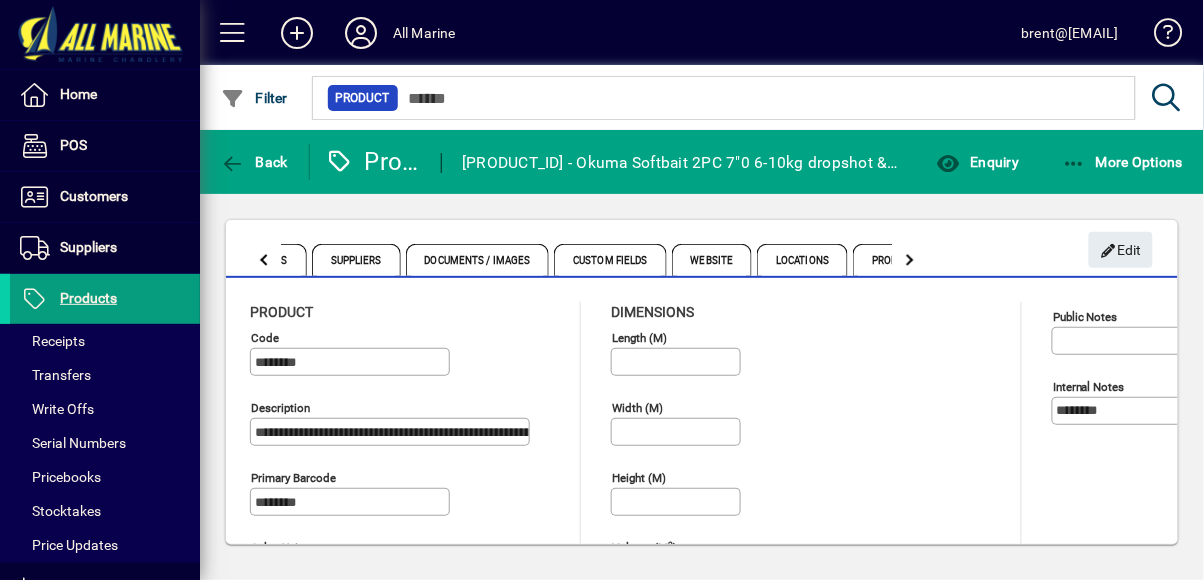 click on "Locations" at bounding box center [802, 260] 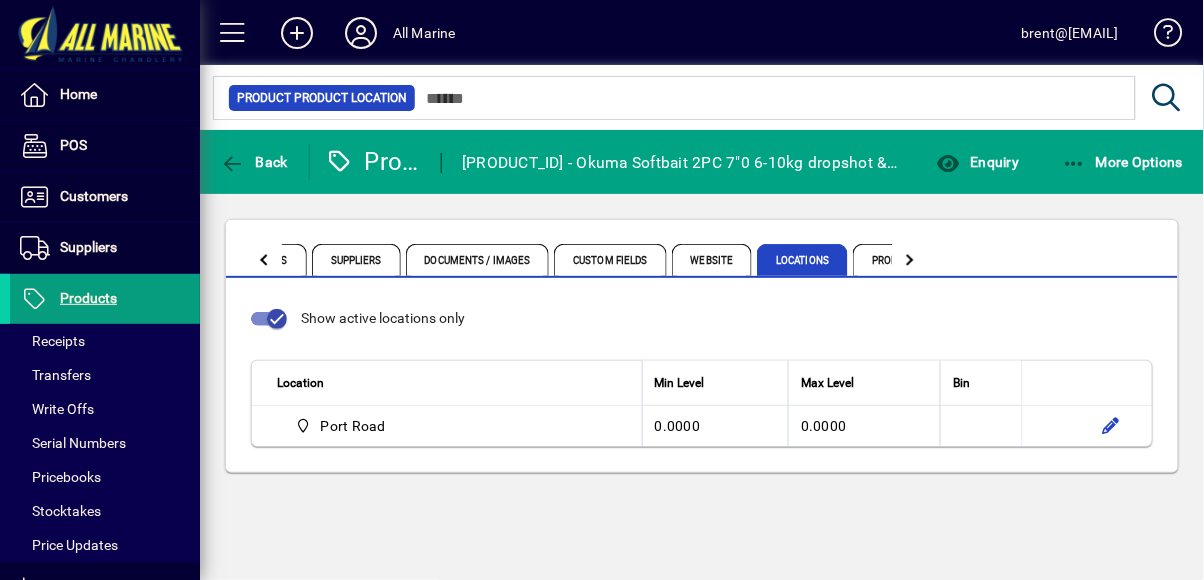 click on "Show active locations only  Location   Min Level   Max Level   Bin   Port Road   [NUMBER]   [NUMBER]" 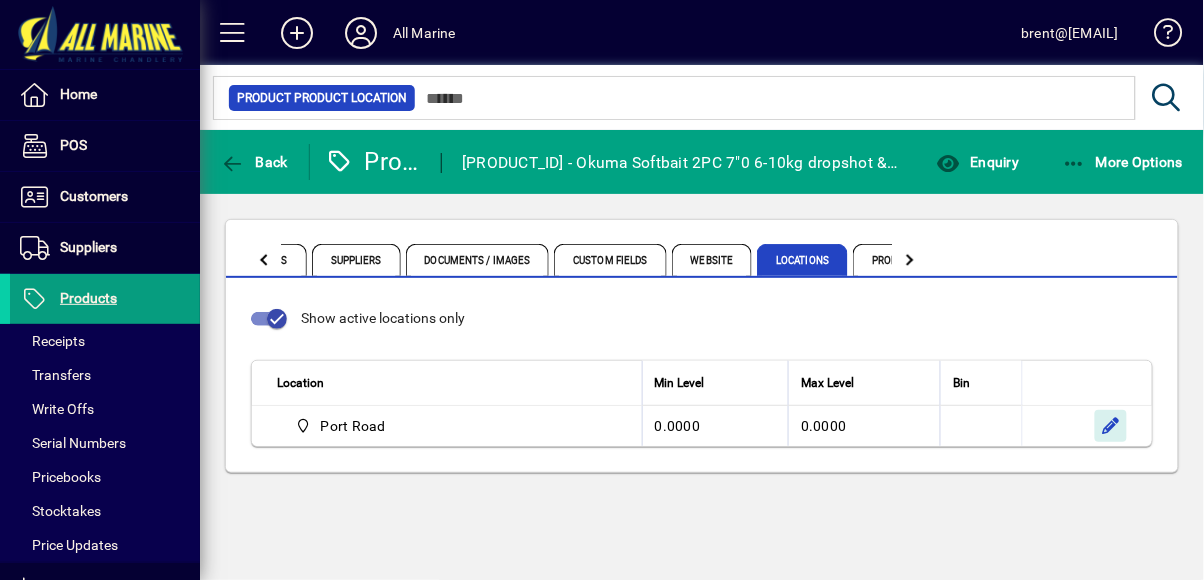 click at bounding box center [1111, 426] 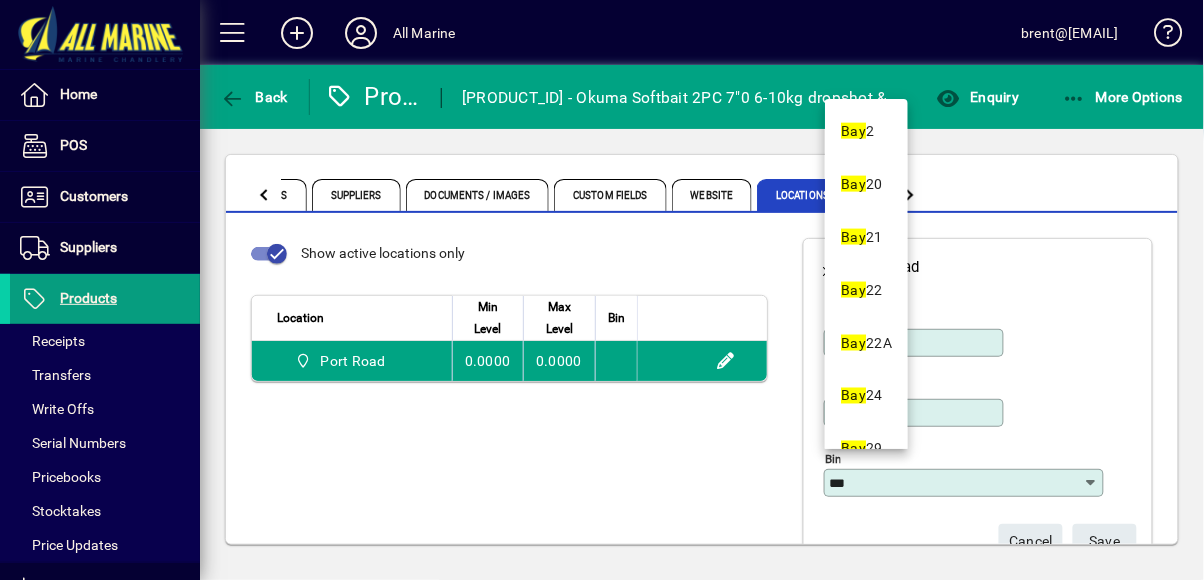 scroll, scrollTop: 596, scrollLeft: 0, axis: vertical 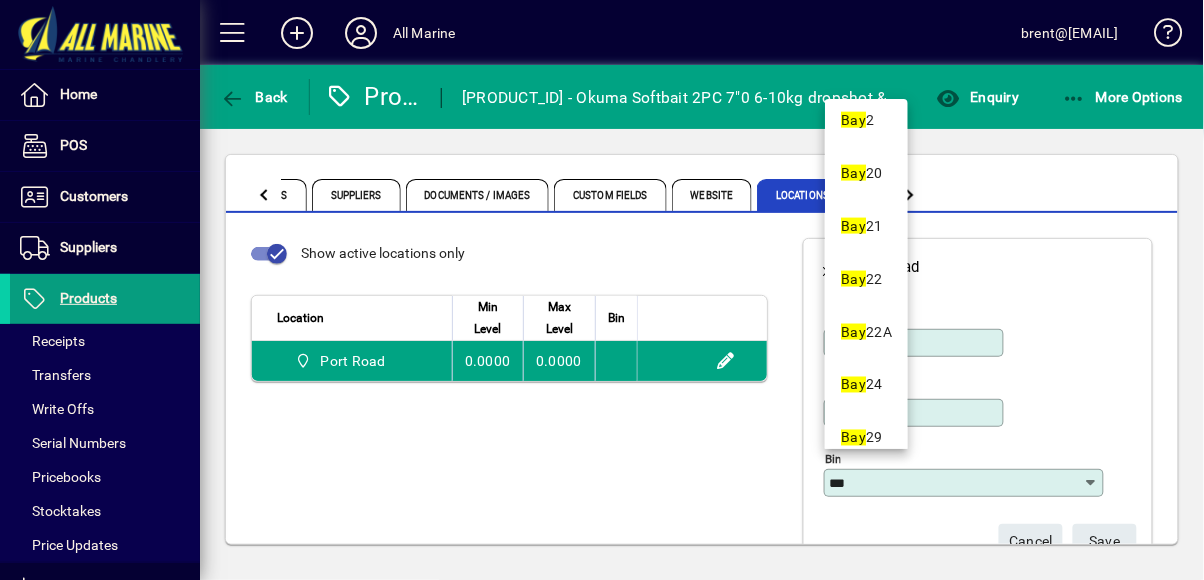 click on "Bay  22" at bounding box center (862, 279) 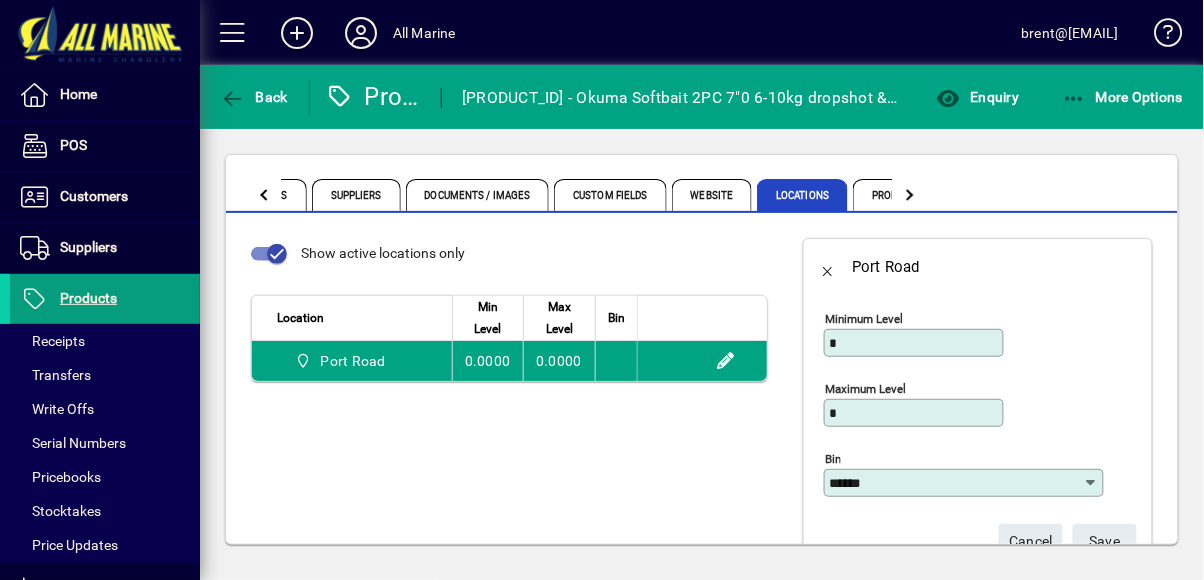 scroll, scrollTop: 60, scrollLeft: 0, axis: vertical 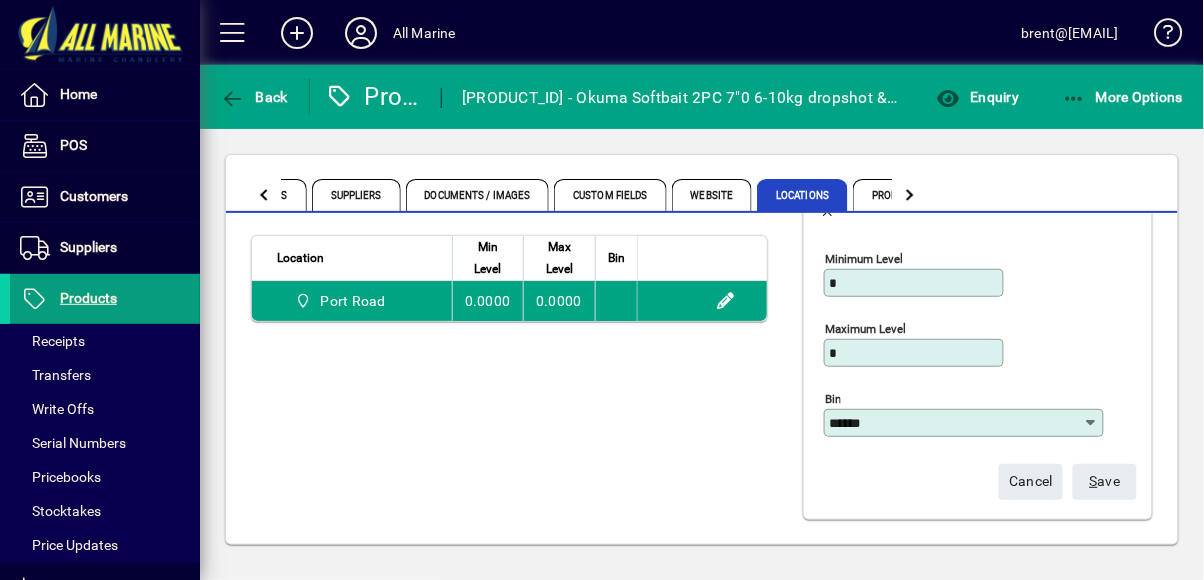 click on "S ave" 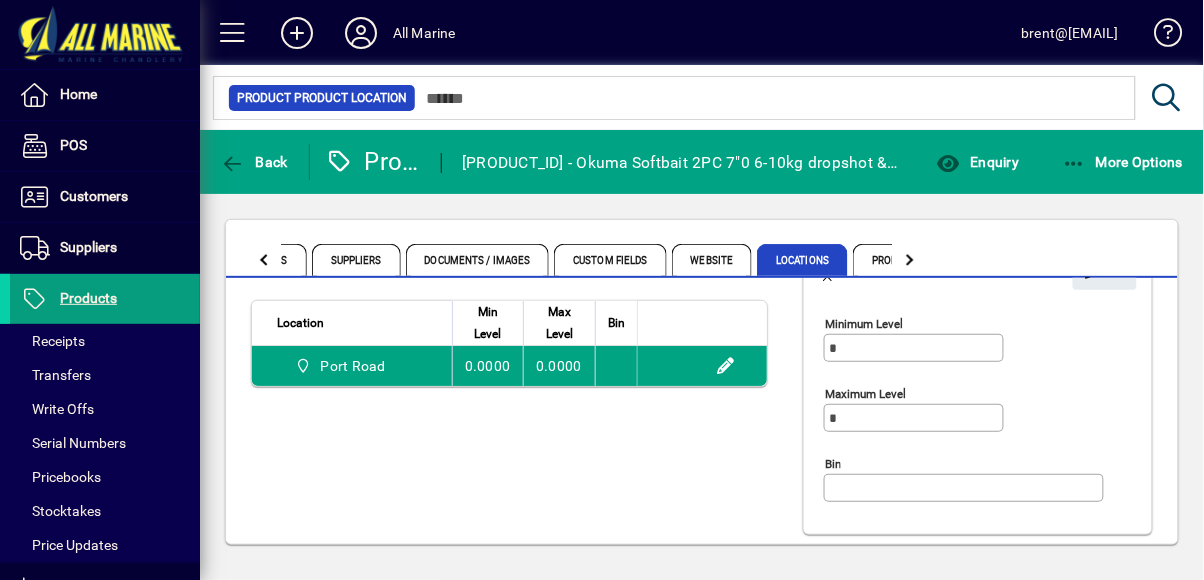 scroll, scrollTop: 0, scrollLeft: 0, axis: both 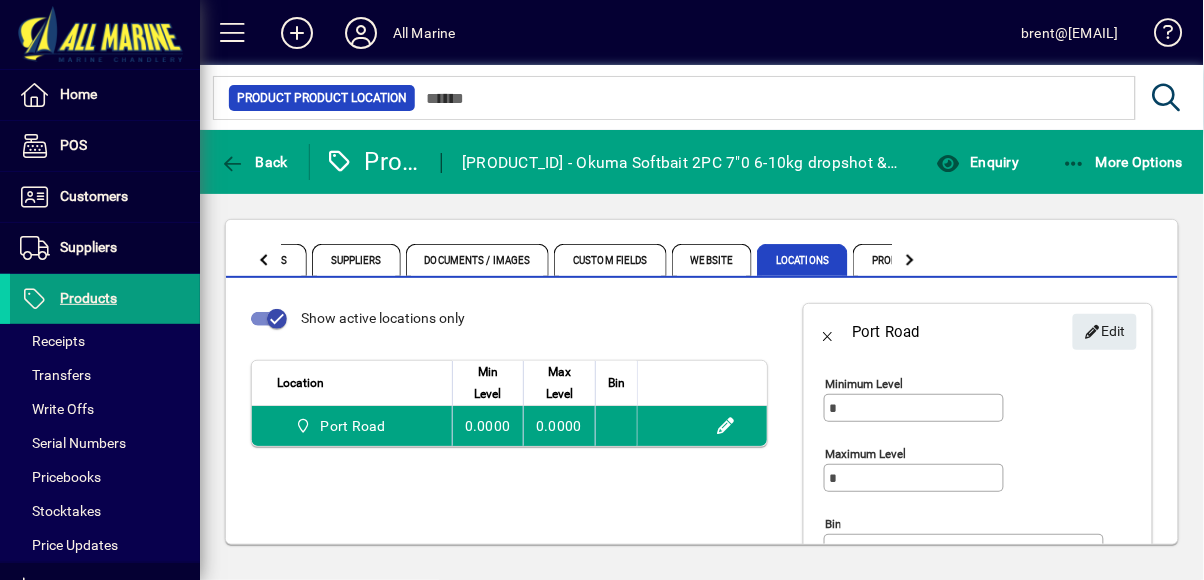 type on "******" 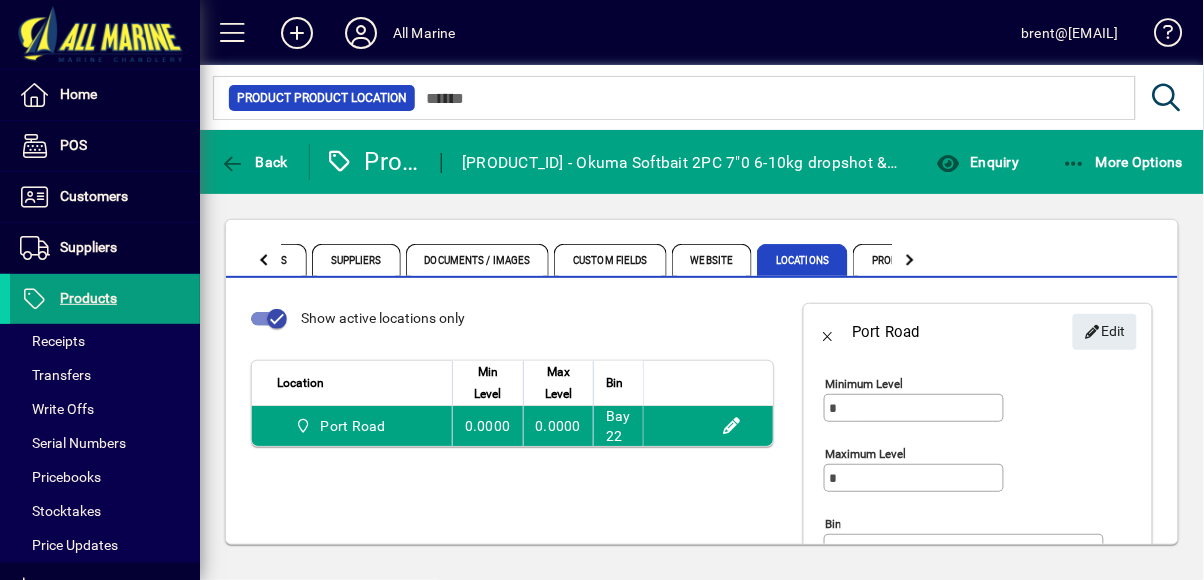 click on "Products" at bounding box center [88, 298] 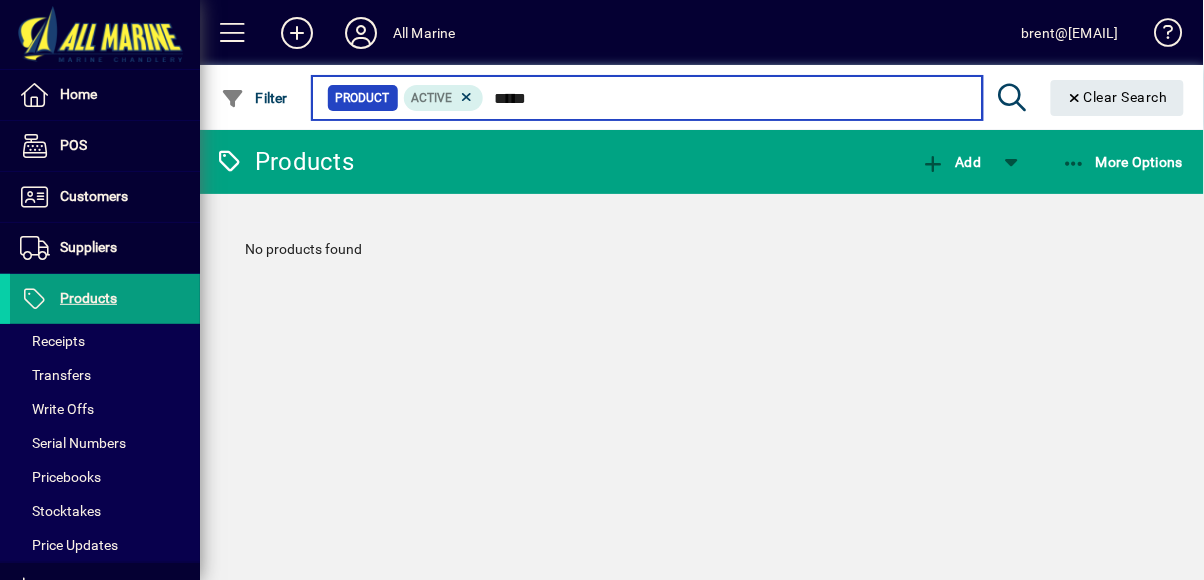 click on "*****" at bounding box center (725, 98) 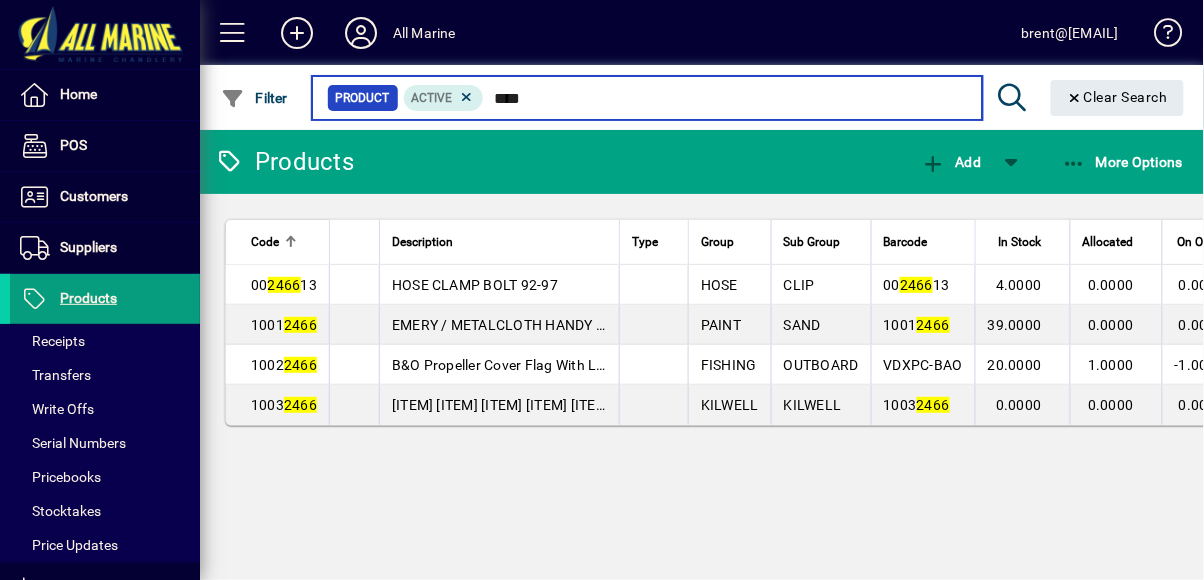 type on "****" 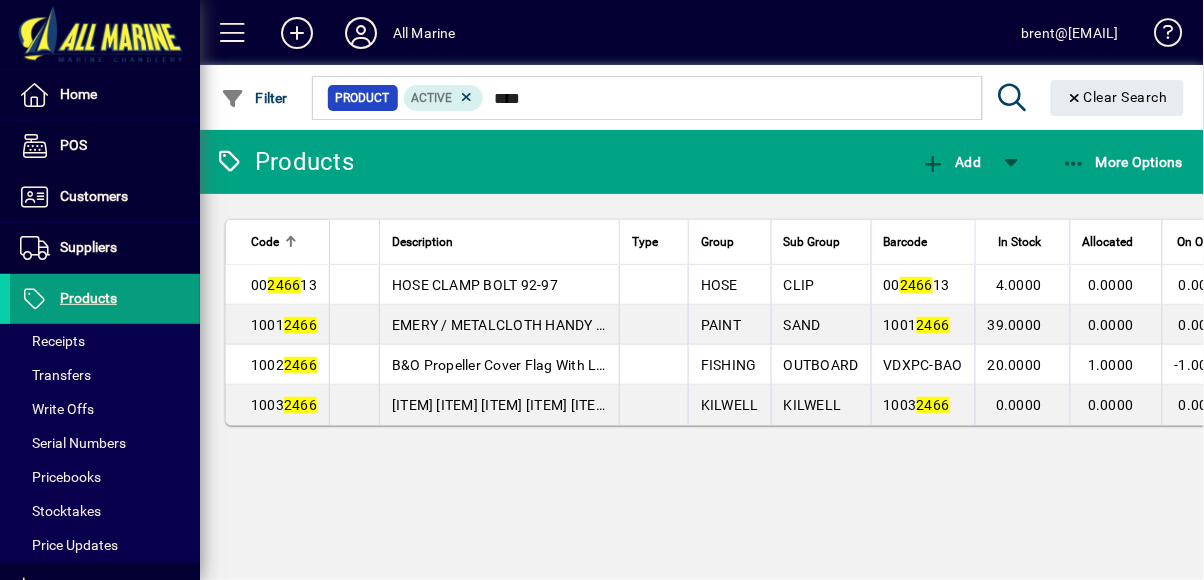 click on "[ITEM] [ITEM] [ITEM] [ITEM] [ITEM] [ITEM]" at bounding box center (524, 405) 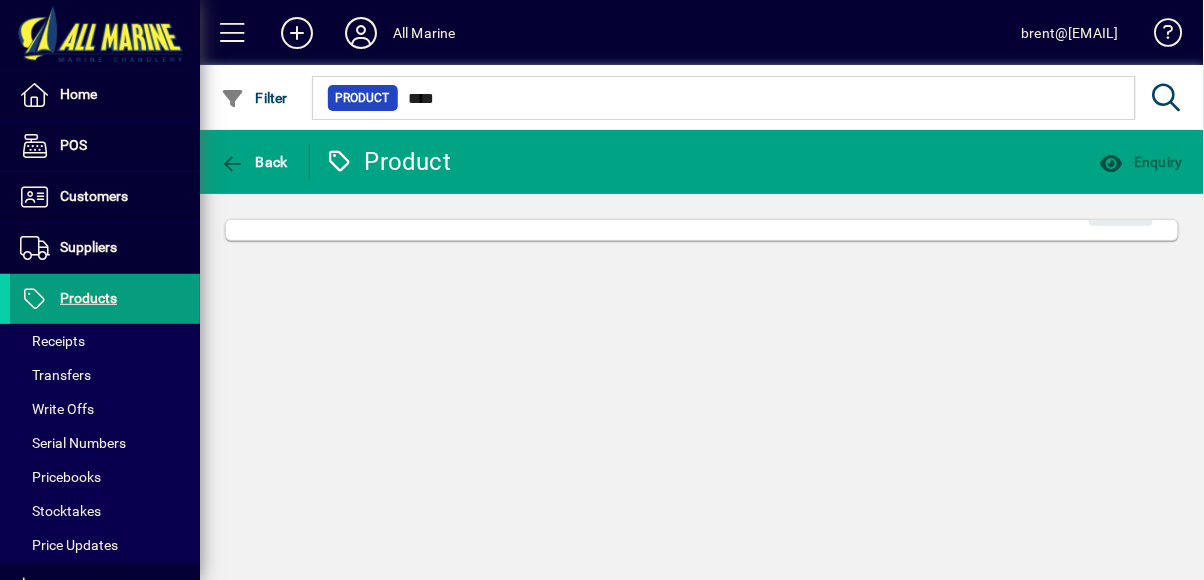 type 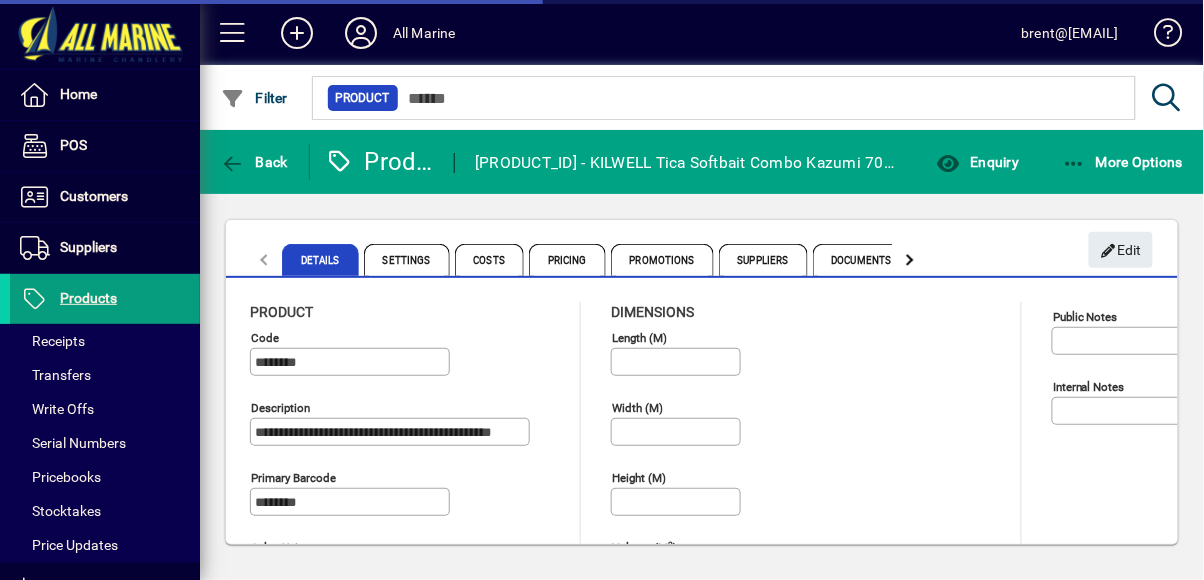 type on "**********" 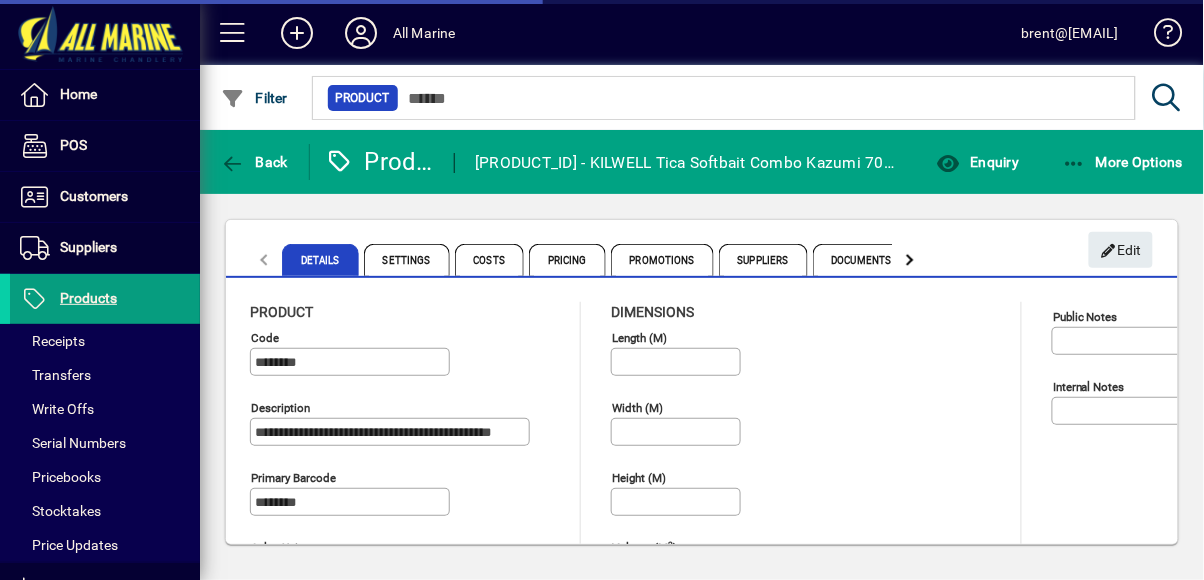 type on "**********" 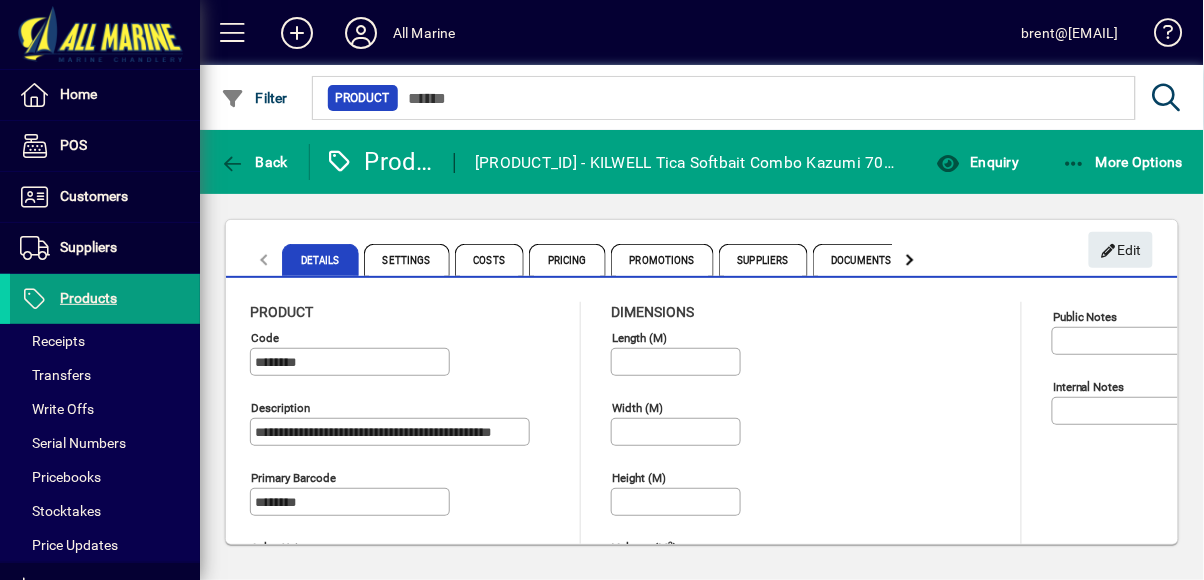 click 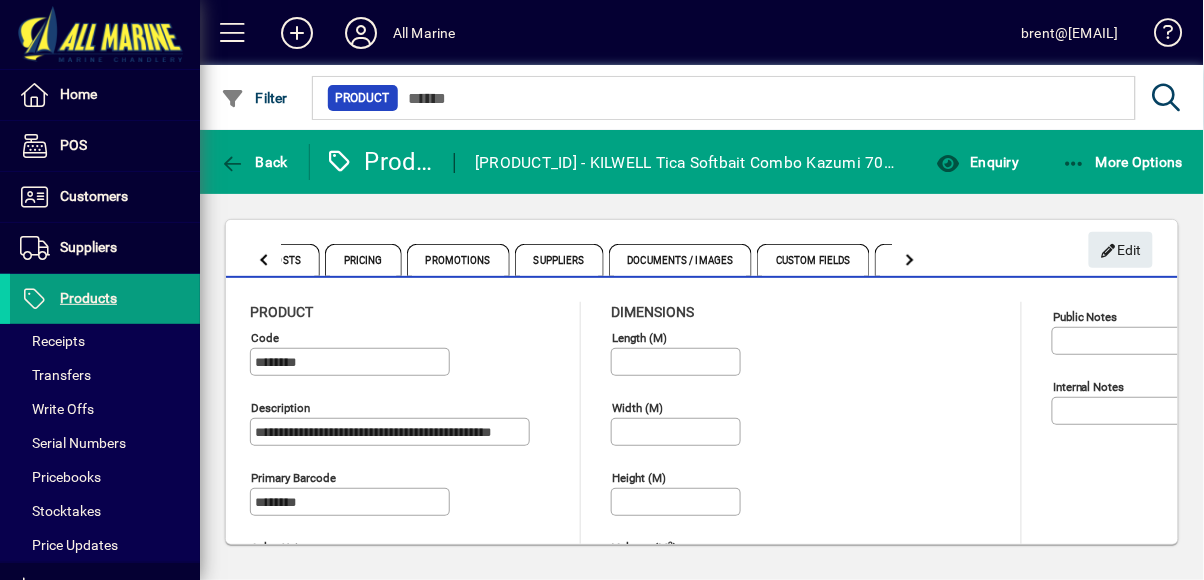 click 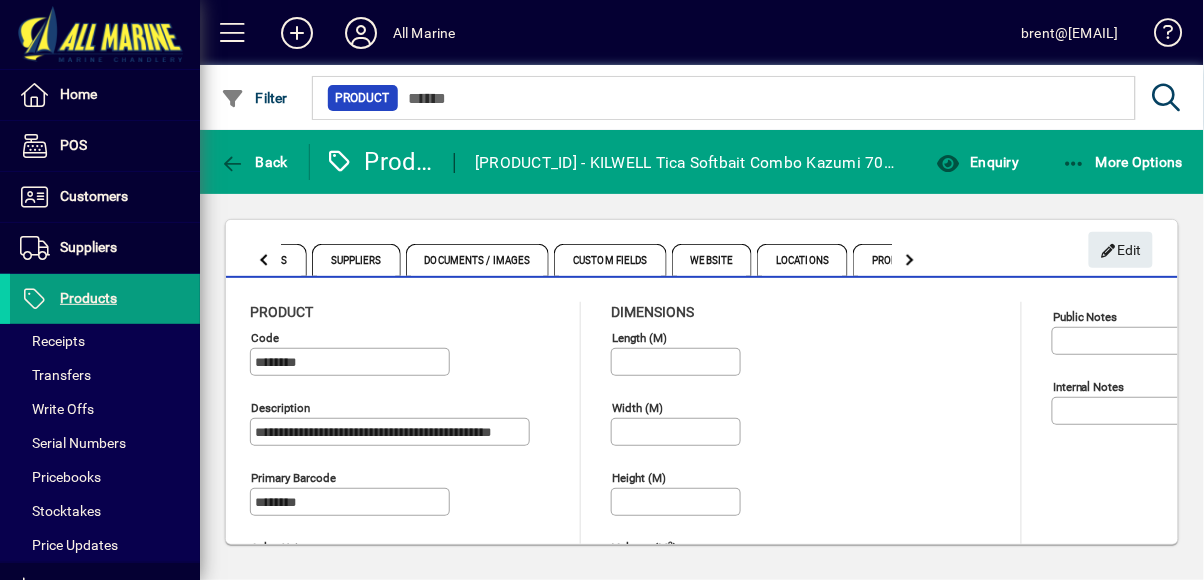 click 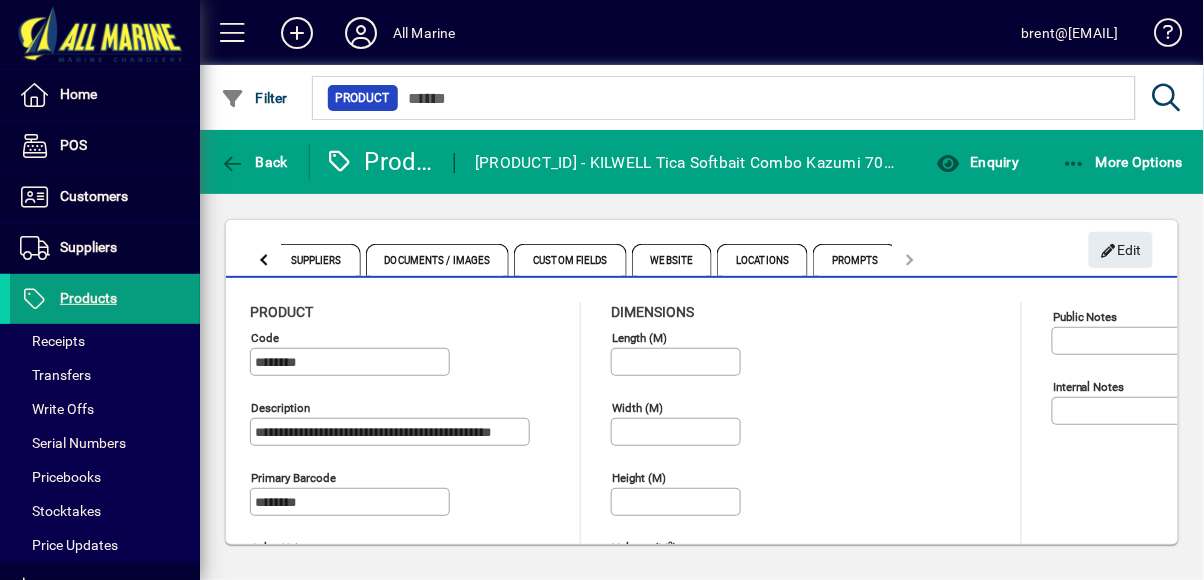 click on "Locations" at bounding box center (762, 260) 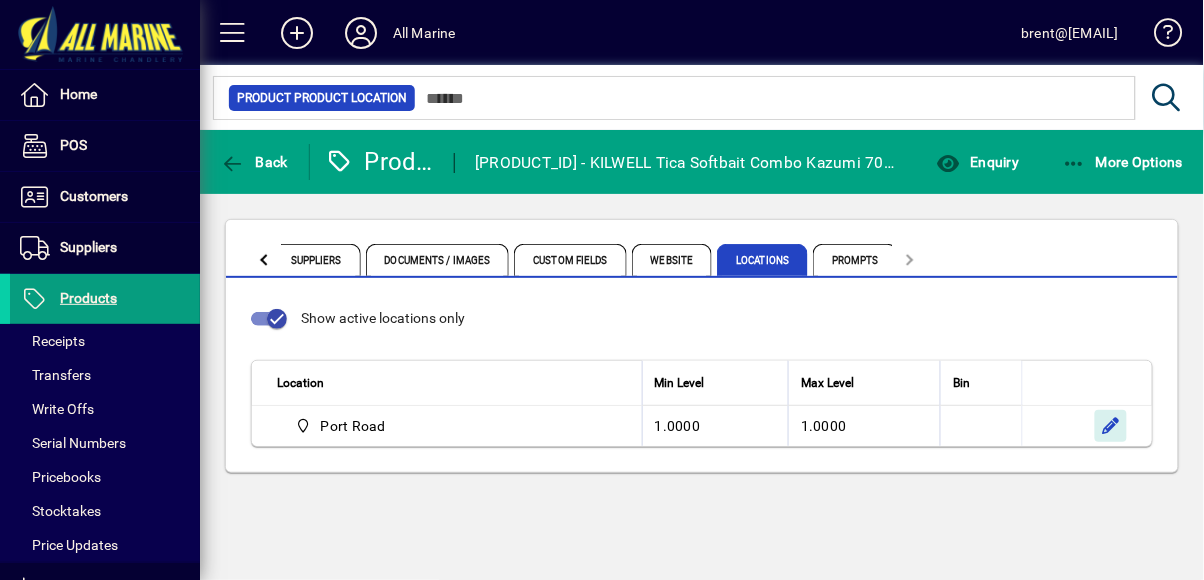 click at bounding box center (1111, 426) 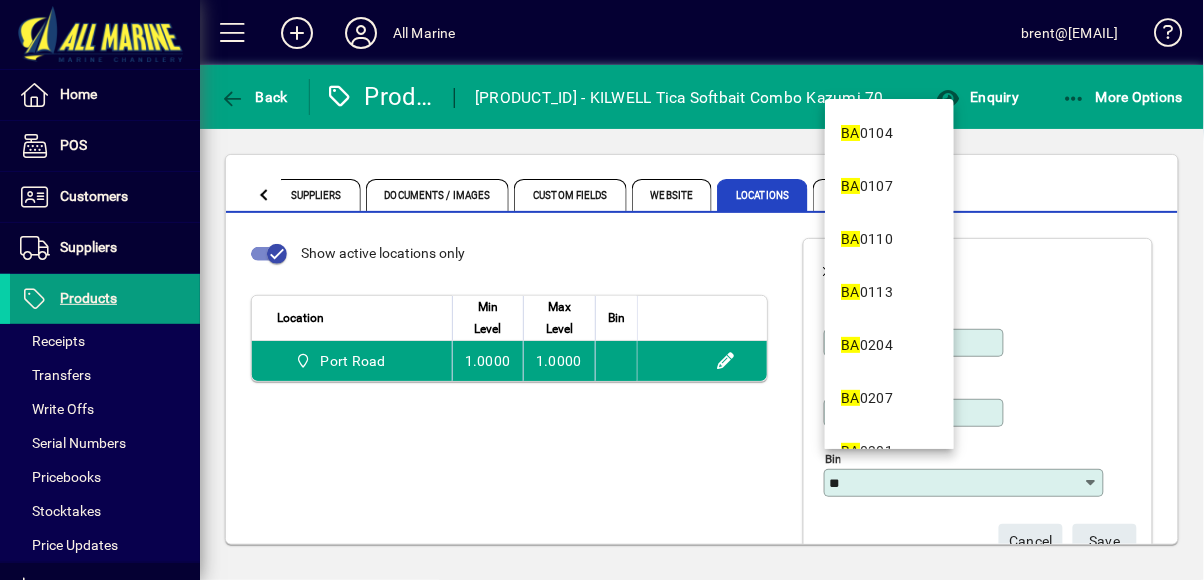 click on "Bin **" 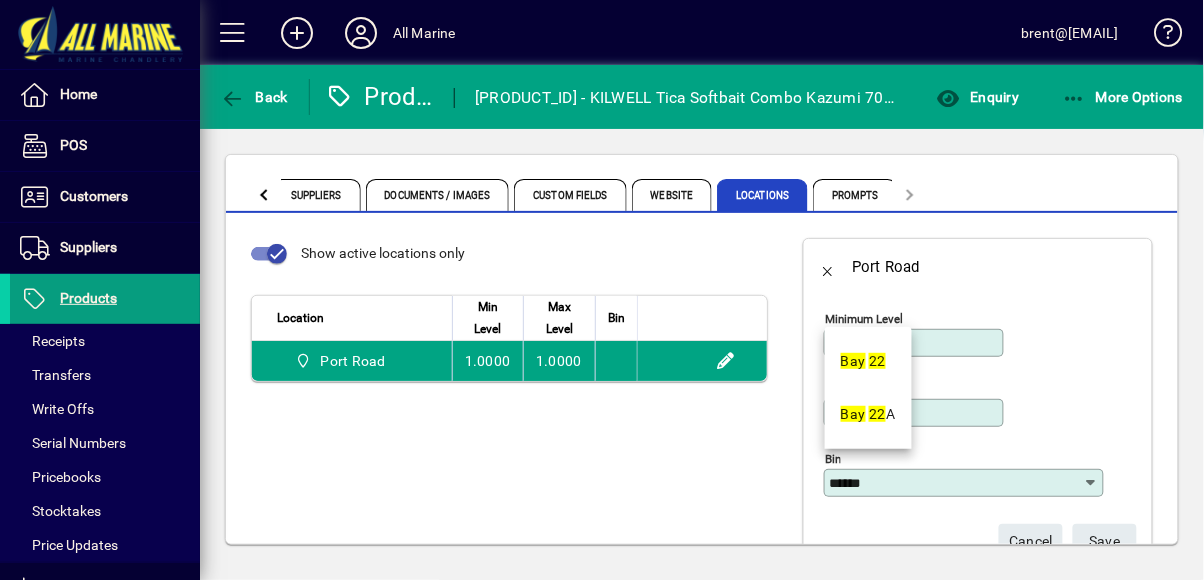 click on "22" at bounding box center [877, 361] 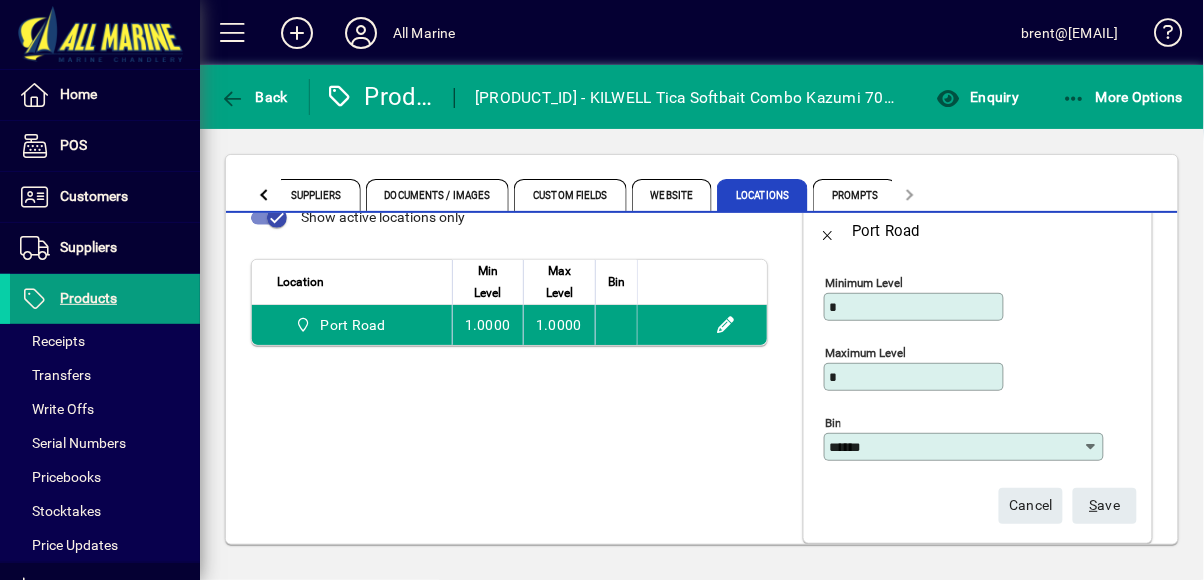 scroll, scrollTop: 60, scrollLeft: 0, axis: vertical 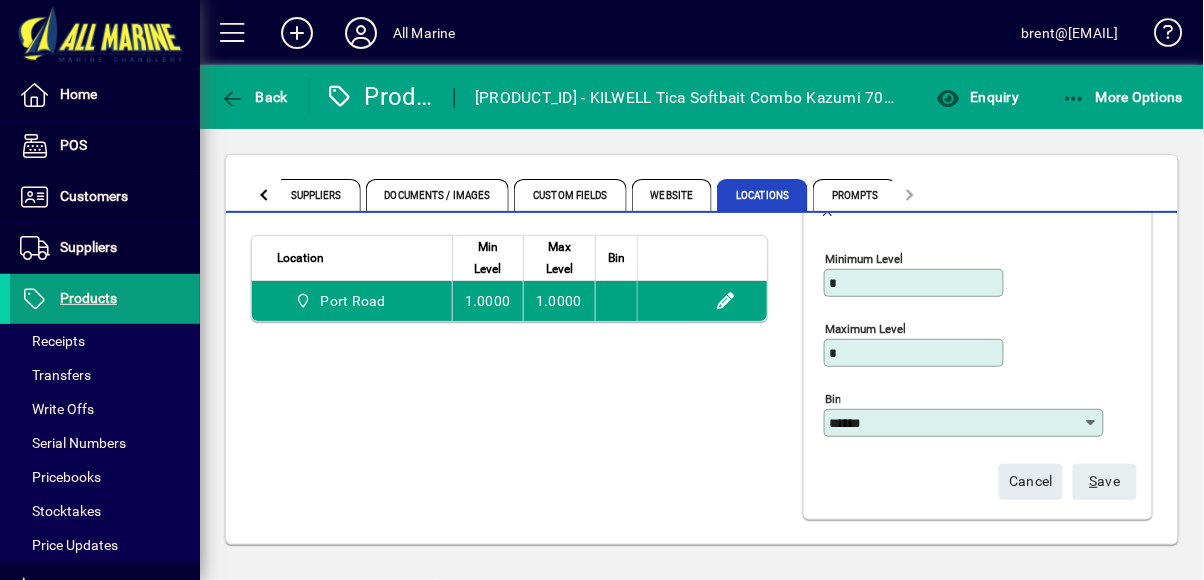 click on "S ave" 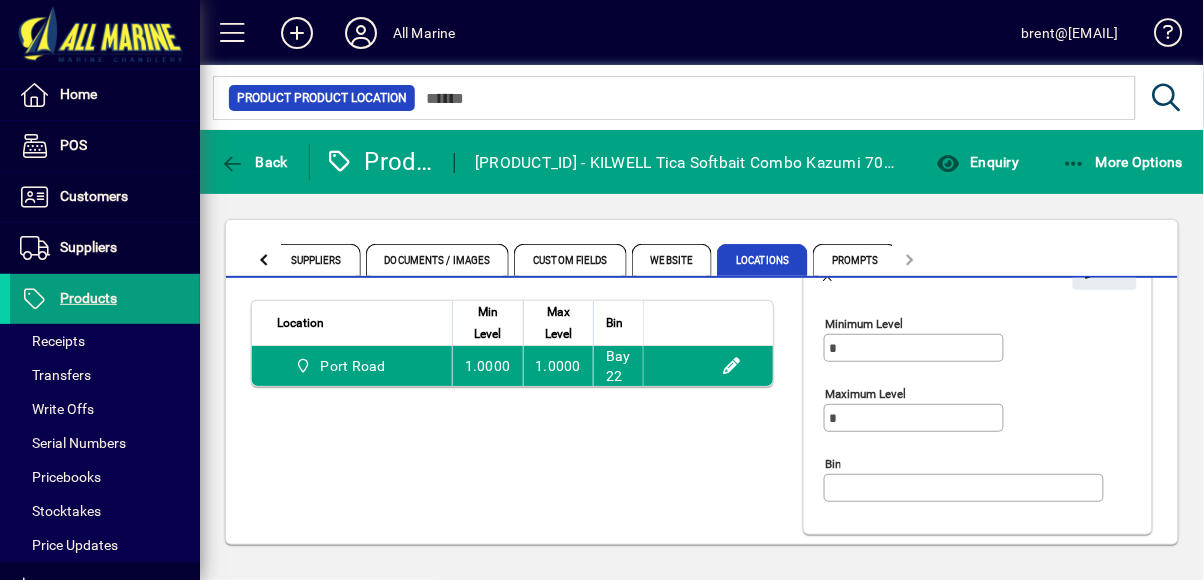 scroll, scrollTop: 0, scrollLeft: 0, axis: both 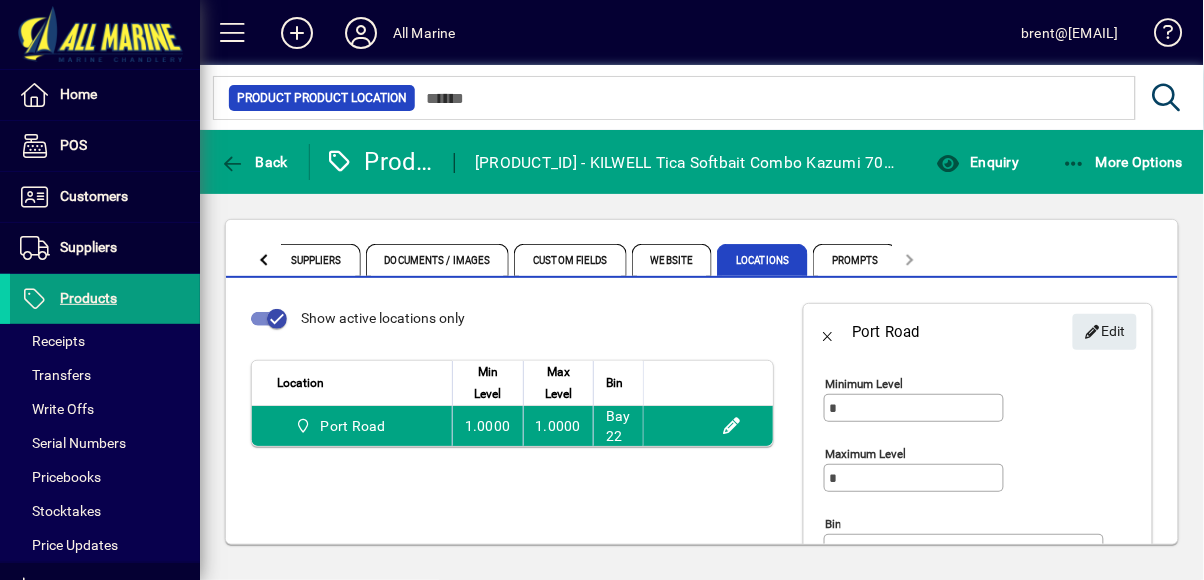 type on "******" 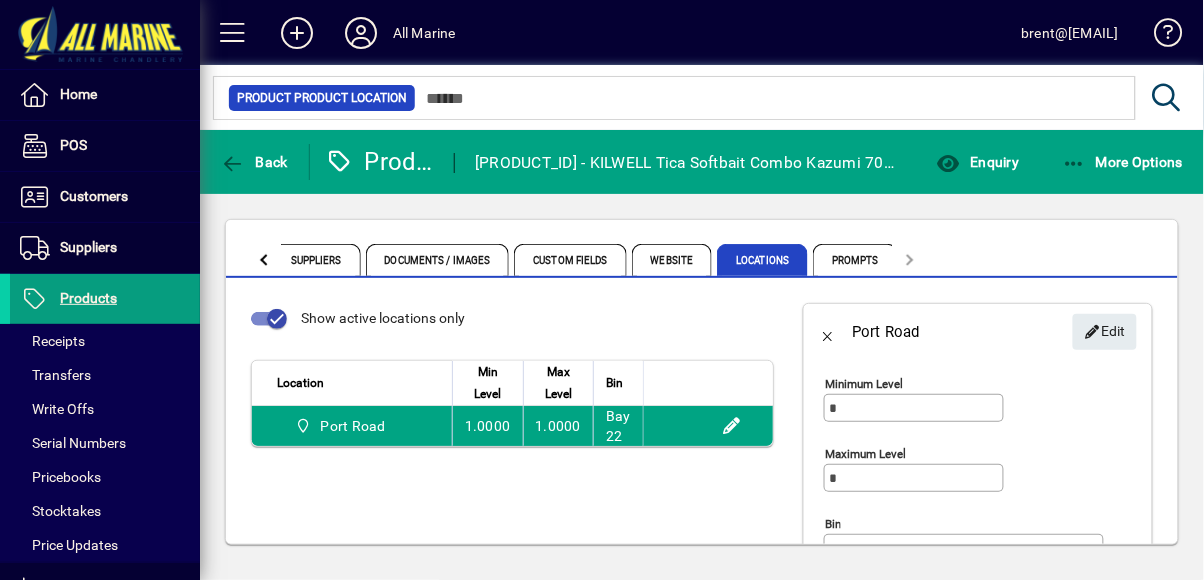 scroll, scrollTop: 75, scrollLeft: 0, axis: vertical 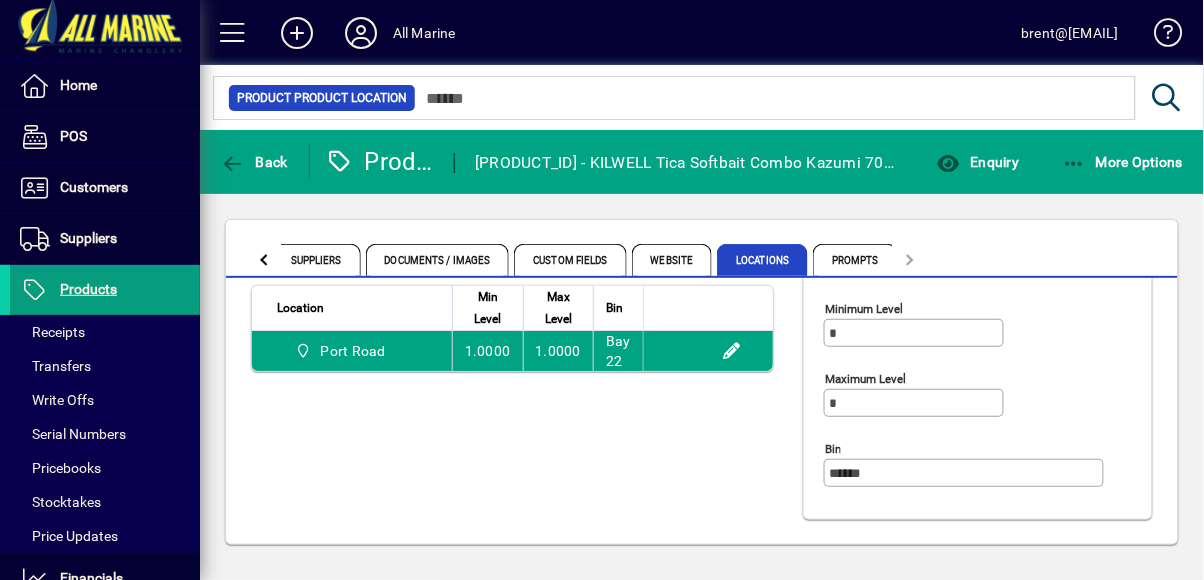 click on "Products" at bounding box center (88, 289) 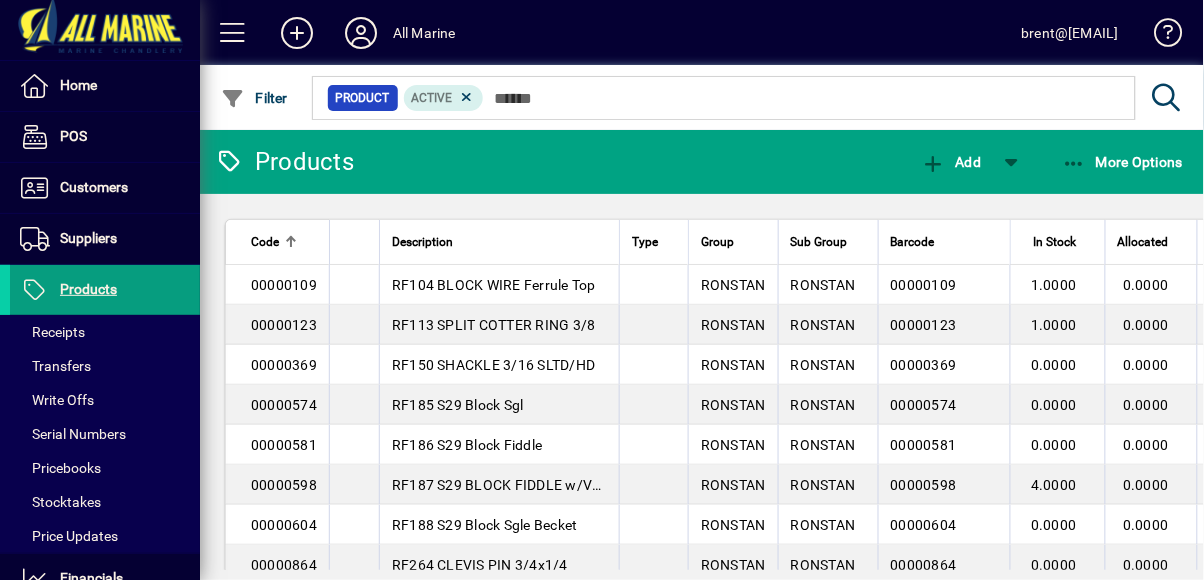 click on "Products" at bounding box center (88, 289) 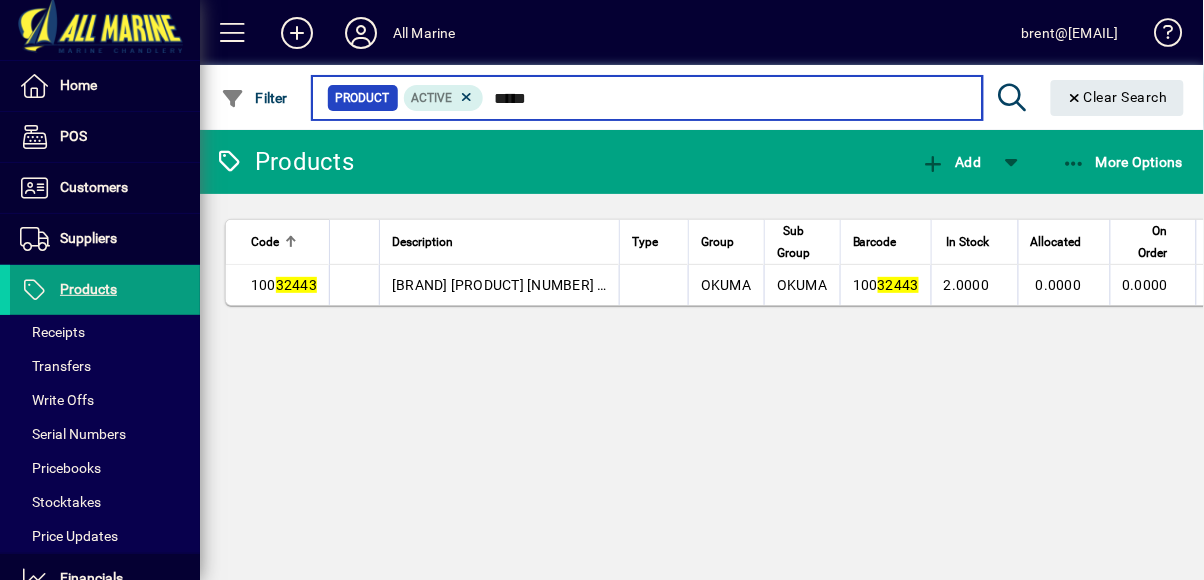 type on "*****" 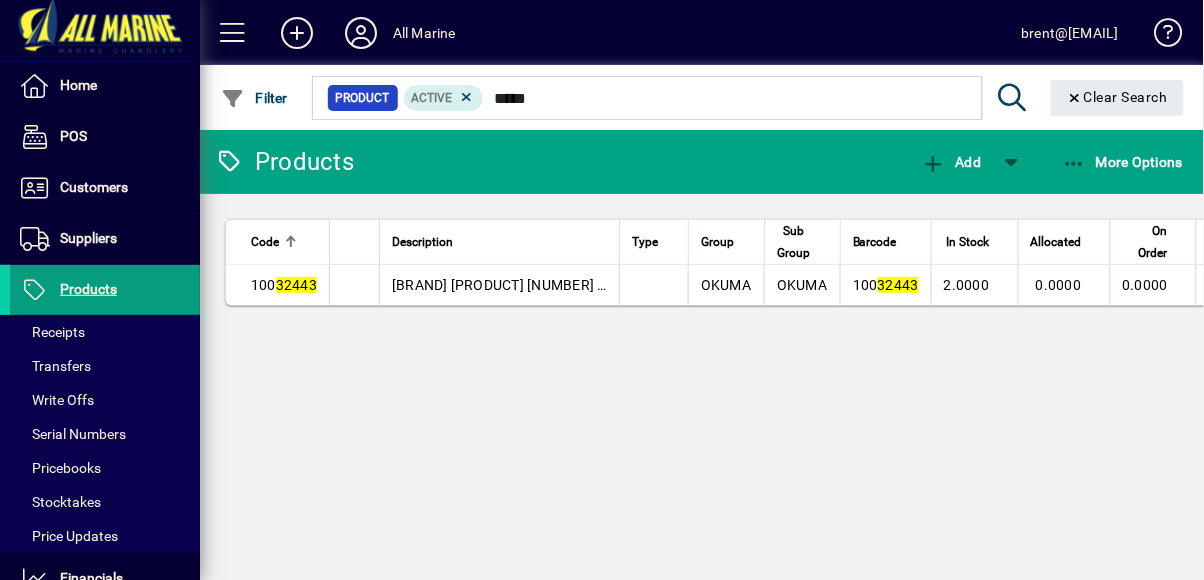 click on "100 32443" at bounding box center [277, 285] 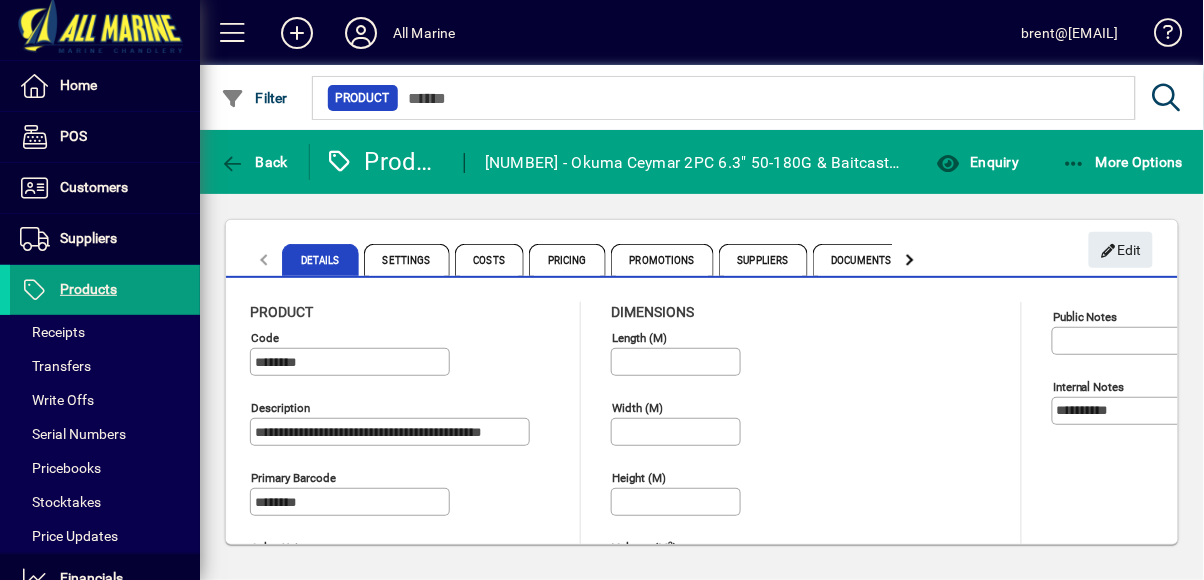 click 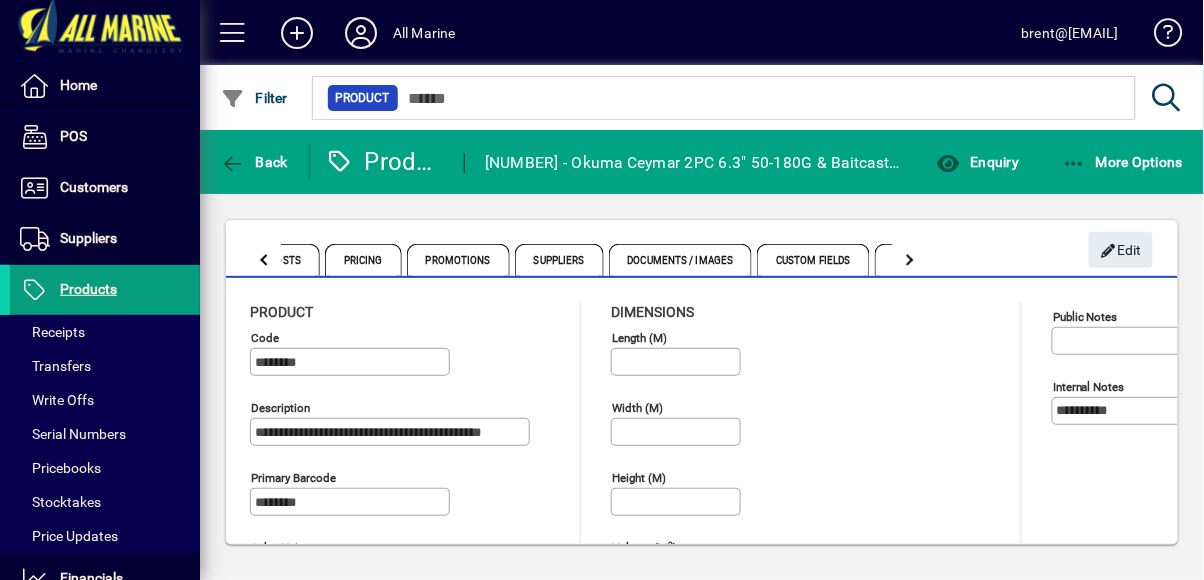 click 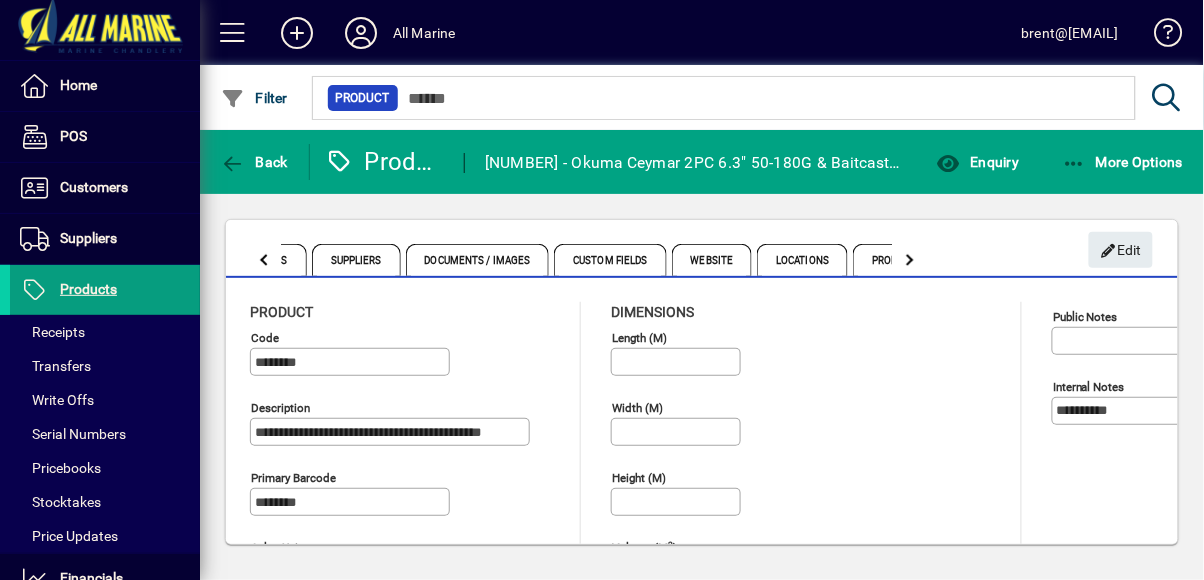 click 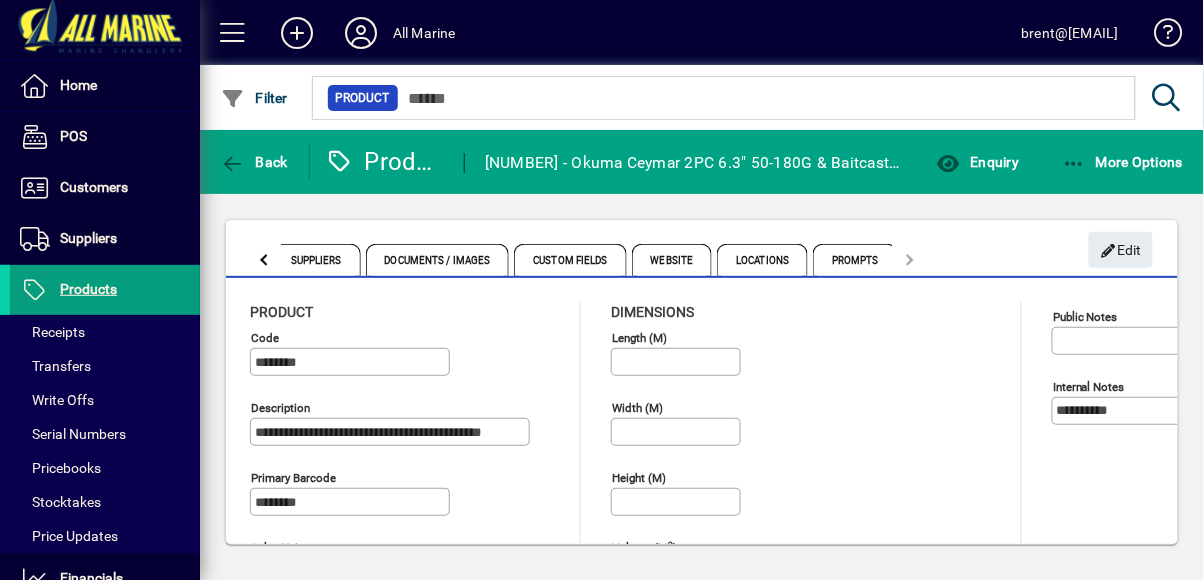 click on "Details Settings Costs Pricing Promotions Suppliers Documents / Images Custom Fields Website Locations Prompts" 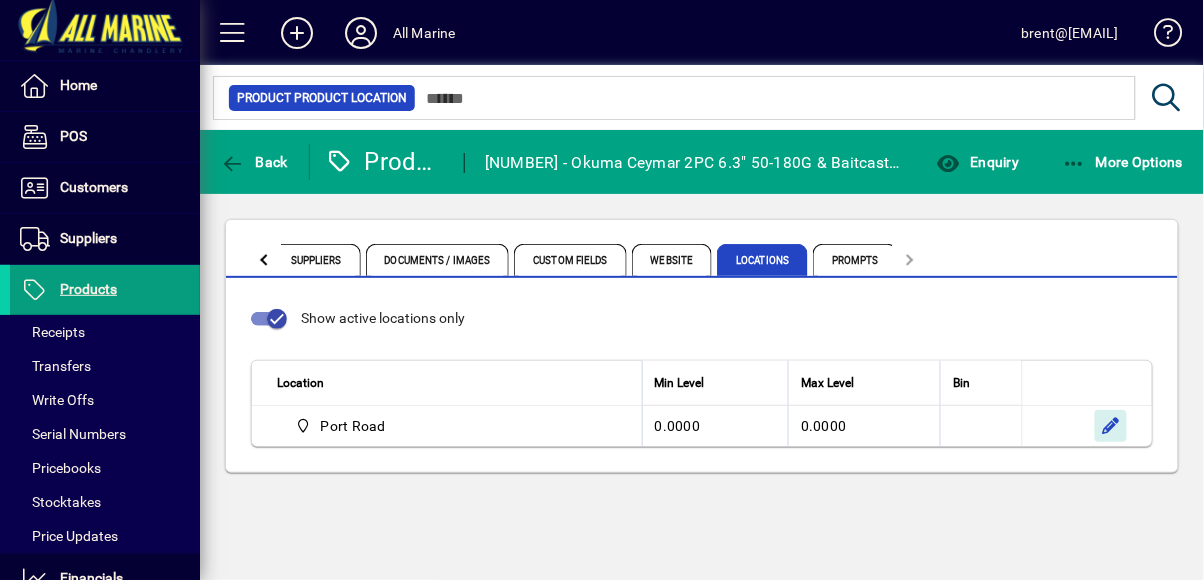 click at bounding box center [1111, 426] 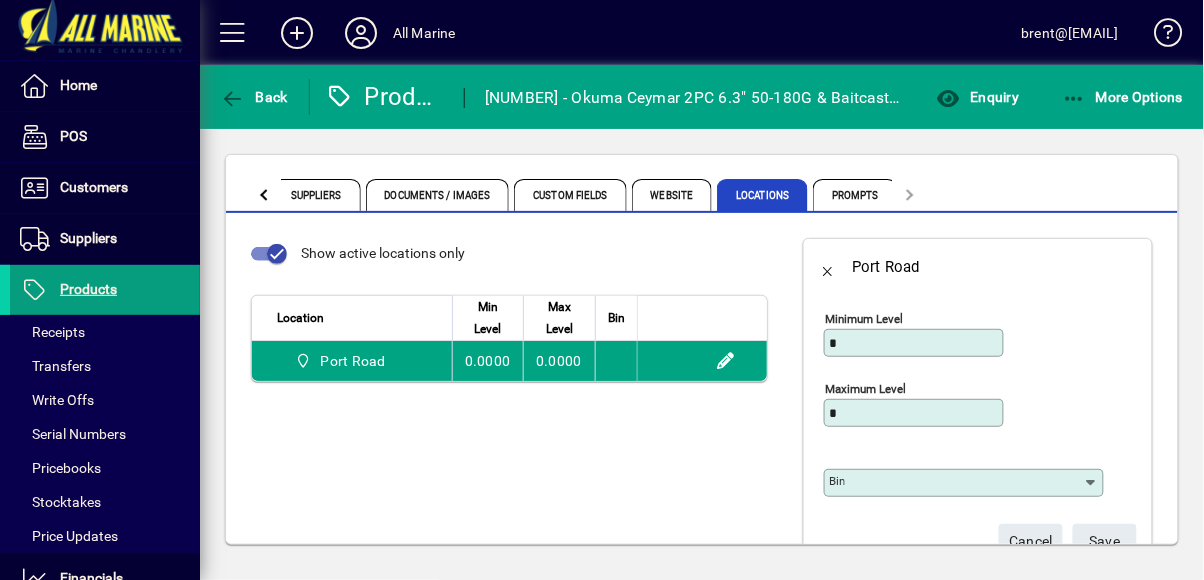 click on "Bin" 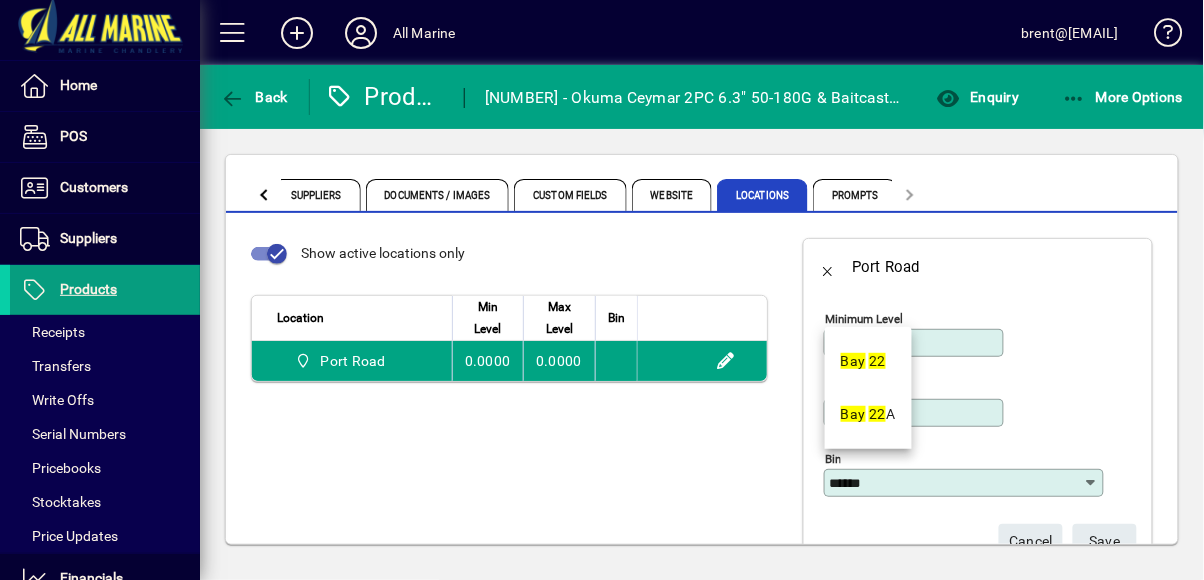 click on "Bay   [NUMBER]" at bounding box center [868, 361] 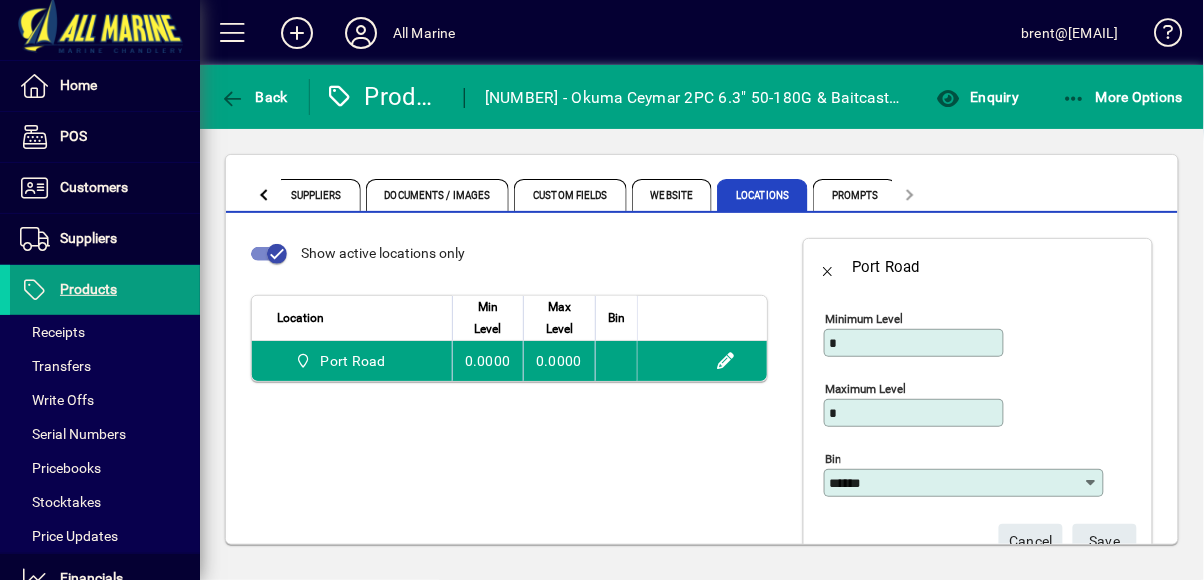click on "S ave" 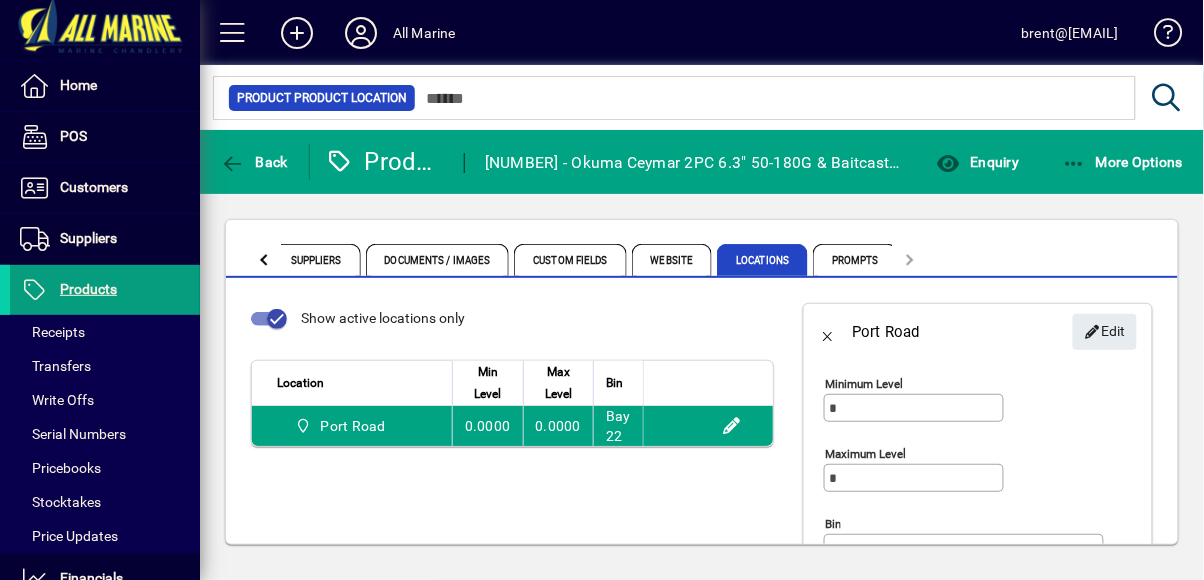 type on "******" 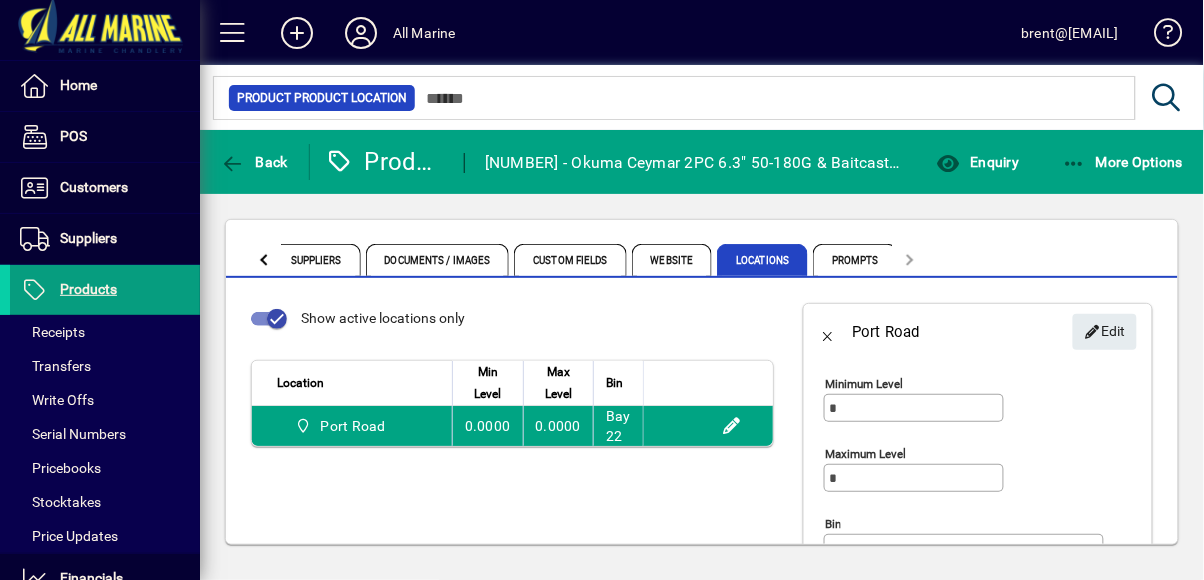 scroll, scrollTop: 75, scrollLeft: 0, axis: vertical 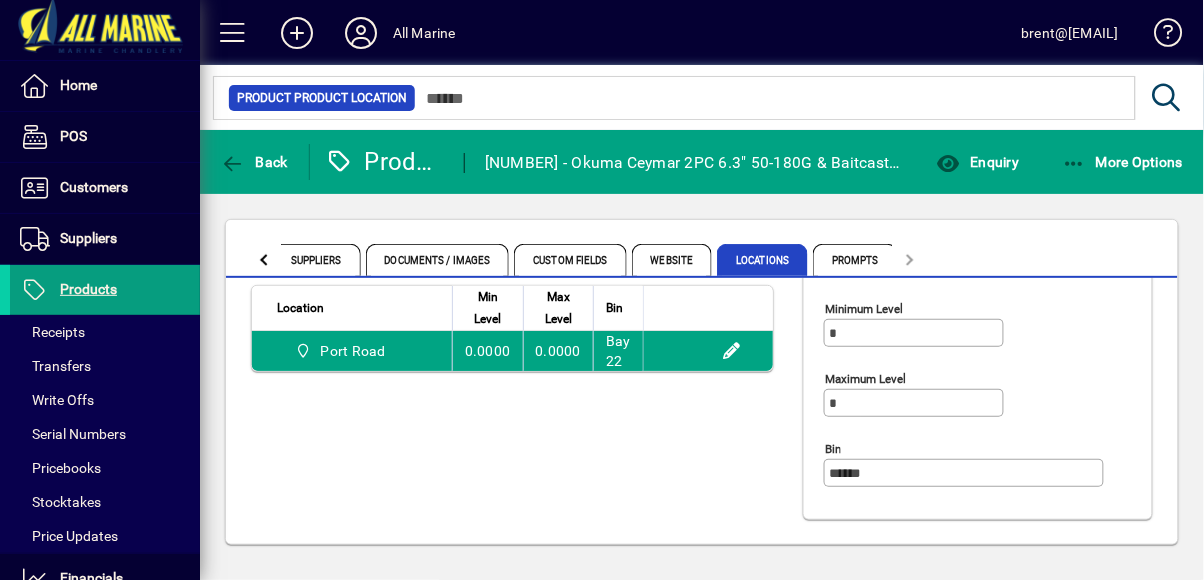 click on "Products" at bounding box center [88, 289] 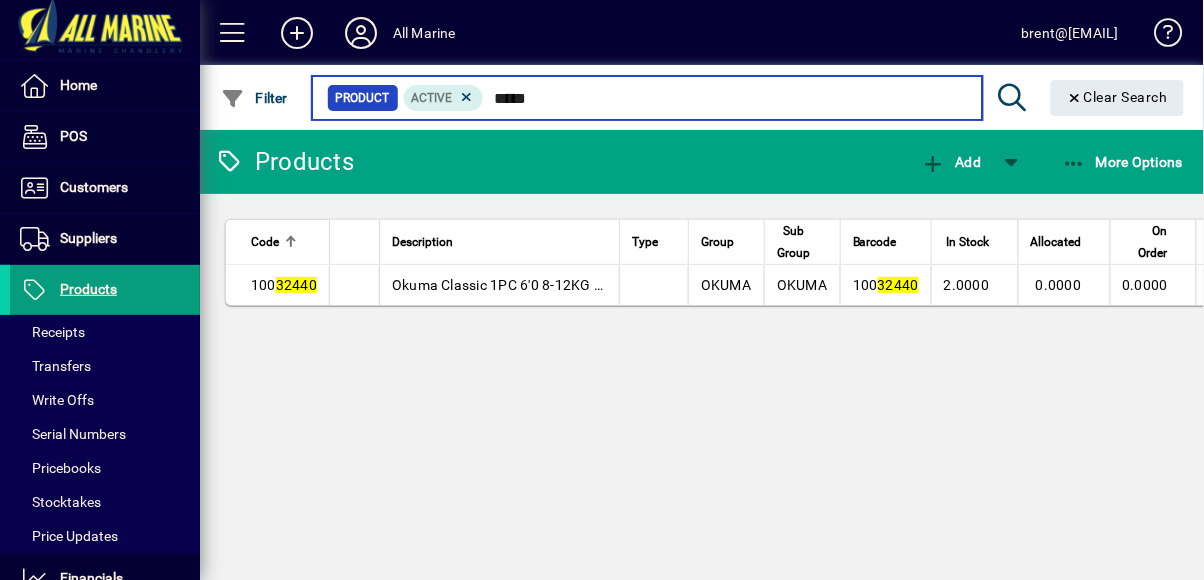 type on "*****" 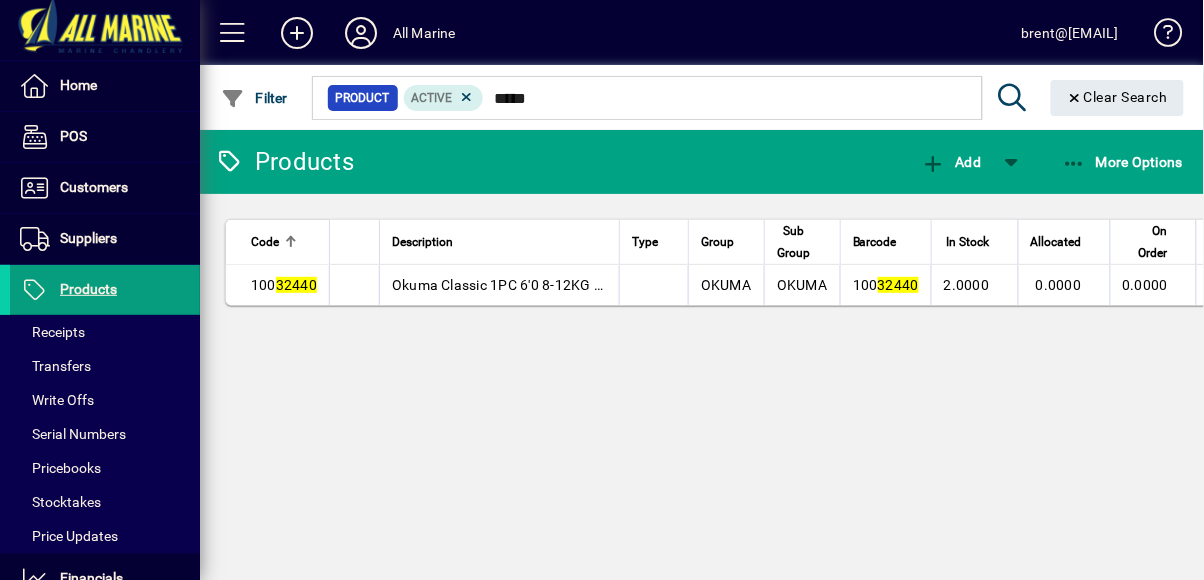 click on "32440" at bounding box center (898, 285) 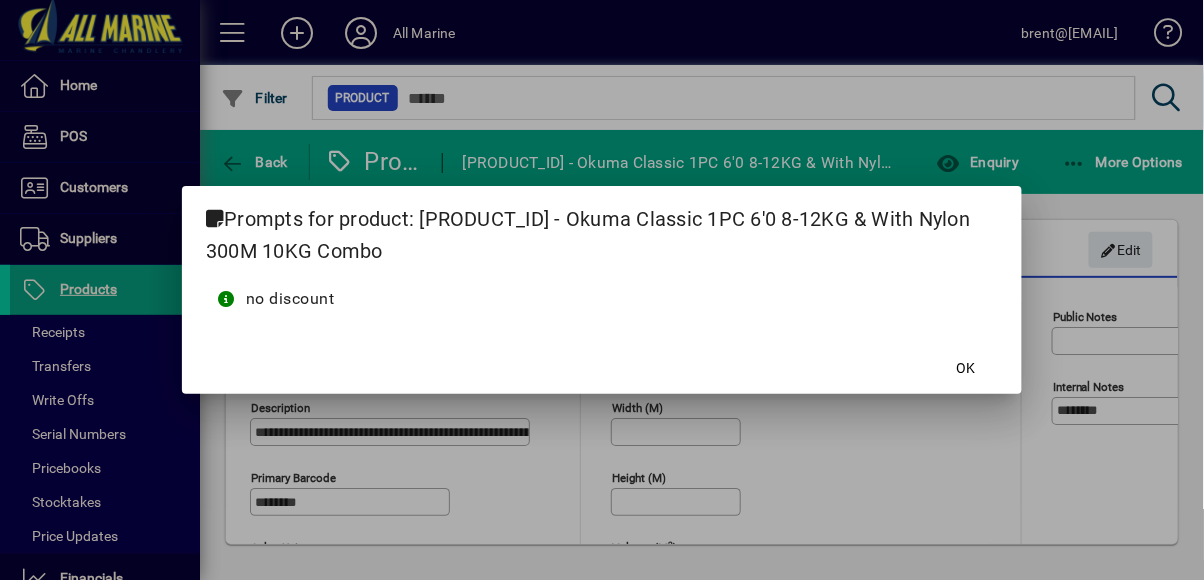 type on "**********" 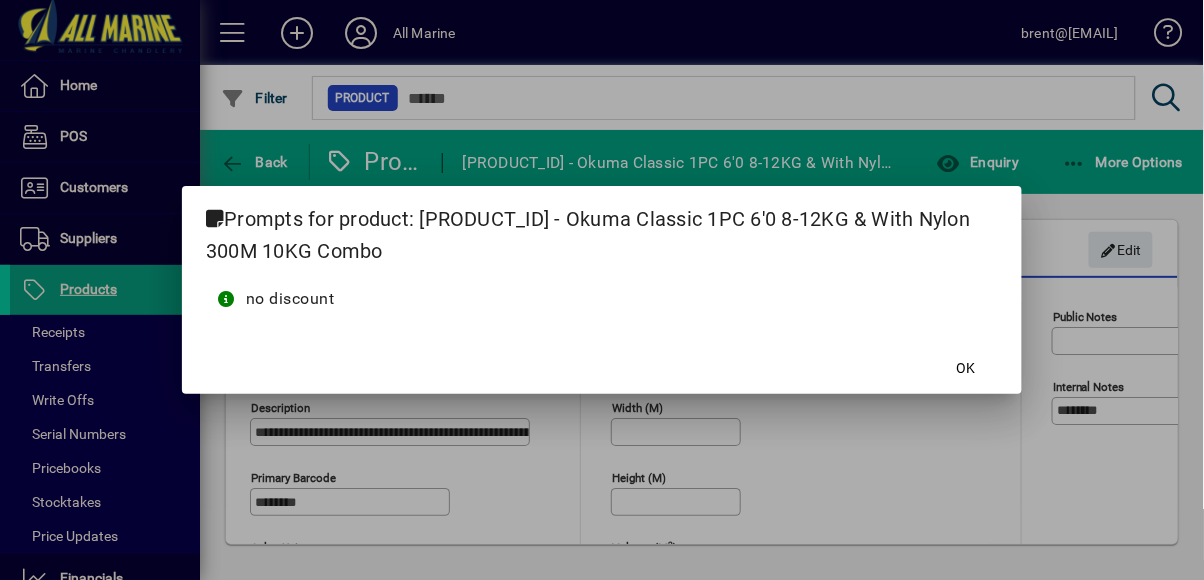 type on "**********" 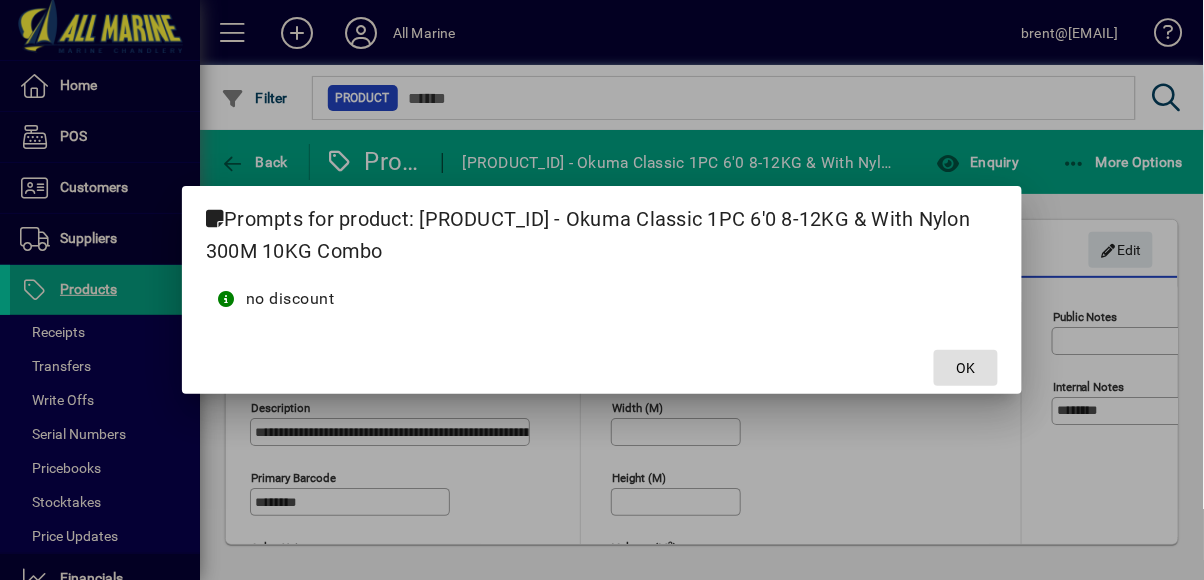 click on "OK" 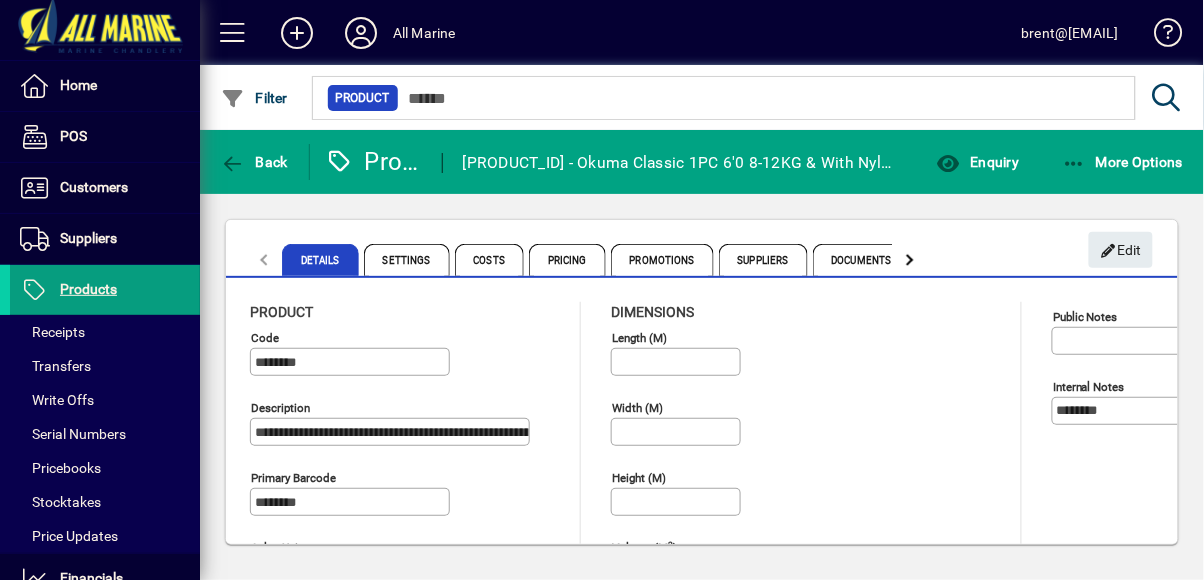 click 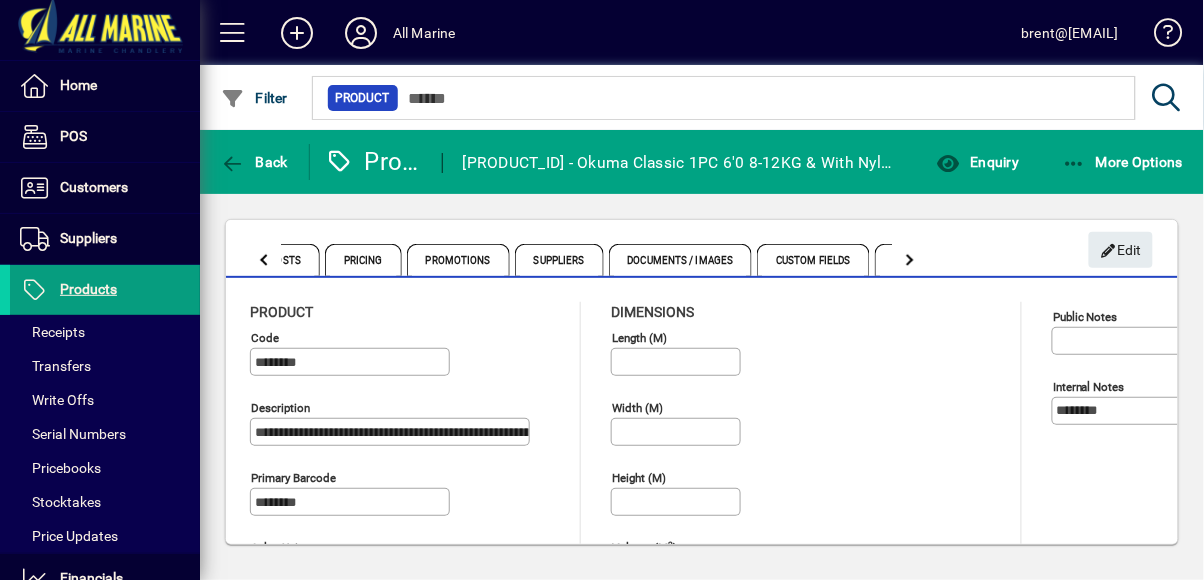 click 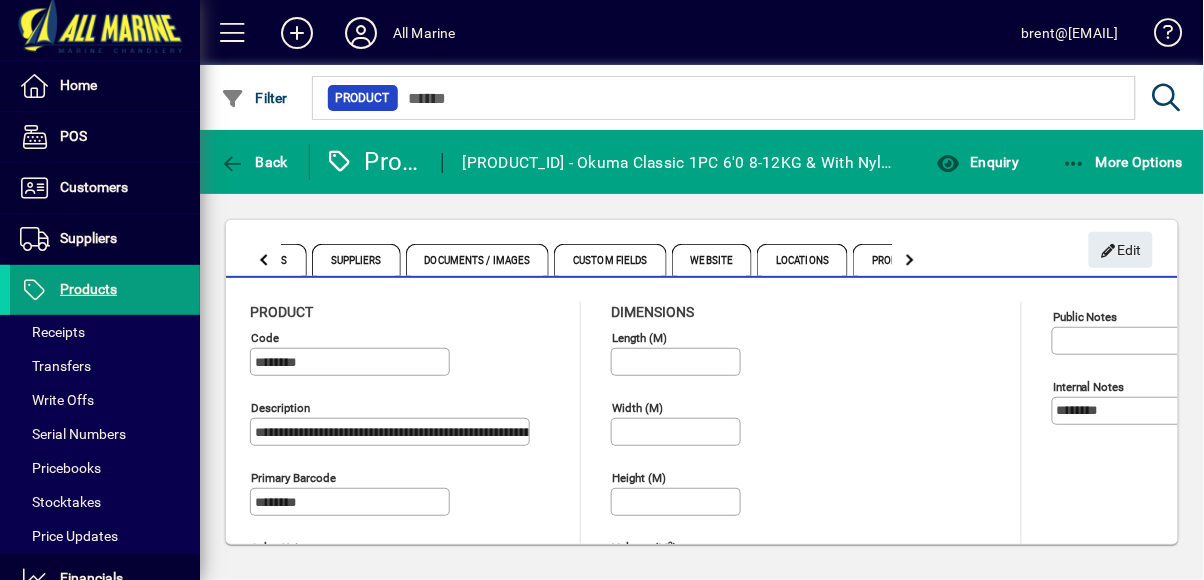 click 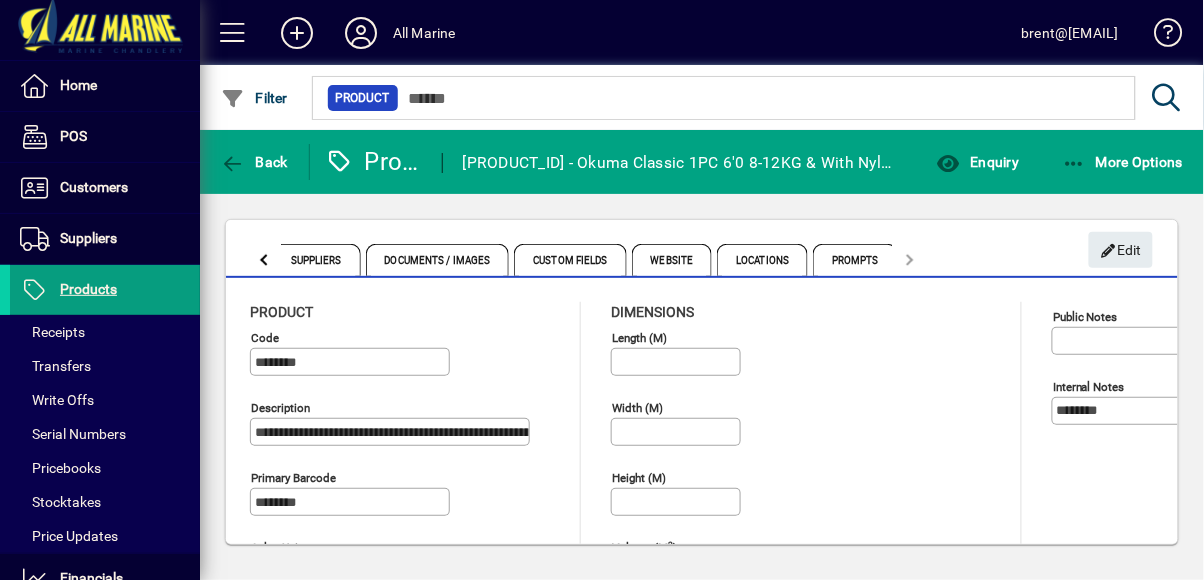 click on "Locations" at bounding box center (762, 260) 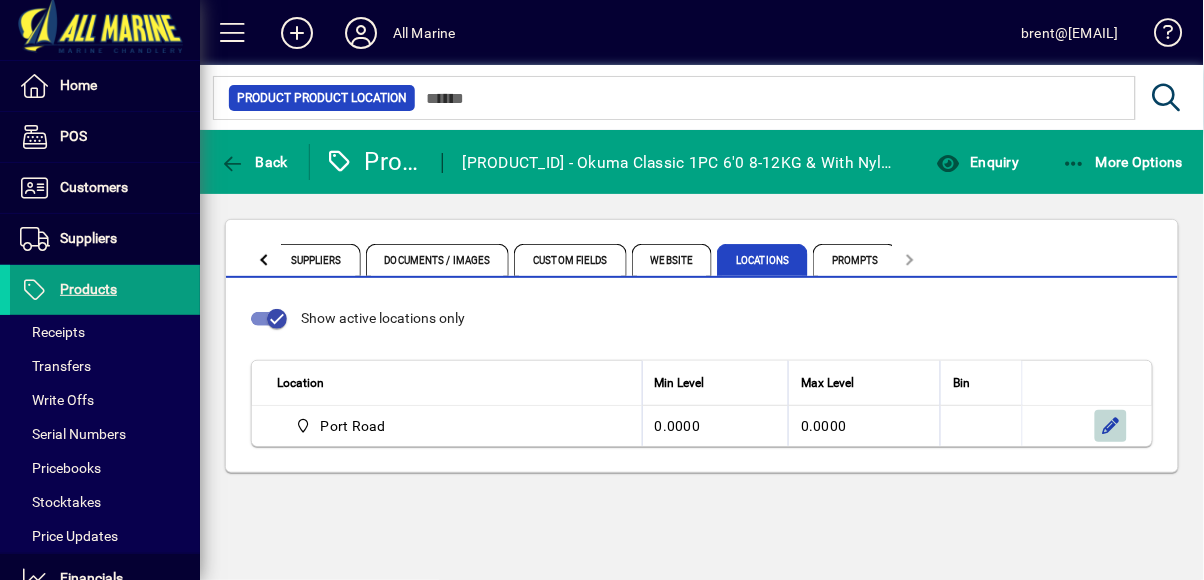 click at bounding box center [1111, 426] 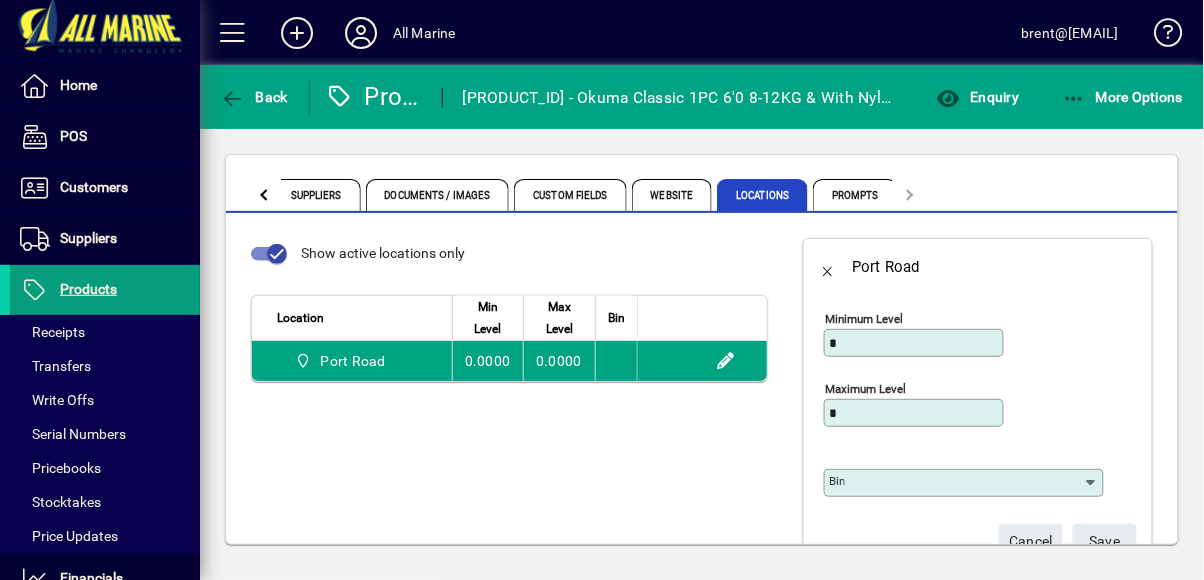 click on "Bin" at bounding box center [956, 483] 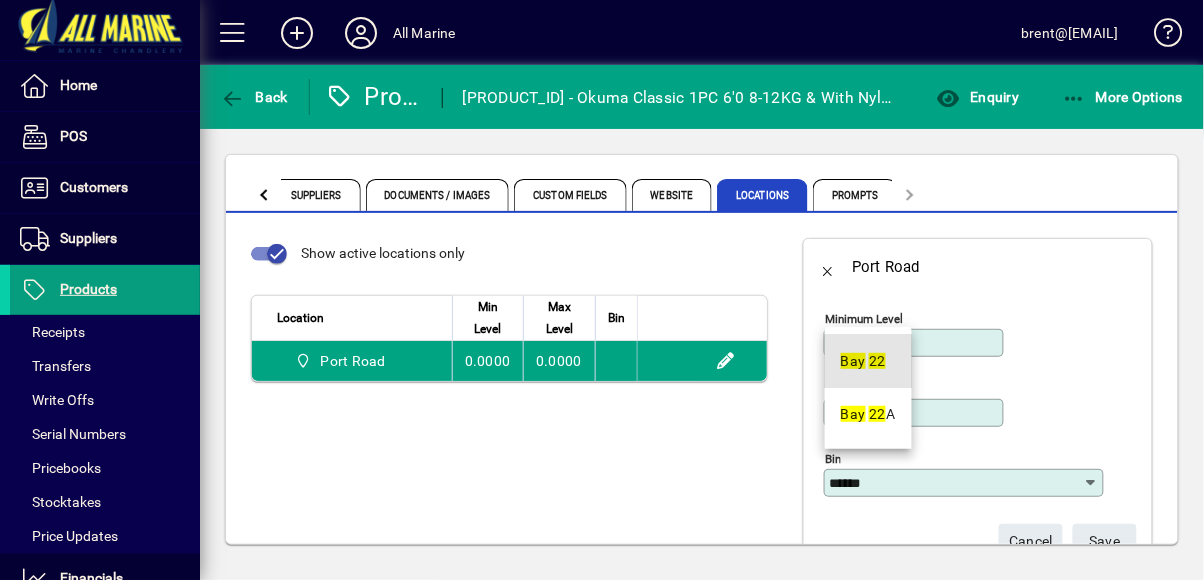 click on "22" at bounding box center [877, 361] 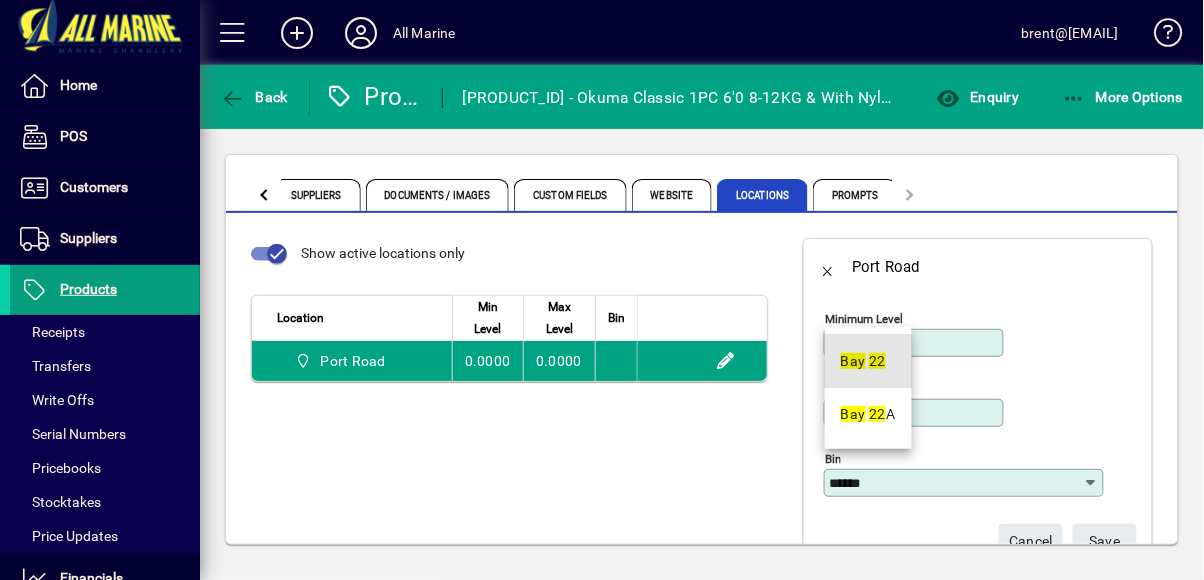 type on "******" 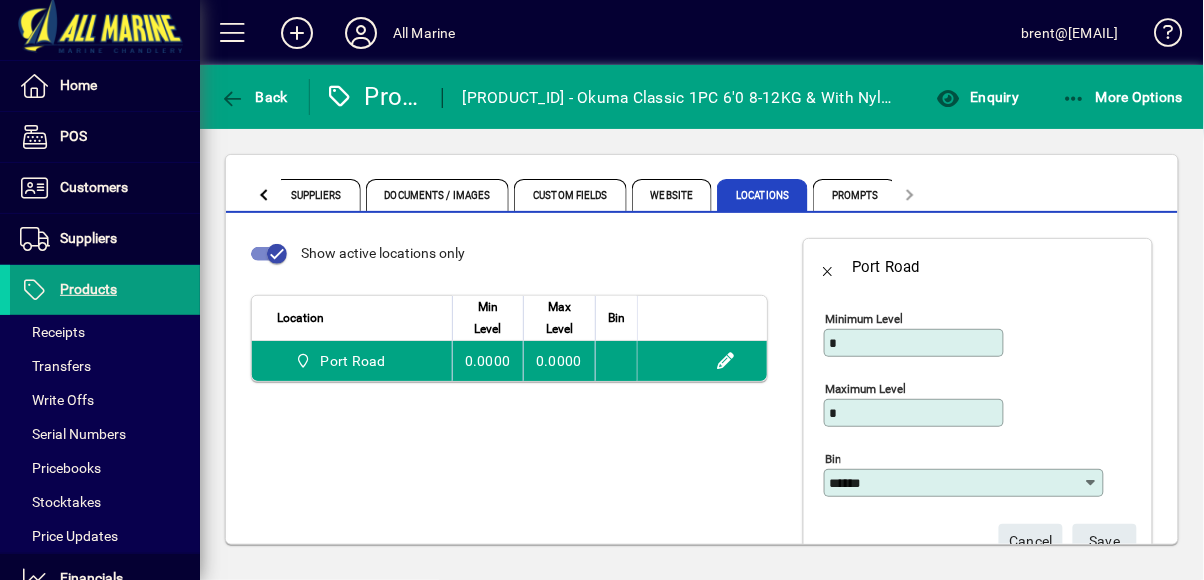 click on "S ave" 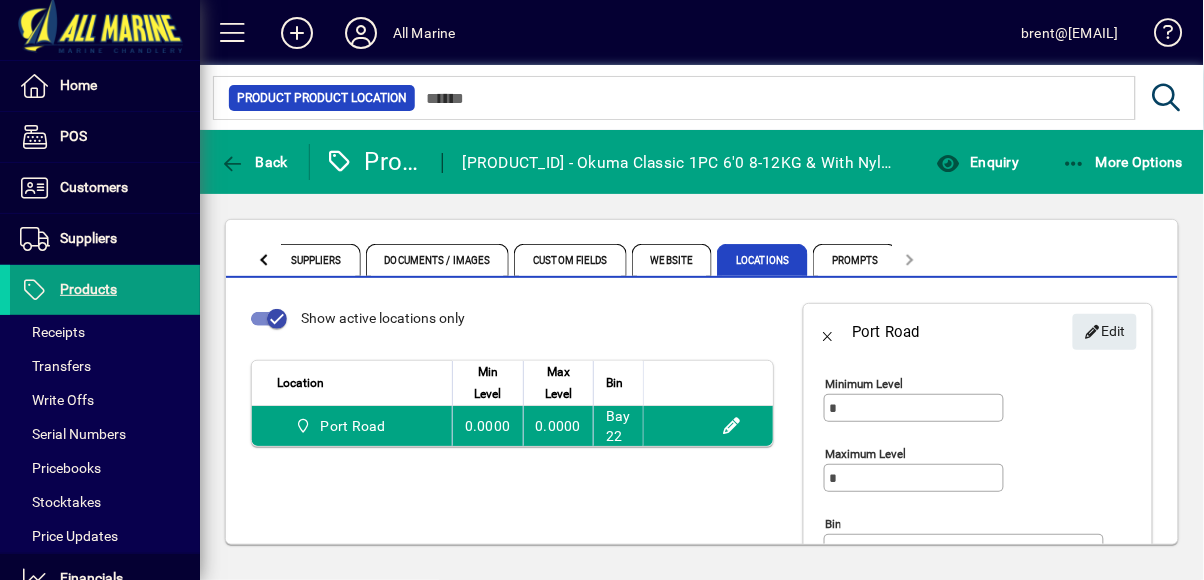 type on "******" 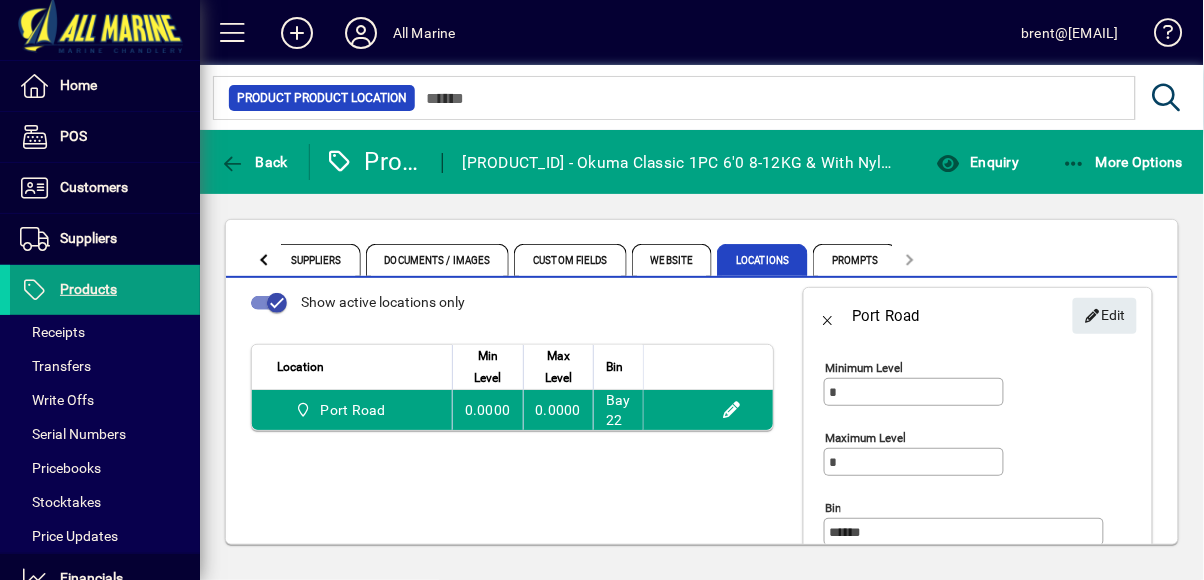 scroll, scrollTop: 0, scrollLeft: 0, axis: both 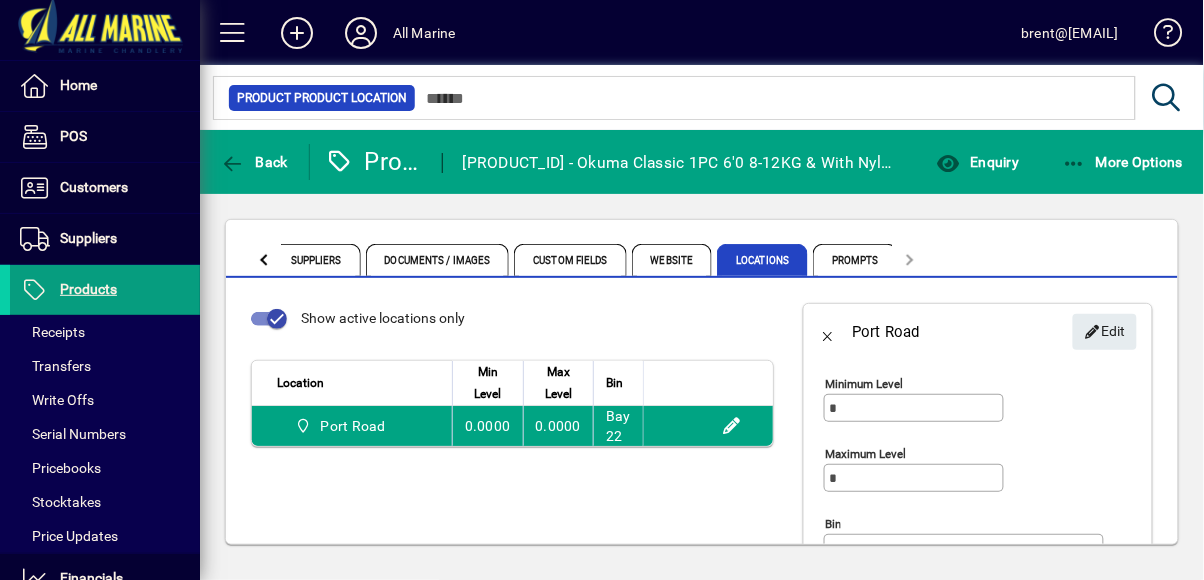 click on "Products" at bounding box center [63, 290] 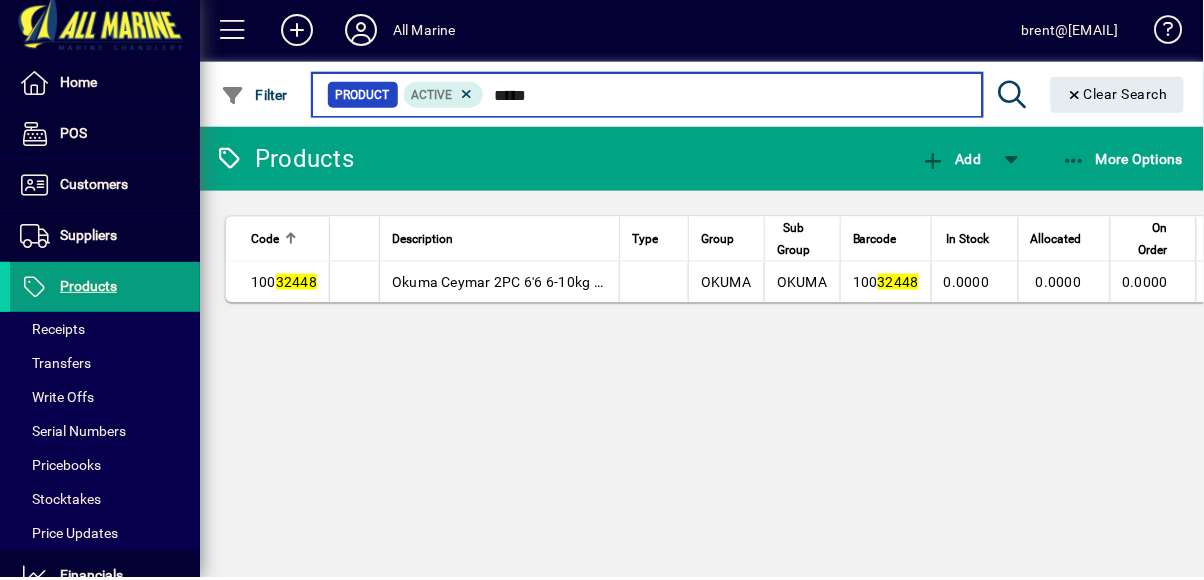 type on "*****" 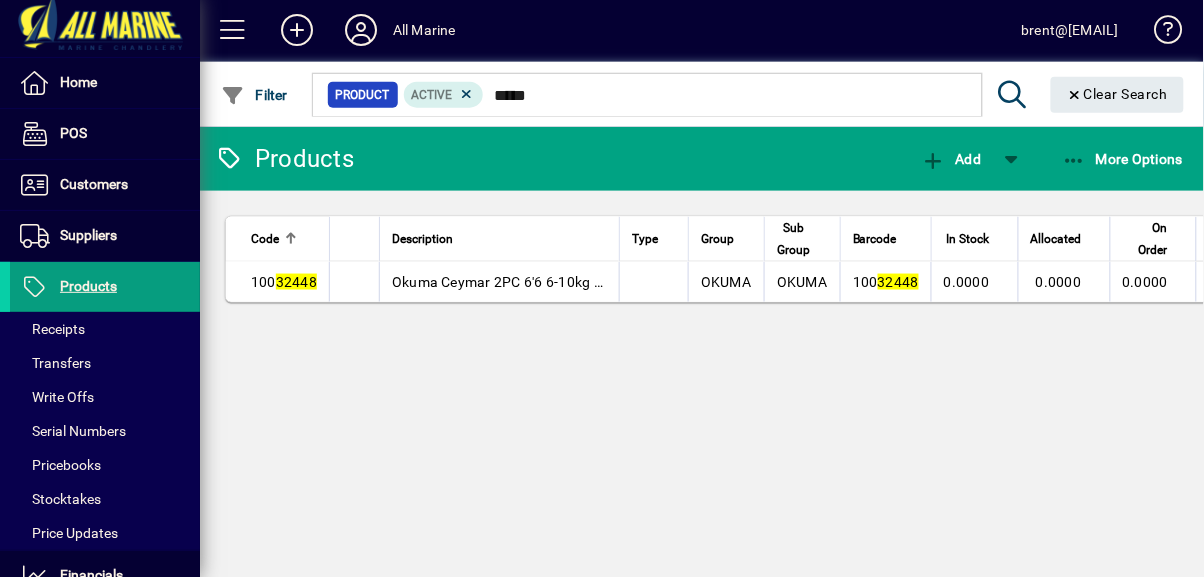 click on "32448" at bounding box center [296, 285] 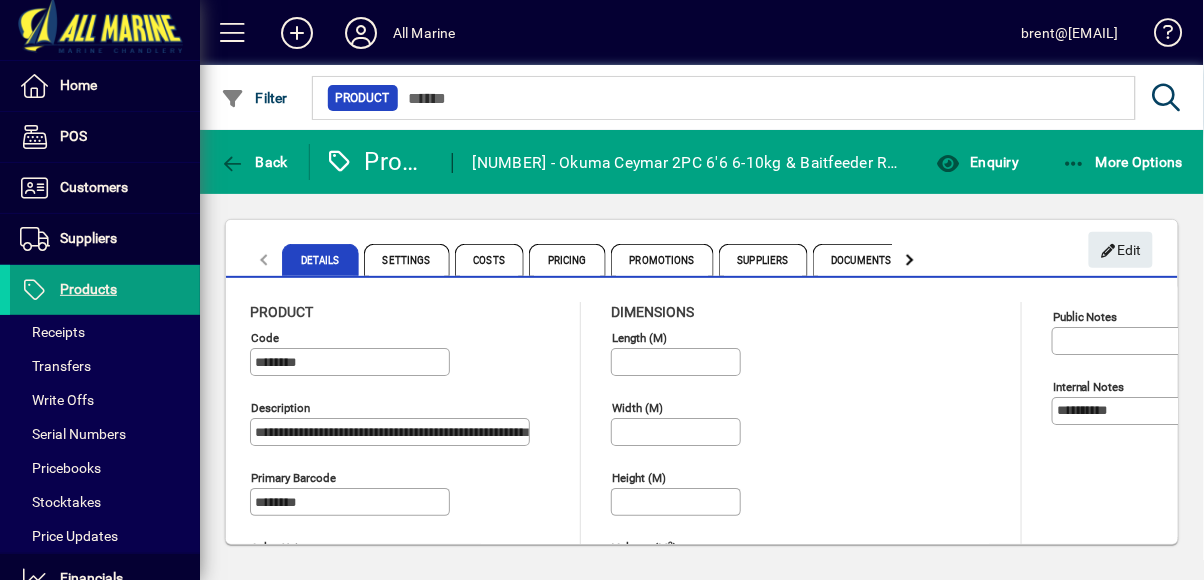 type on "**********" 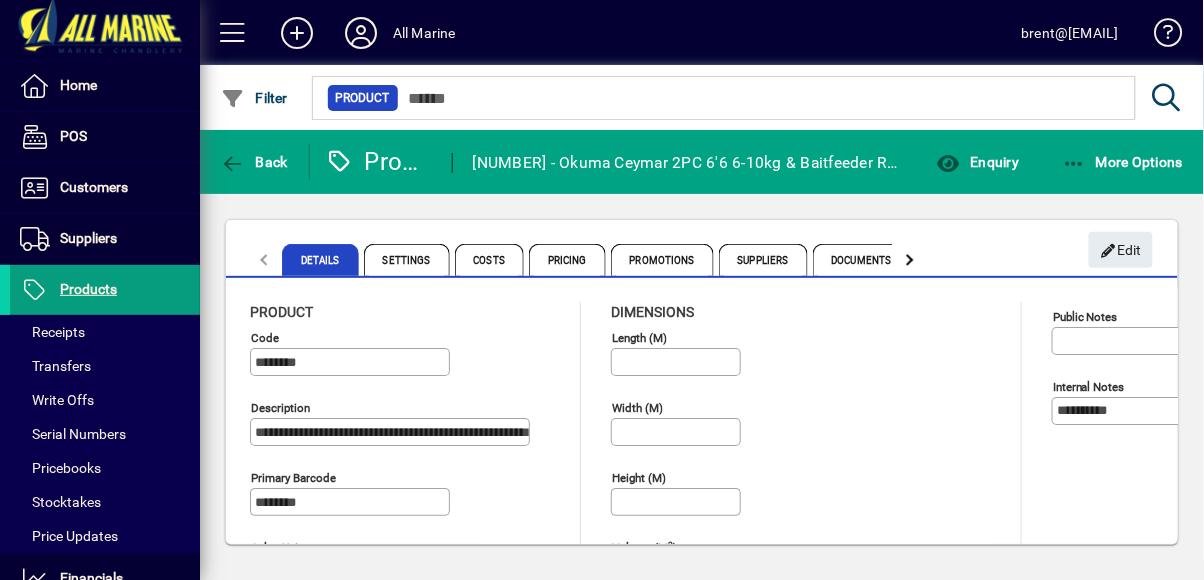 type on "**********" 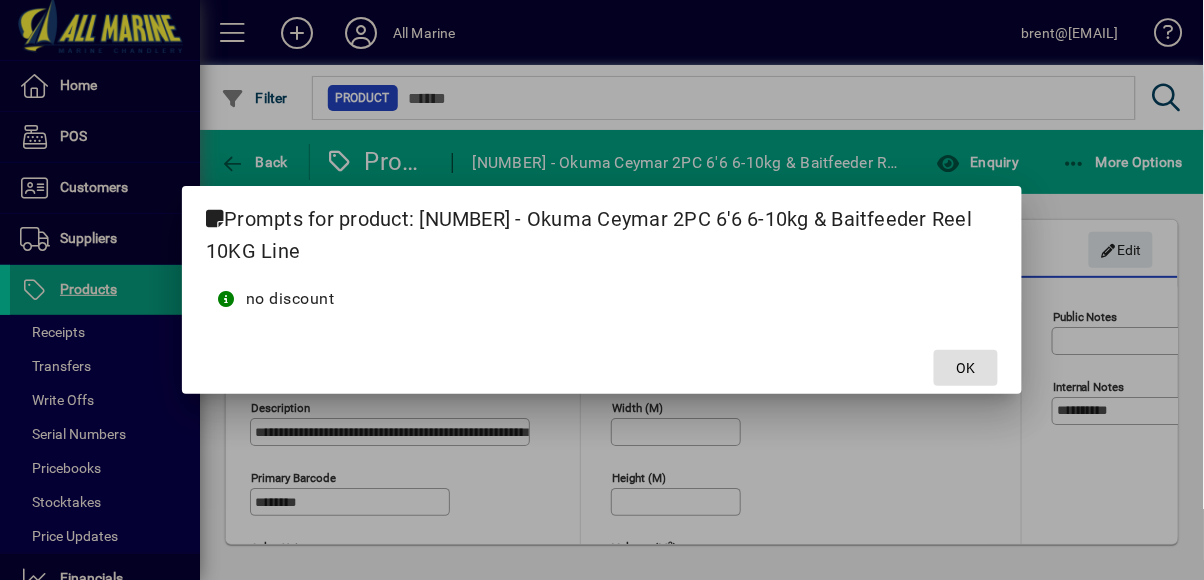 click on "OK" 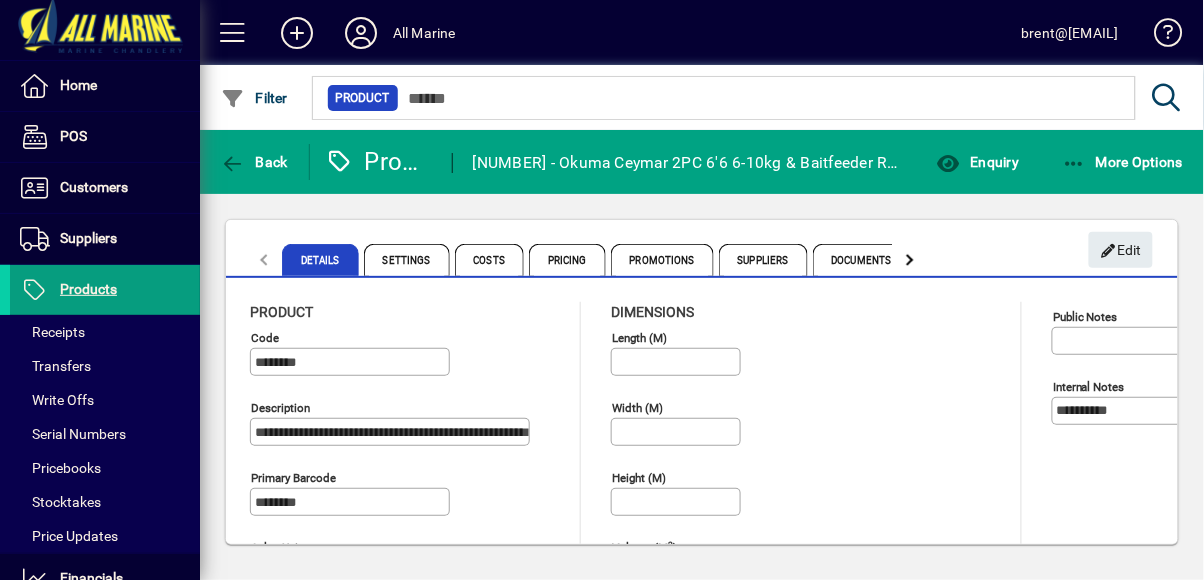 click 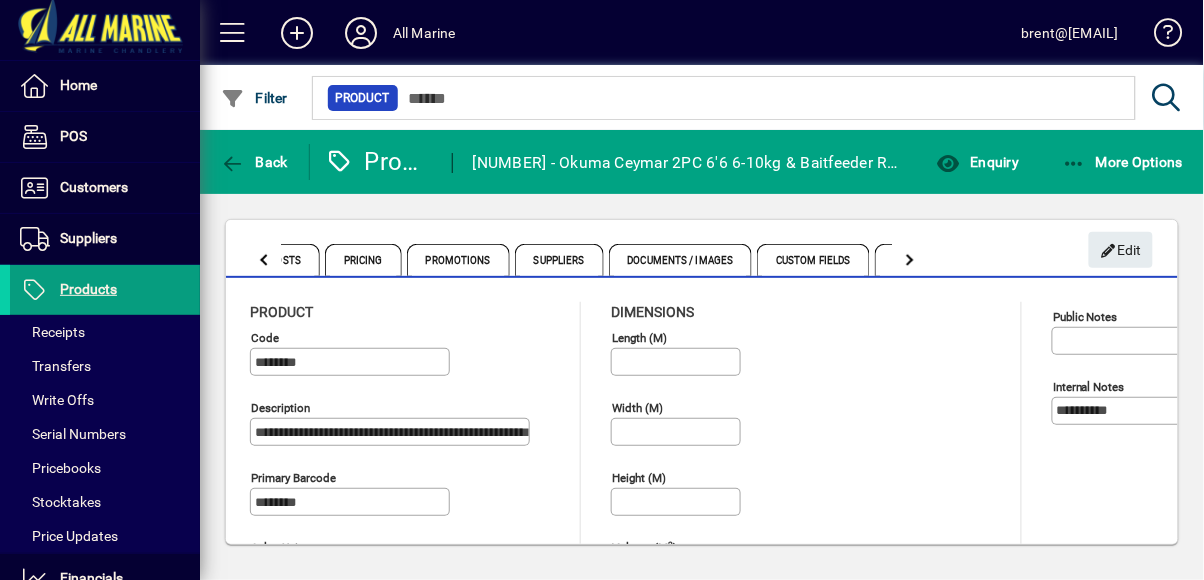 click 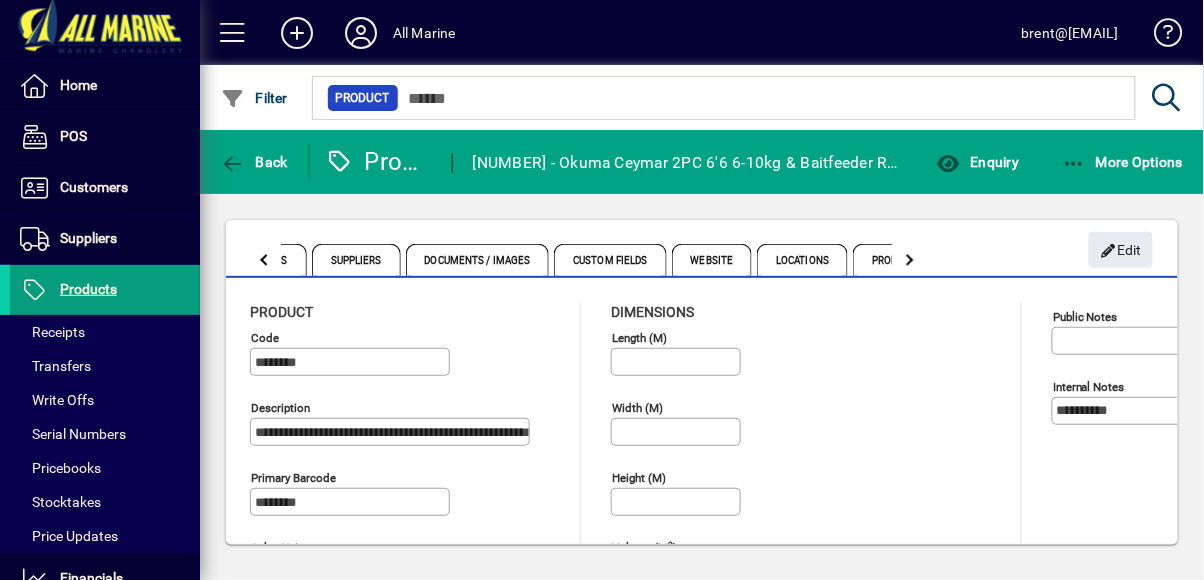 click 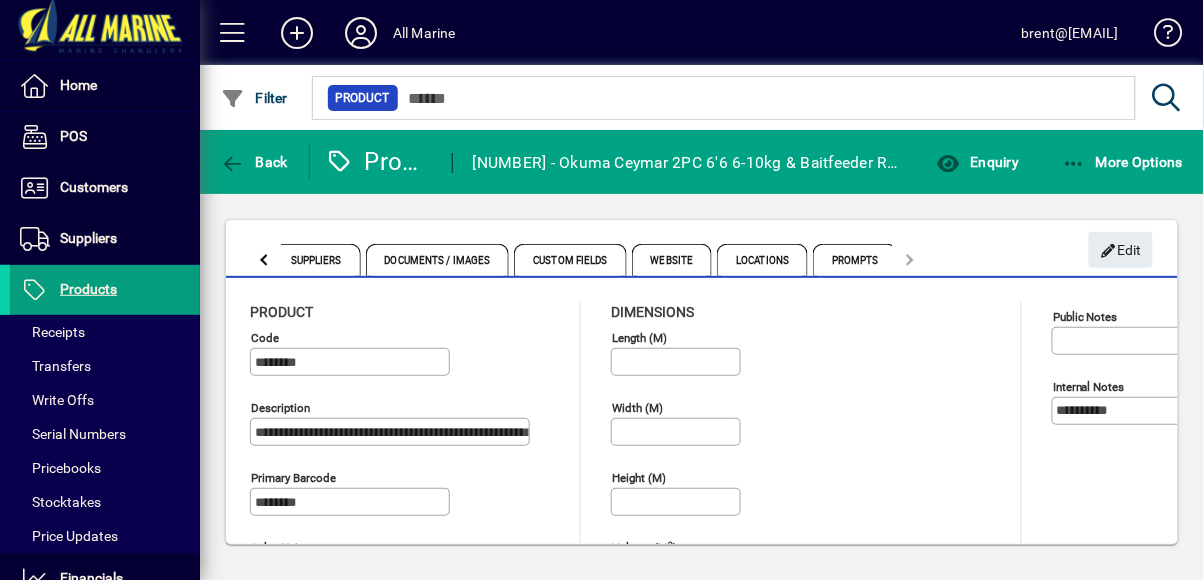 click on "Locations" at bounding box center [762, 260] 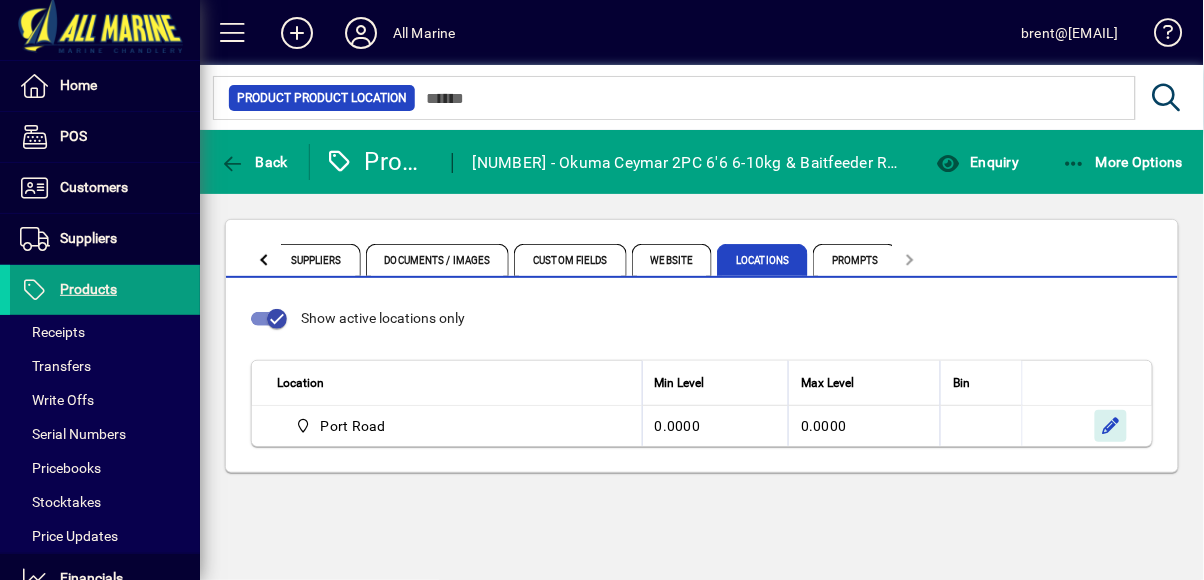 click at bounding box center [1111, 426] 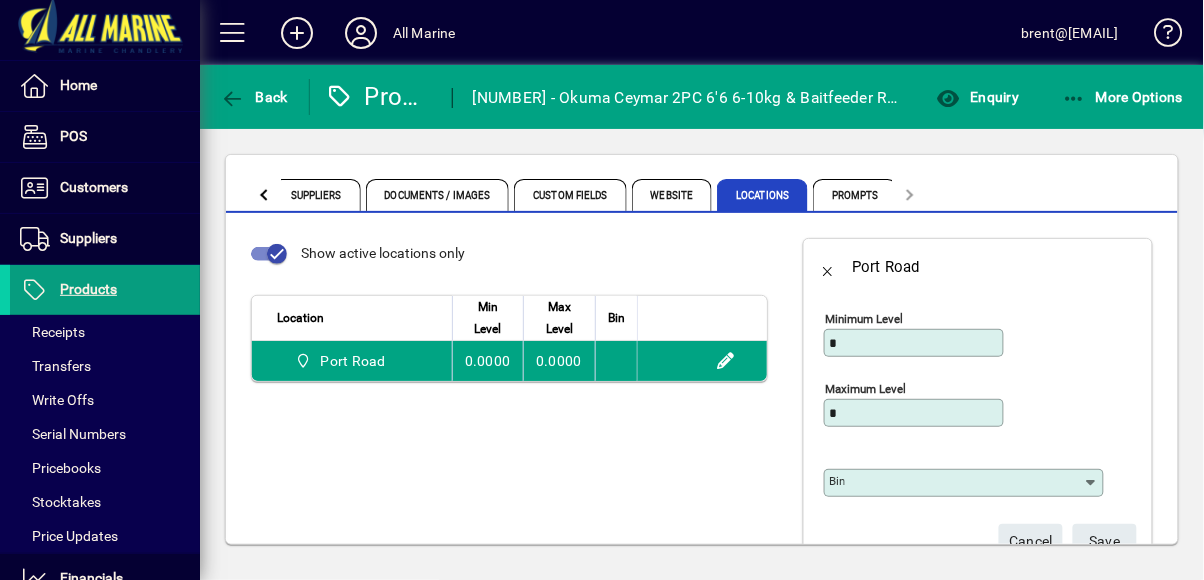 click on "Bin" 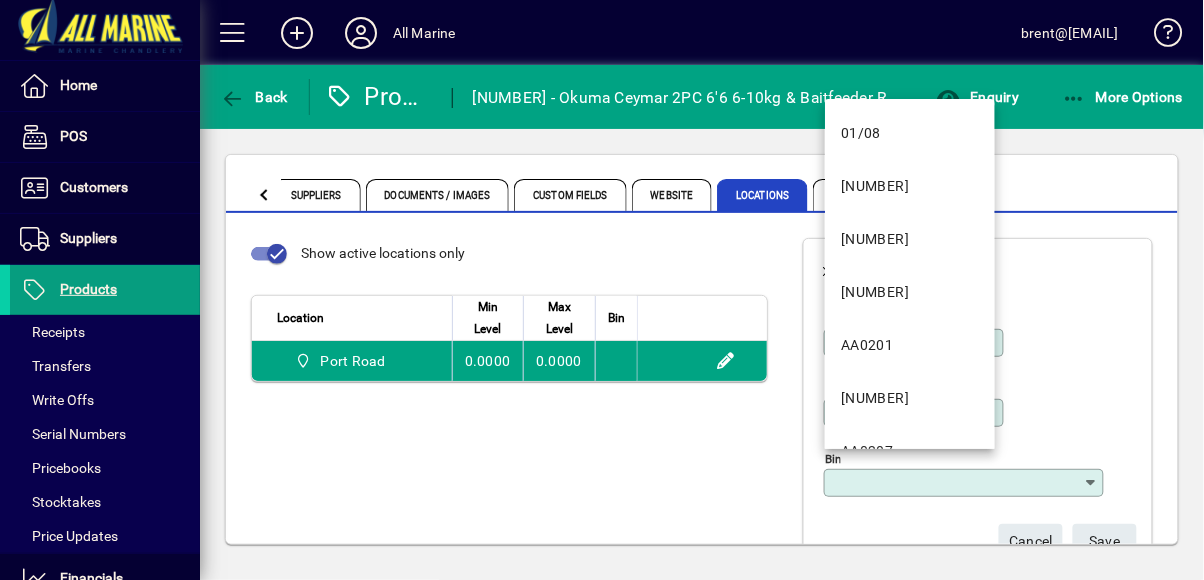click on "Show active locations only  Location   Min Level   Max Level   Bin   Port Road   [NUMBER]   [NUMBER]" 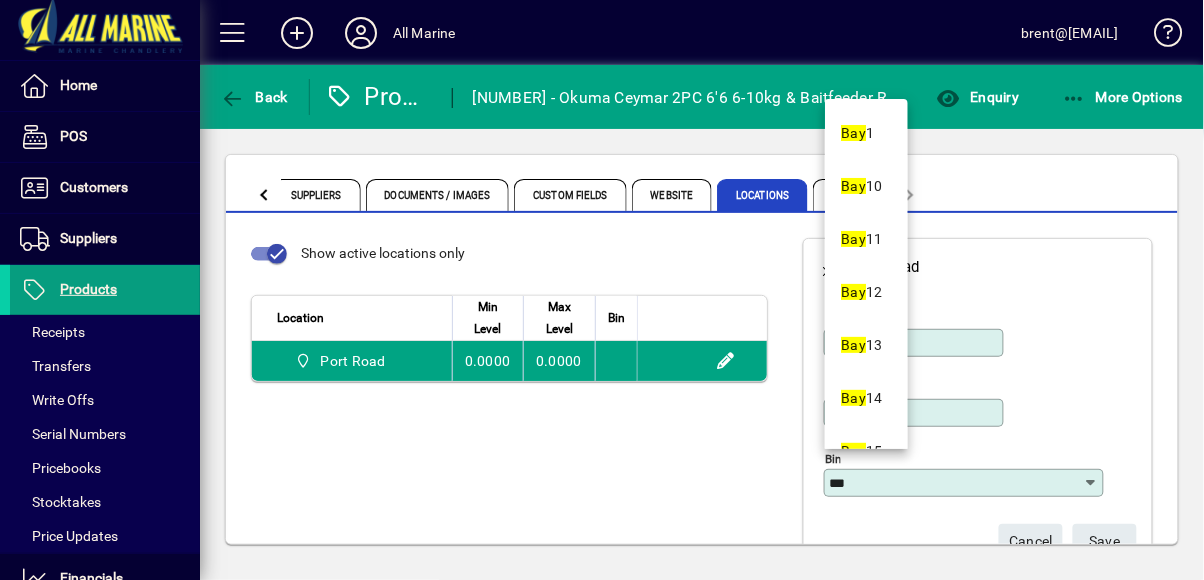 click on "***" at bounding box center (956, 483) 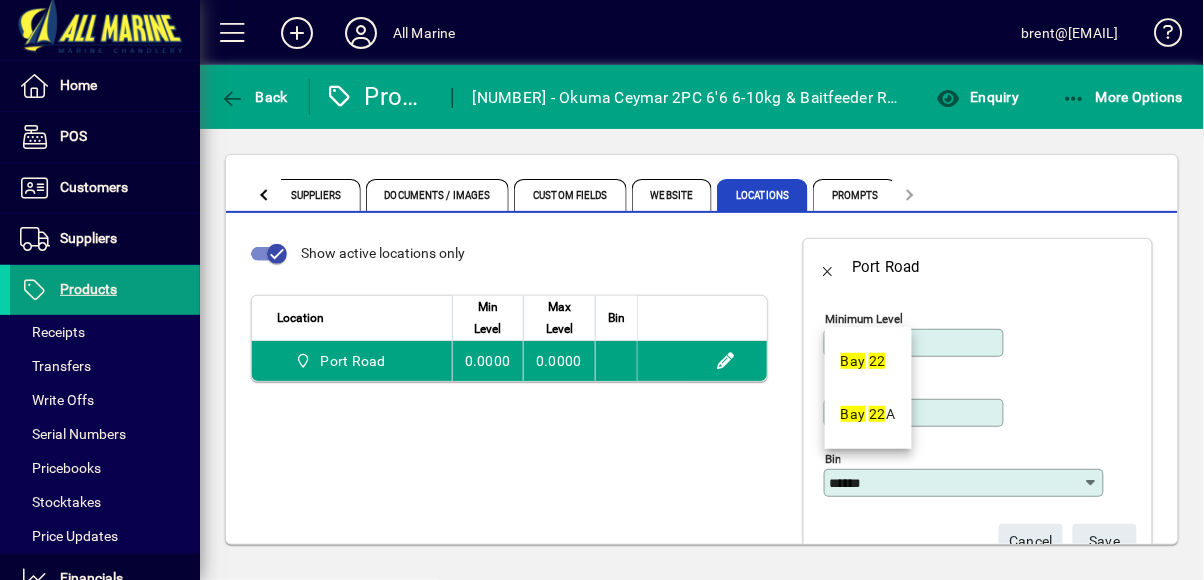 click on "Bay   [NUMBER]" at bounding box center [864, 361] 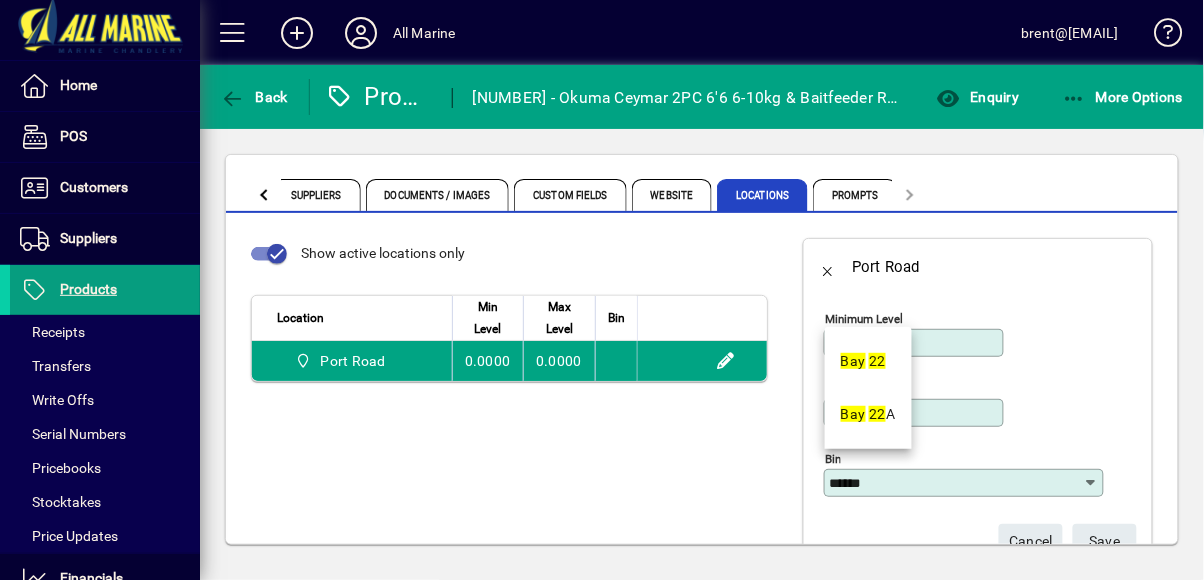 type on "******" 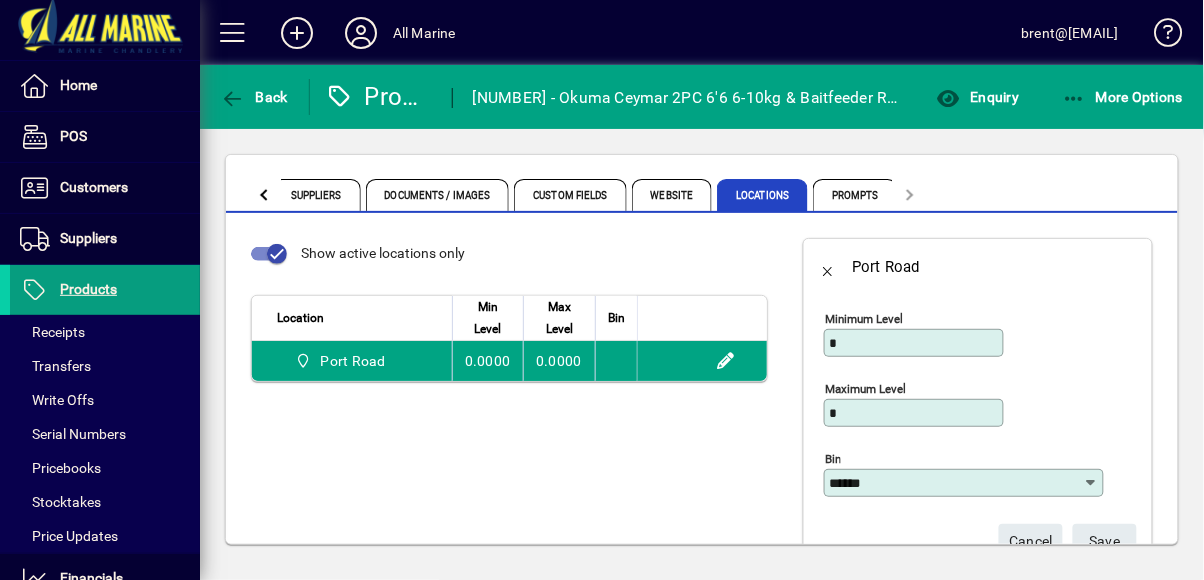 scroll, scrollTop: 60, scrollLeft: 0, axis: vertical 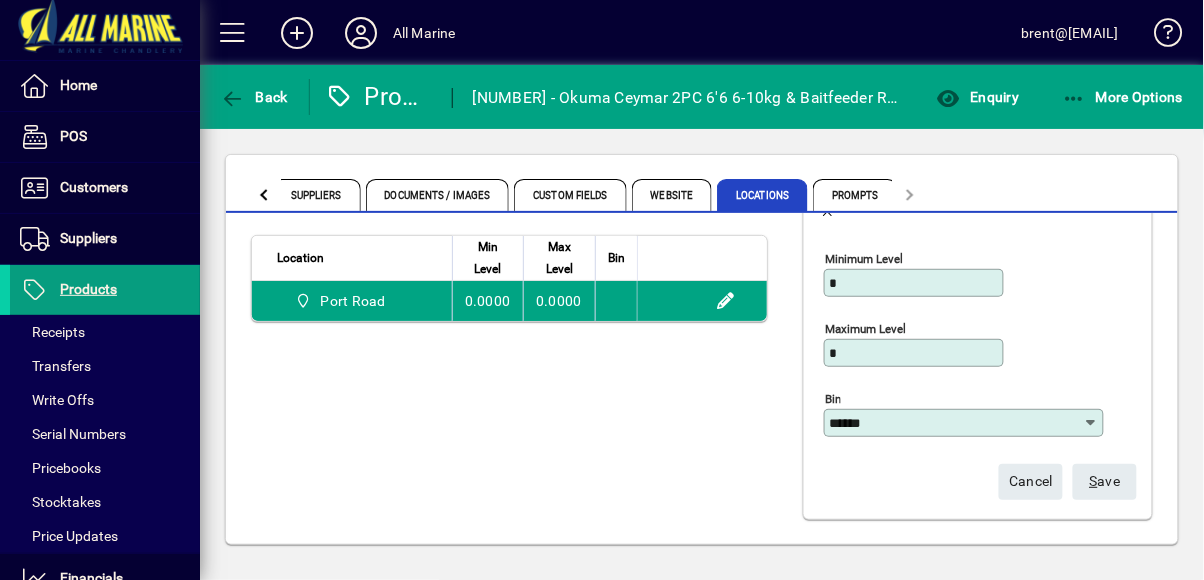 click 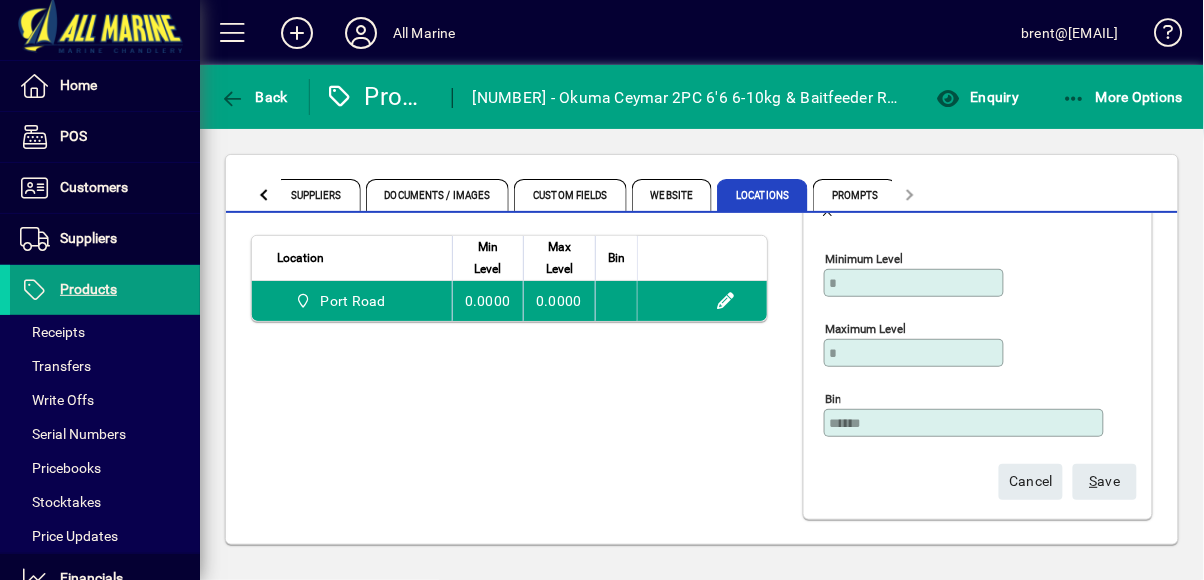 scroll, scrollTop: 0, scrollLeft: 0, axis: both 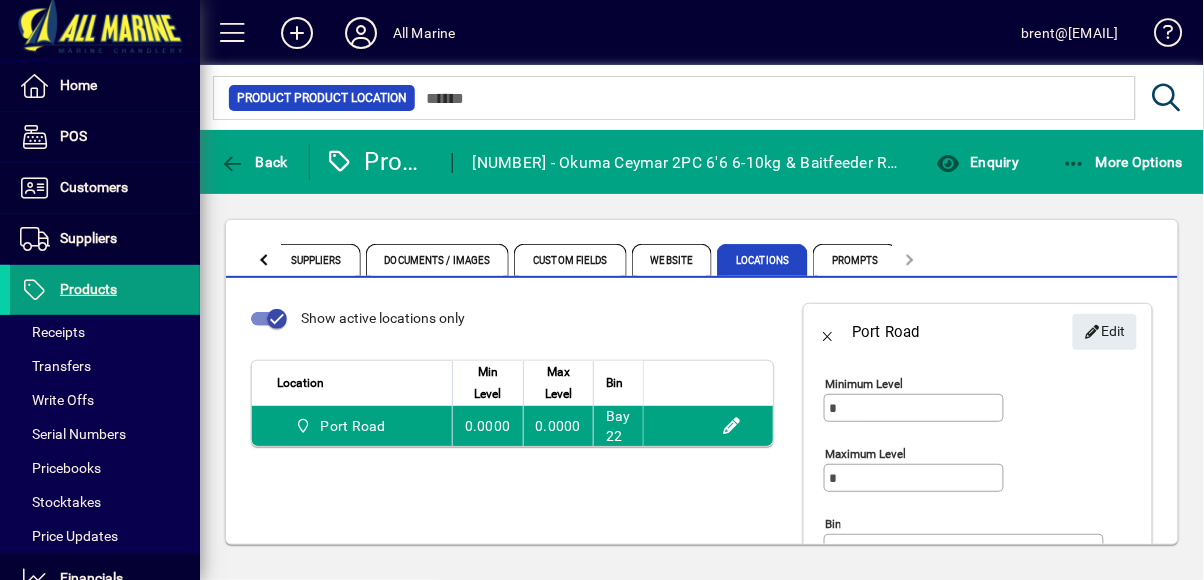 click on "Products" at bounding box center (88, 289) 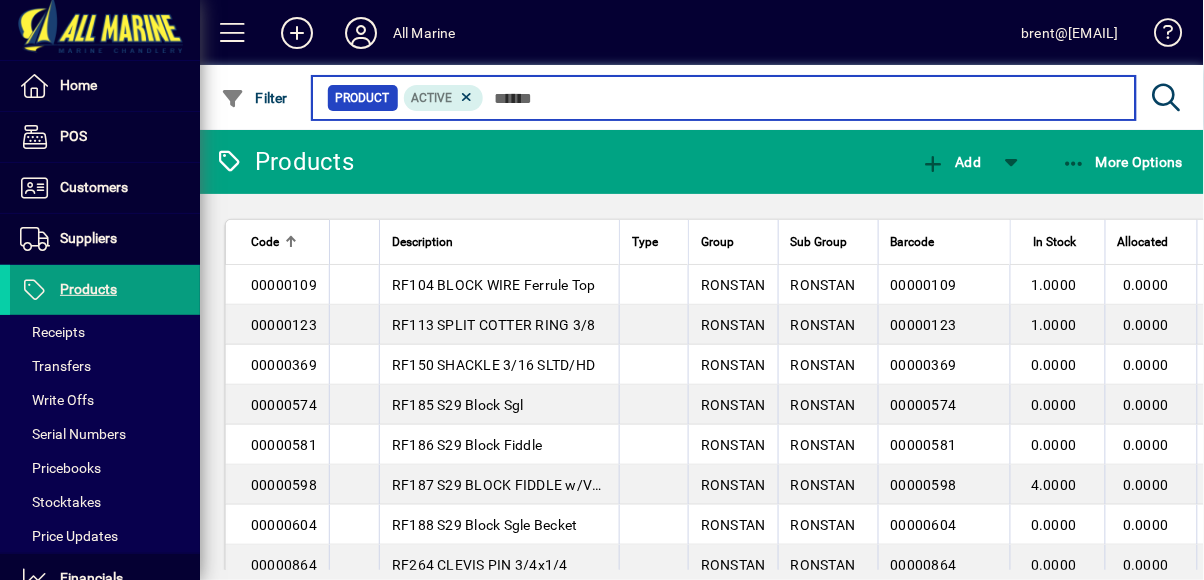 click at bounding box center (802, 98) 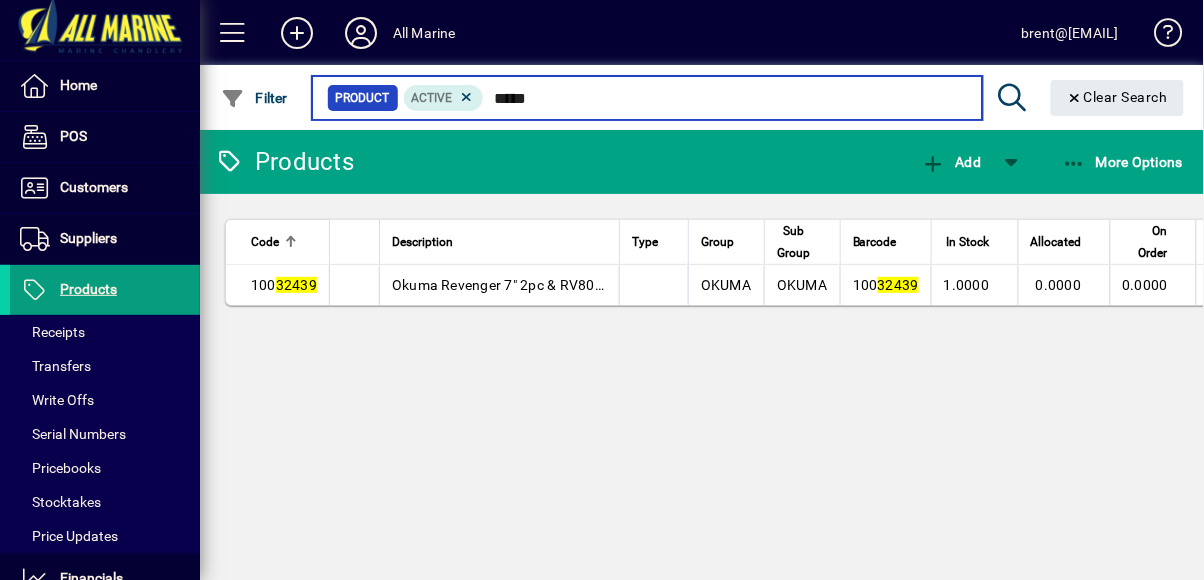 type on "*****" 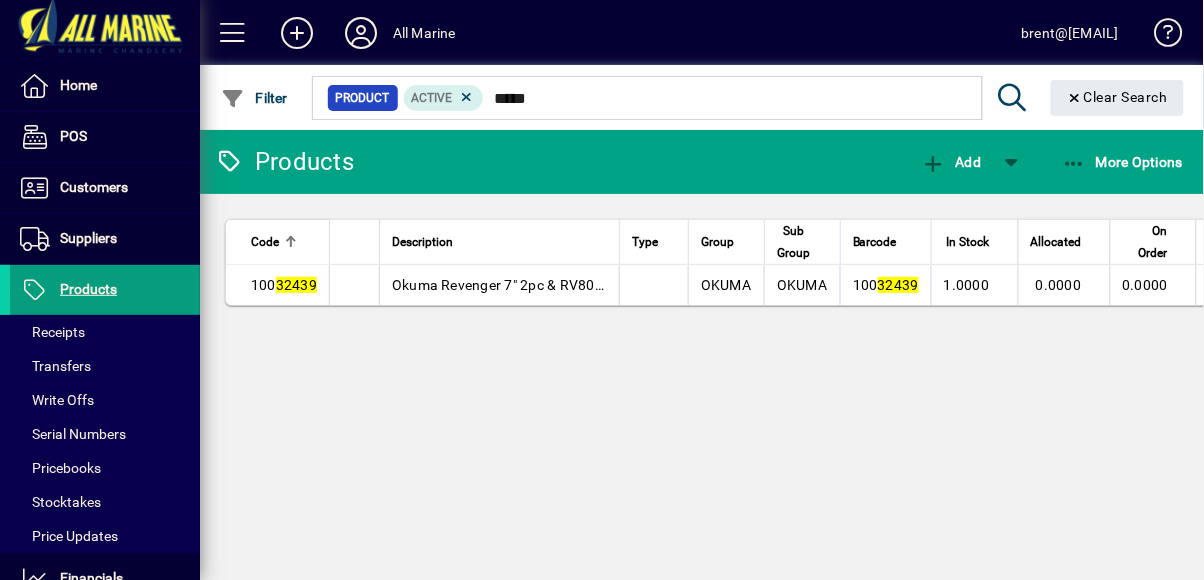 click on "Okuma Revenger 7" 2pc & RV80 30lb line Combo" at bounding box center (546, 285) 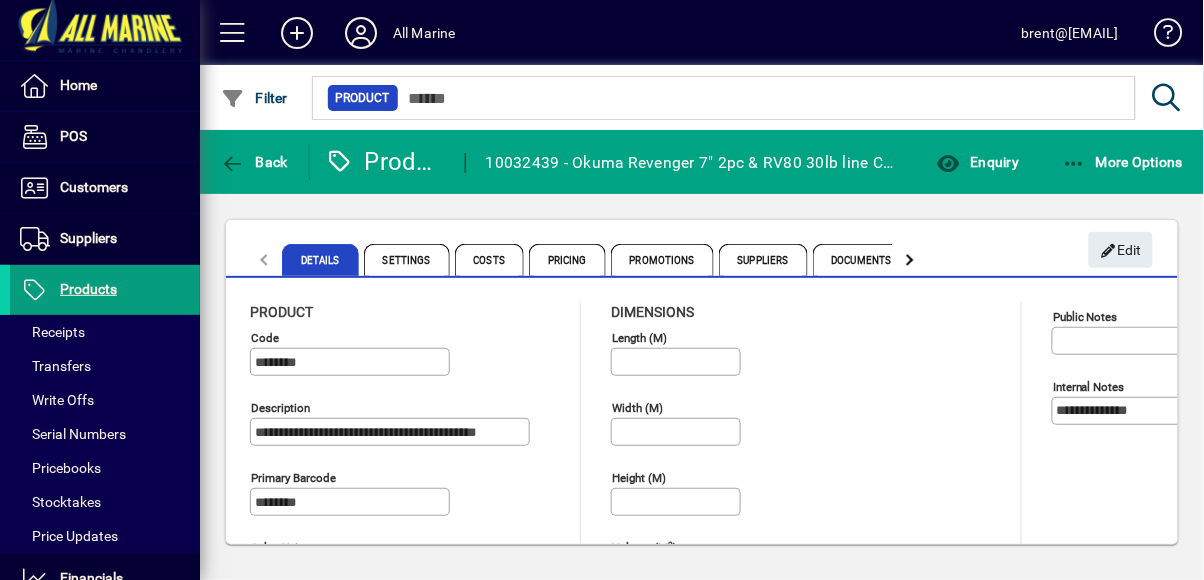 type on "**********" 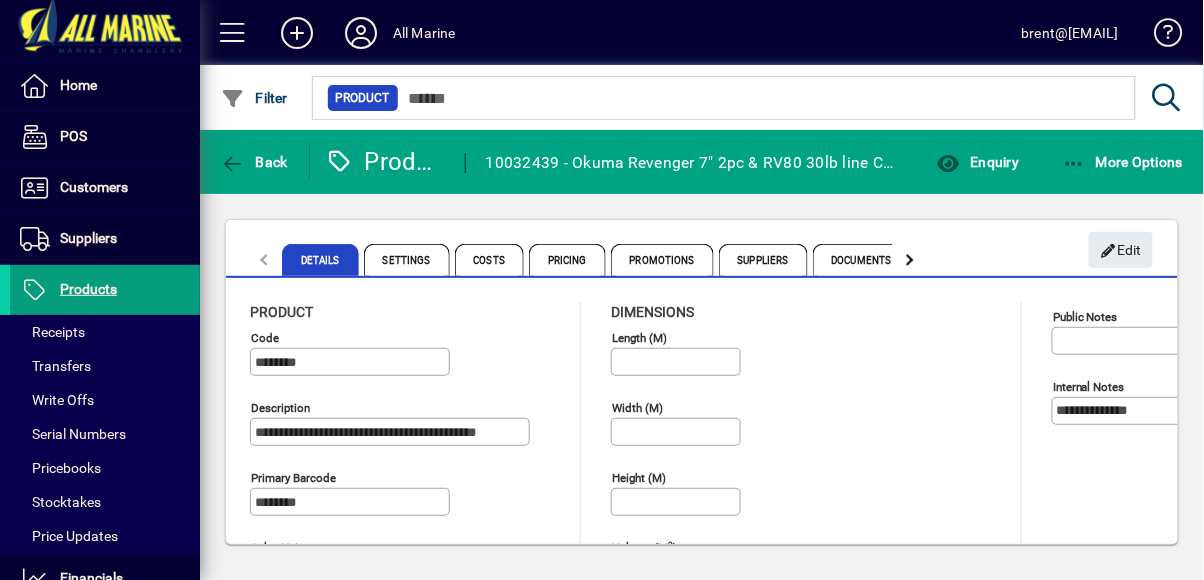 type on "**********" 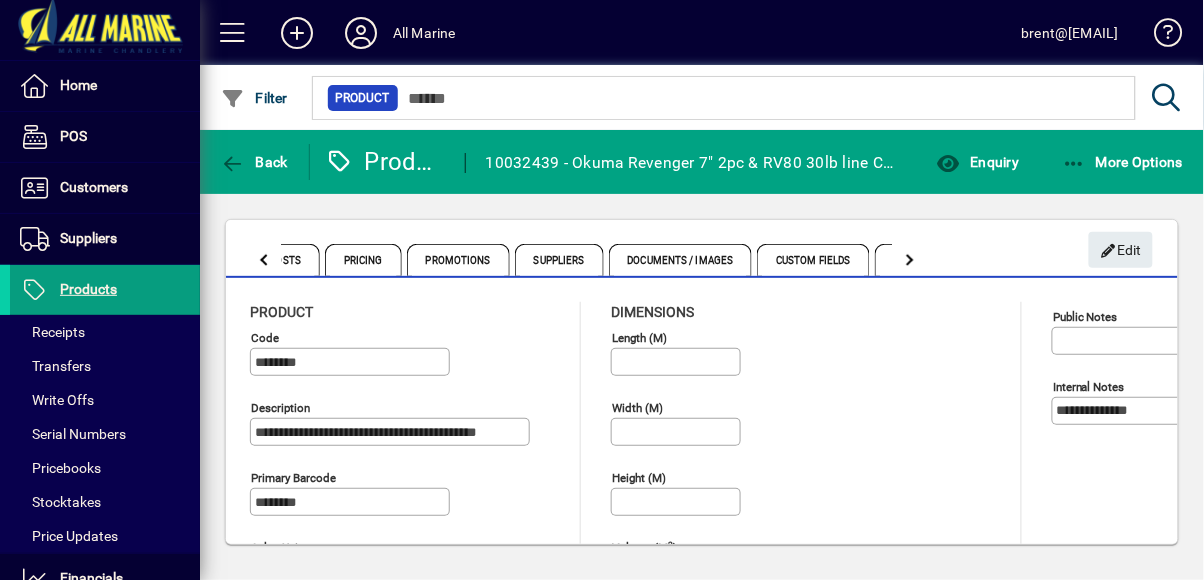 click 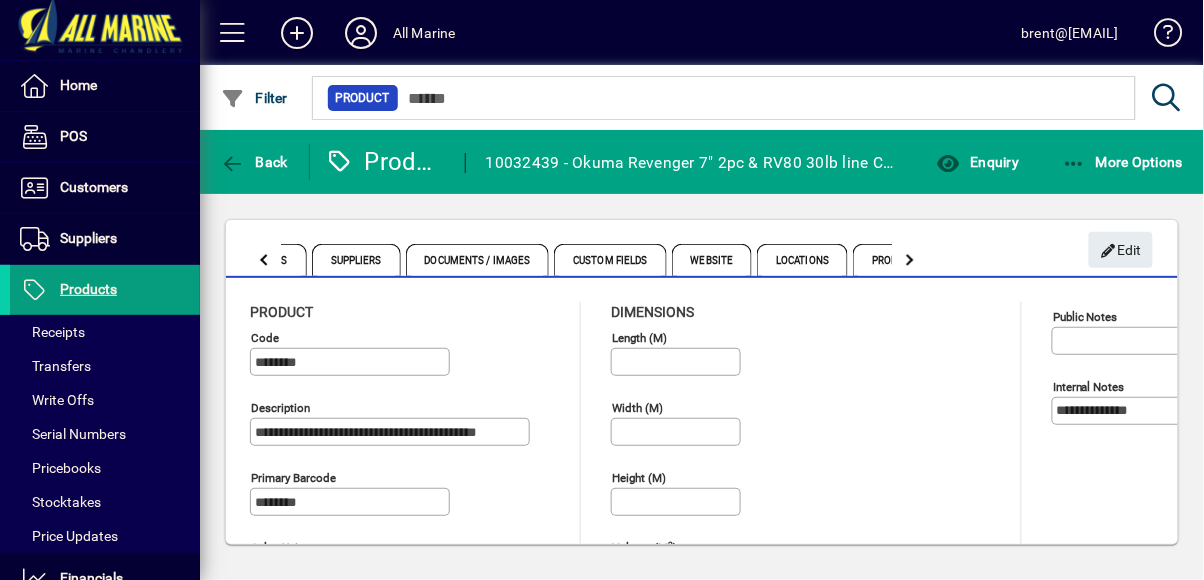 click on "Locations" at bounding box center [802, 260] 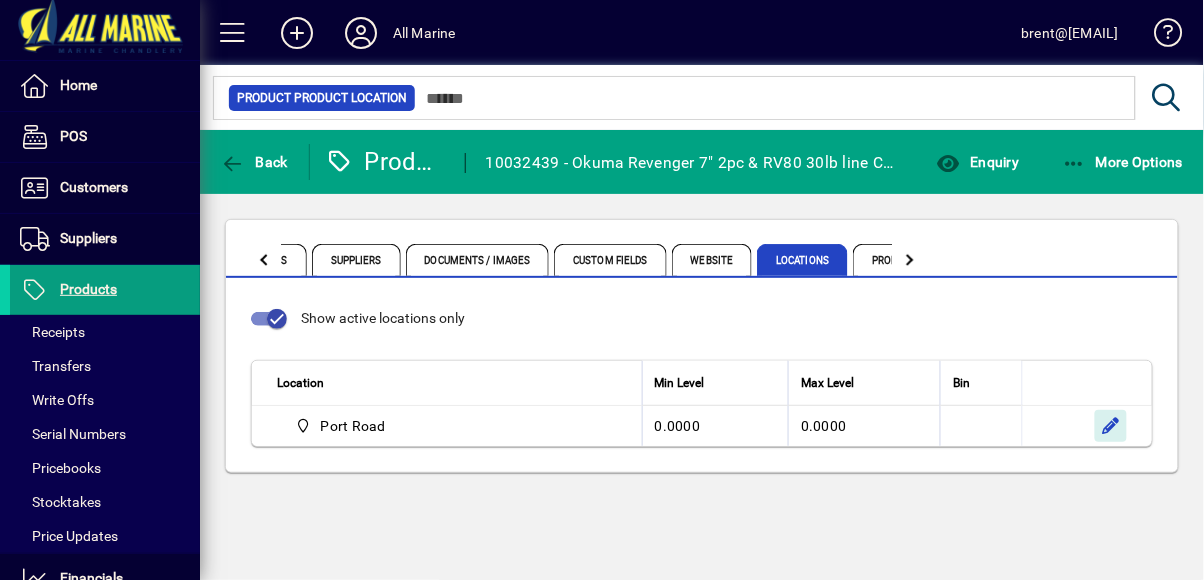 click at bounding box center [1111, 426] 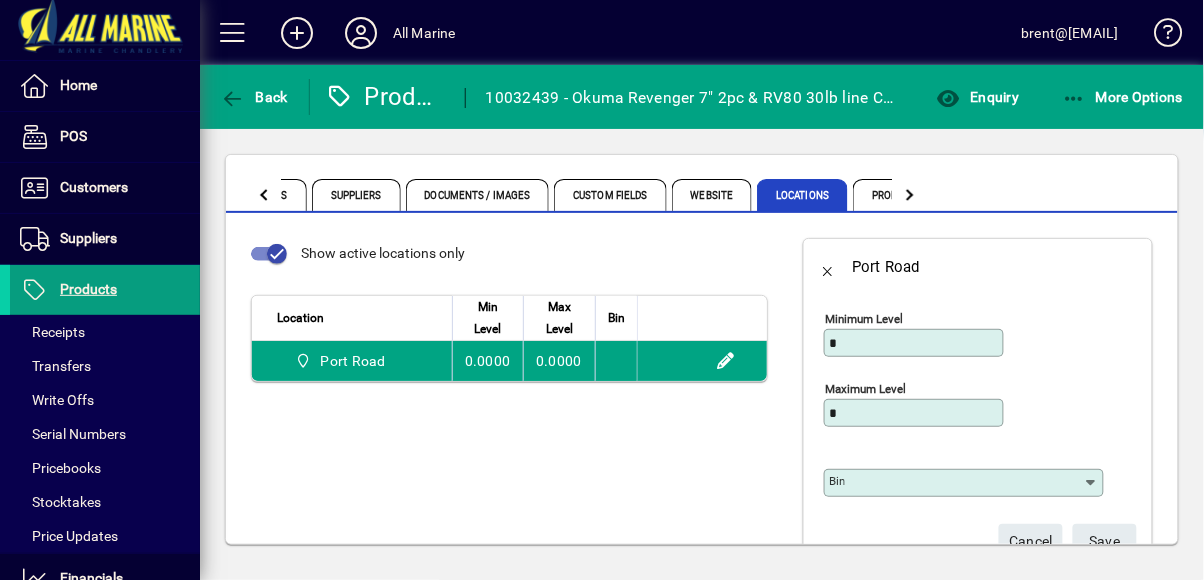 click on "Bin" at bounding box center (956, 483) 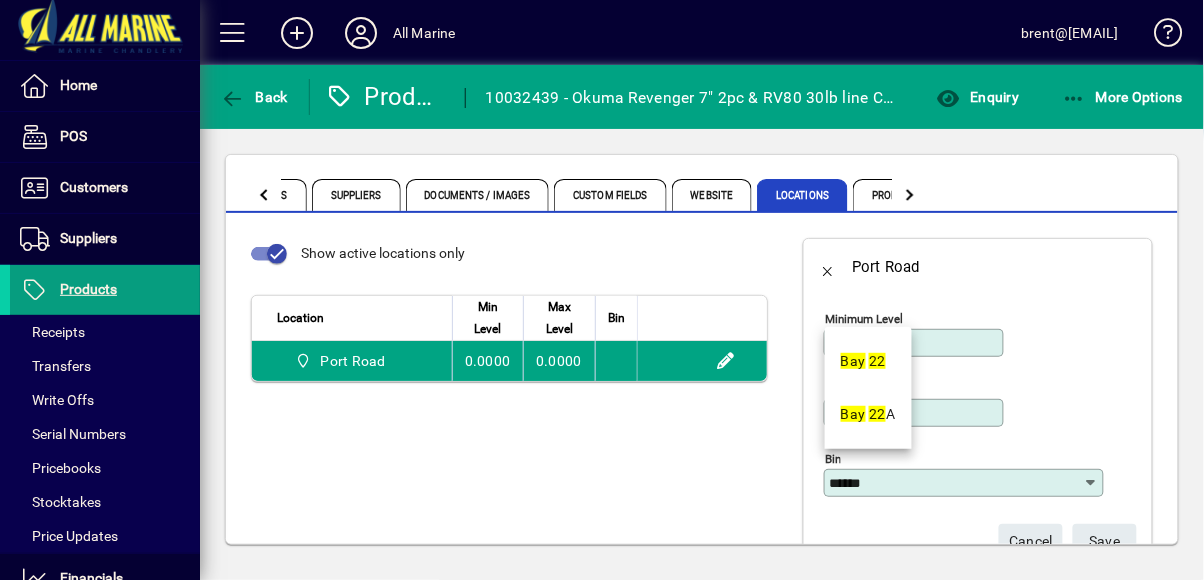 click on "Bay   [NUMBER]" at bounding box center (864, 361) 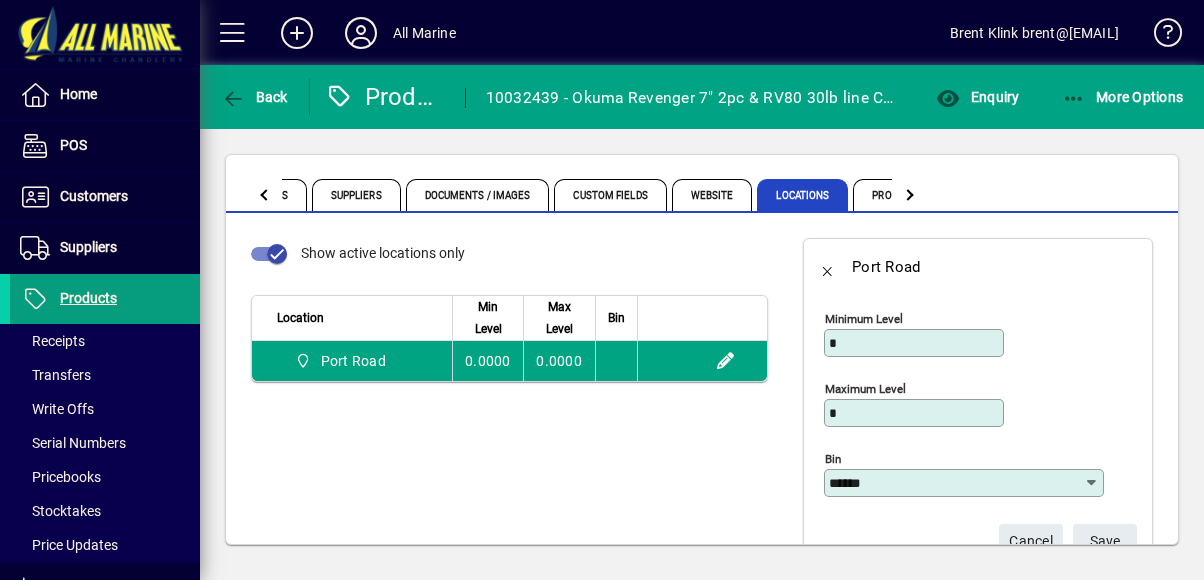 scroll, scrollTop: 0, scrollLeft: 0, axis: both 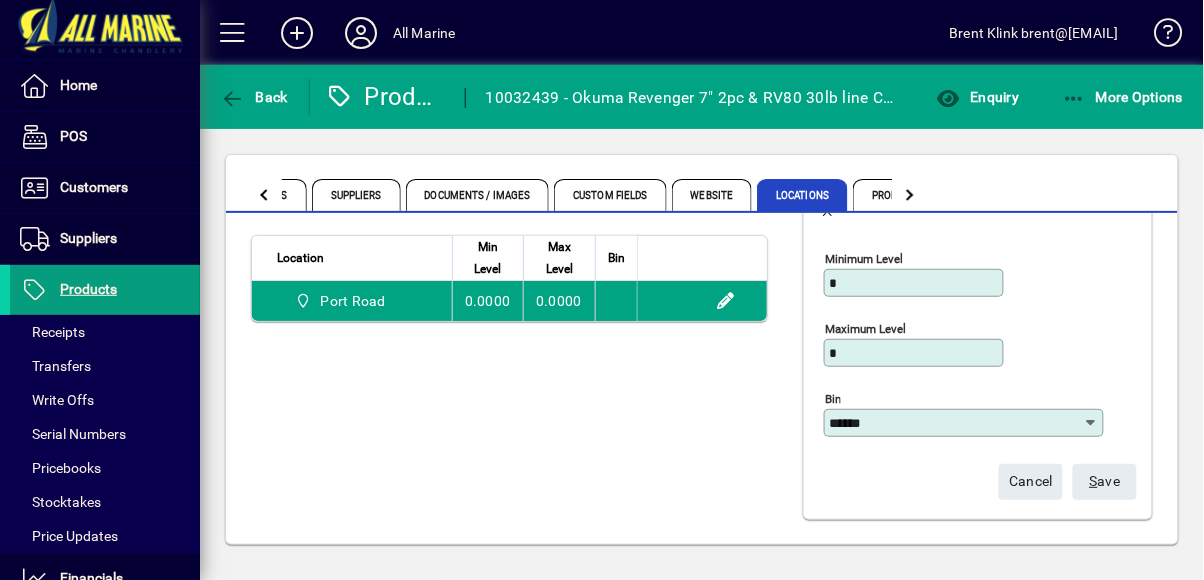 click on "S ave" 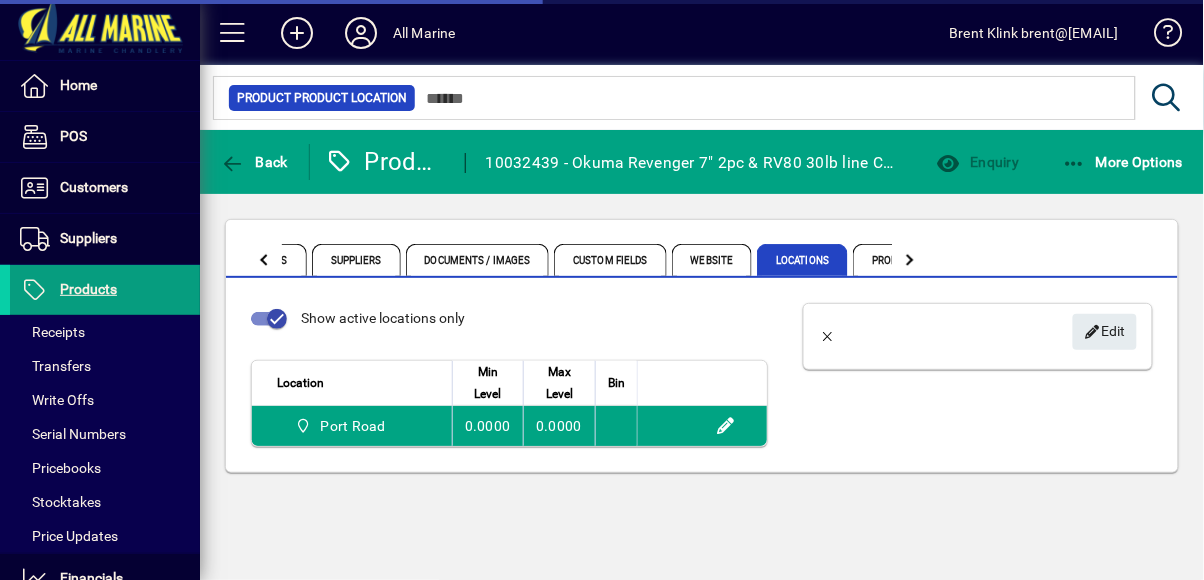 scroll, scrollTop: 0, scrollLeft: 0, axis: both 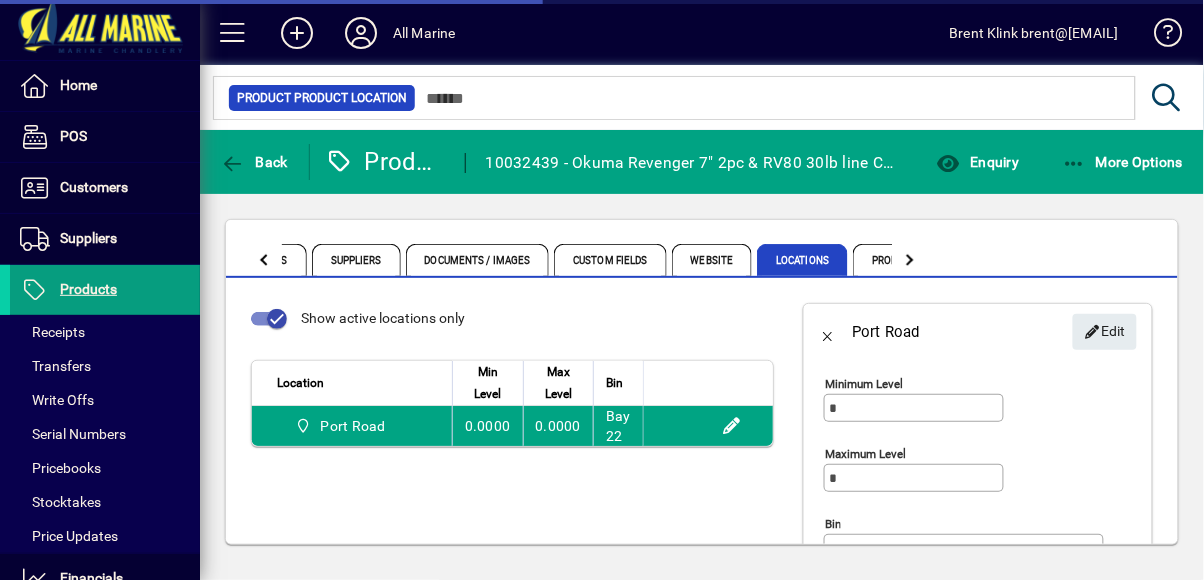 type on "******" 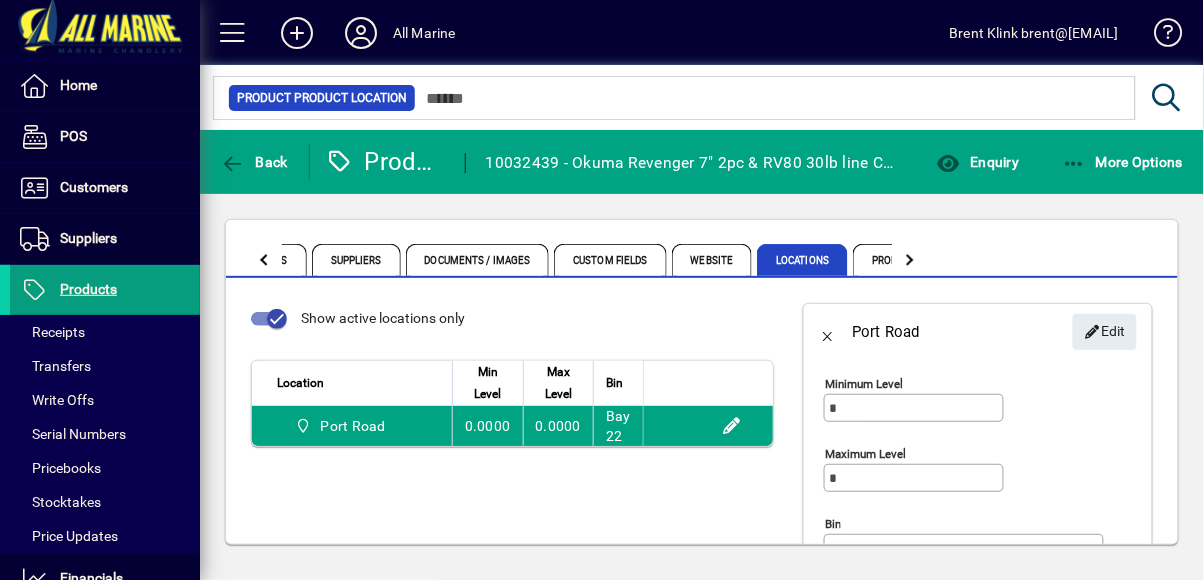 click on "Products" at bounding box center (88, 289) 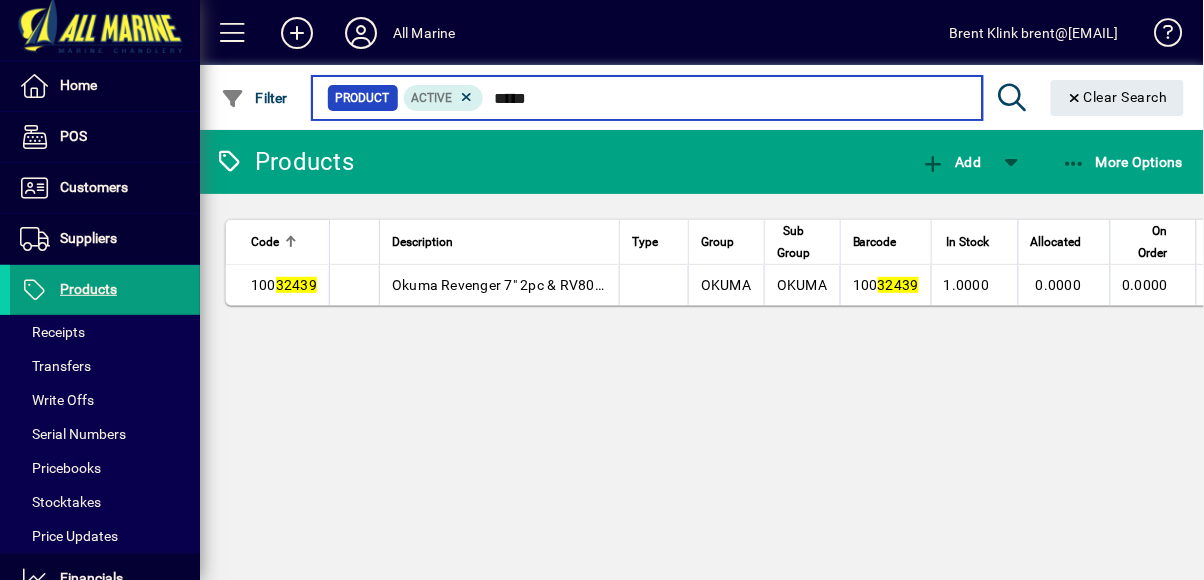 type on "*****" 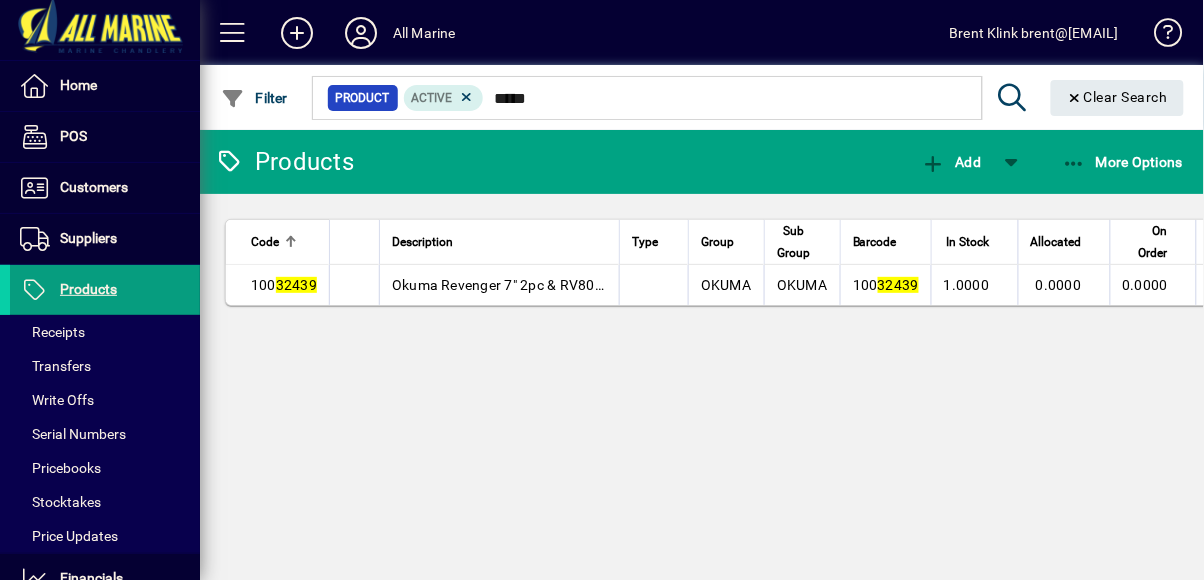 click on "Okuma Revenger 7" 2pc & RV80 30lb line Combo" at bounding box center (546, 285) 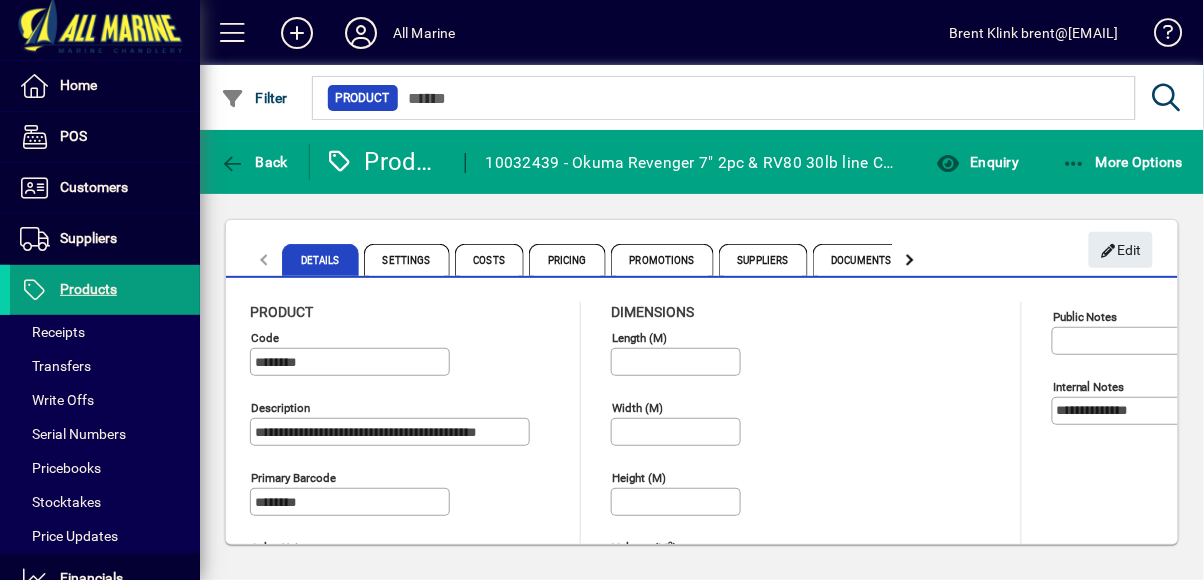 type on "**********" 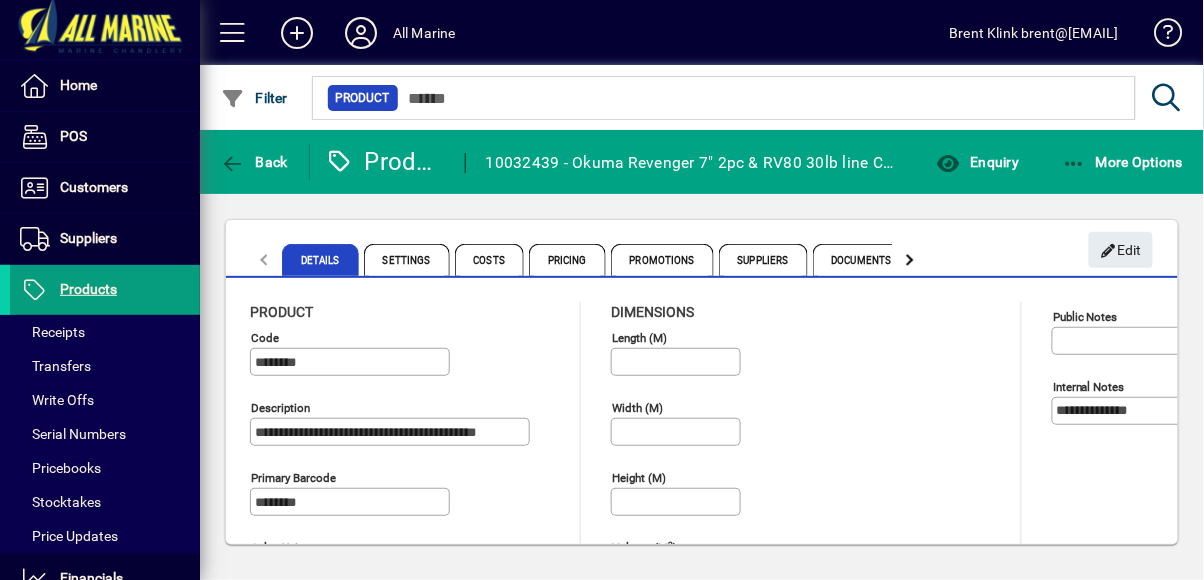 type on "**********" 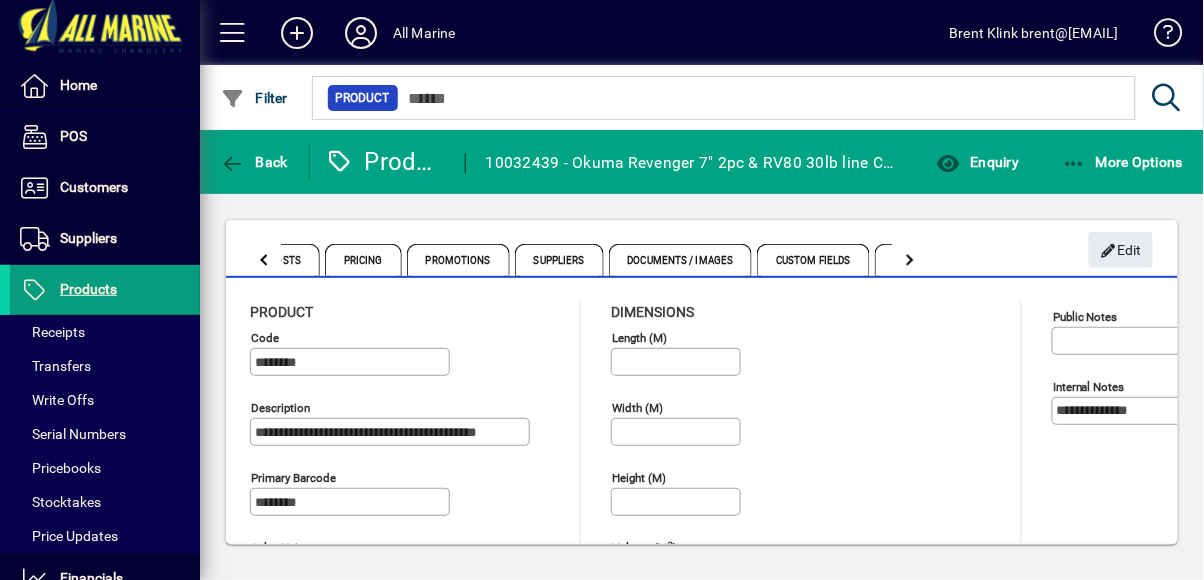 click 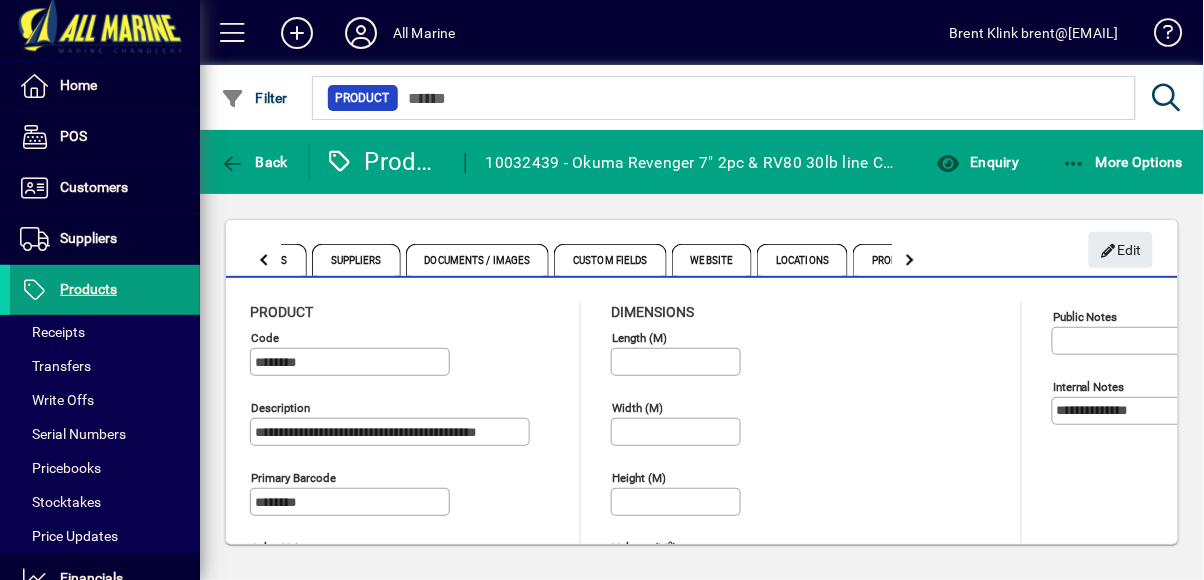 click 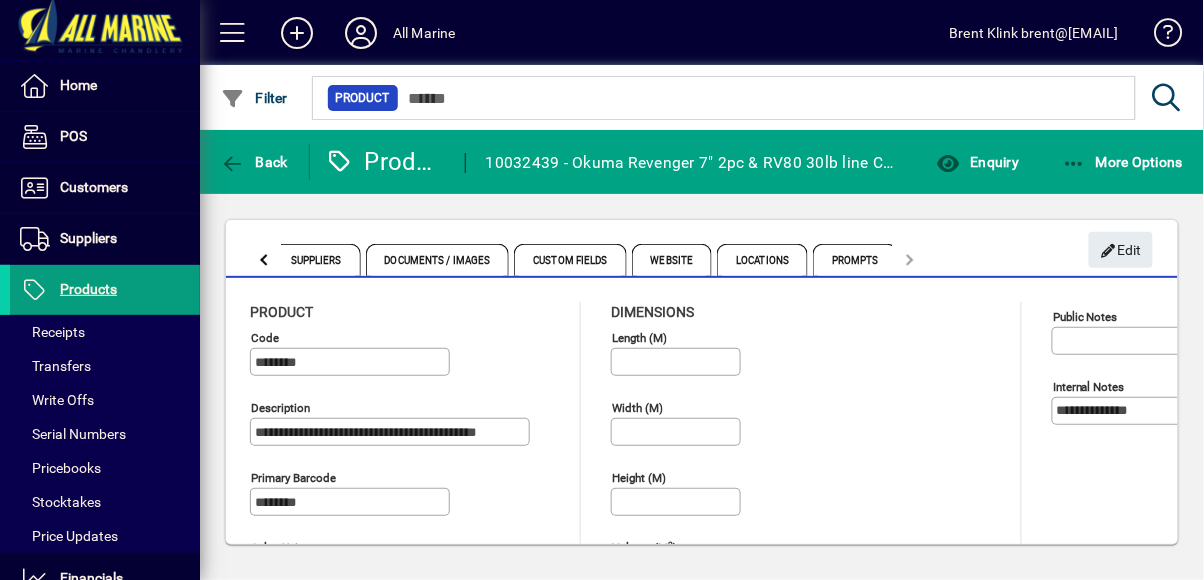 click on "Locations" at bounding box center (762, 260) 